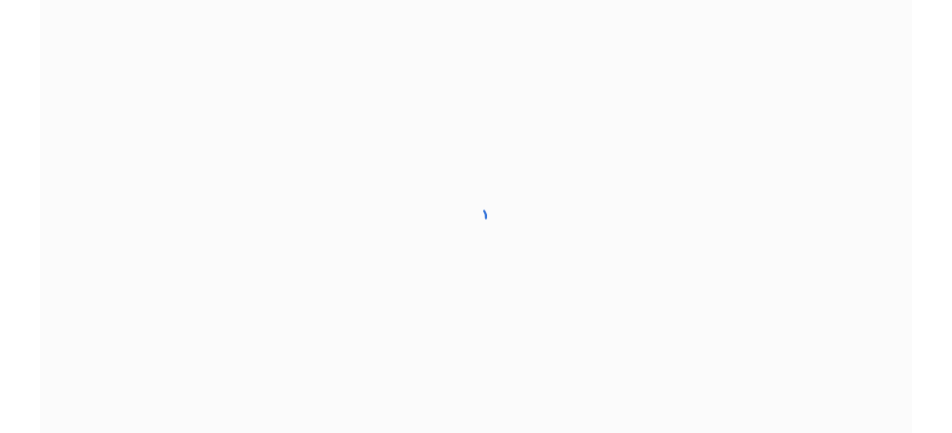 scroll, scrollTop: 0, scrollLeft: 0, axis: both 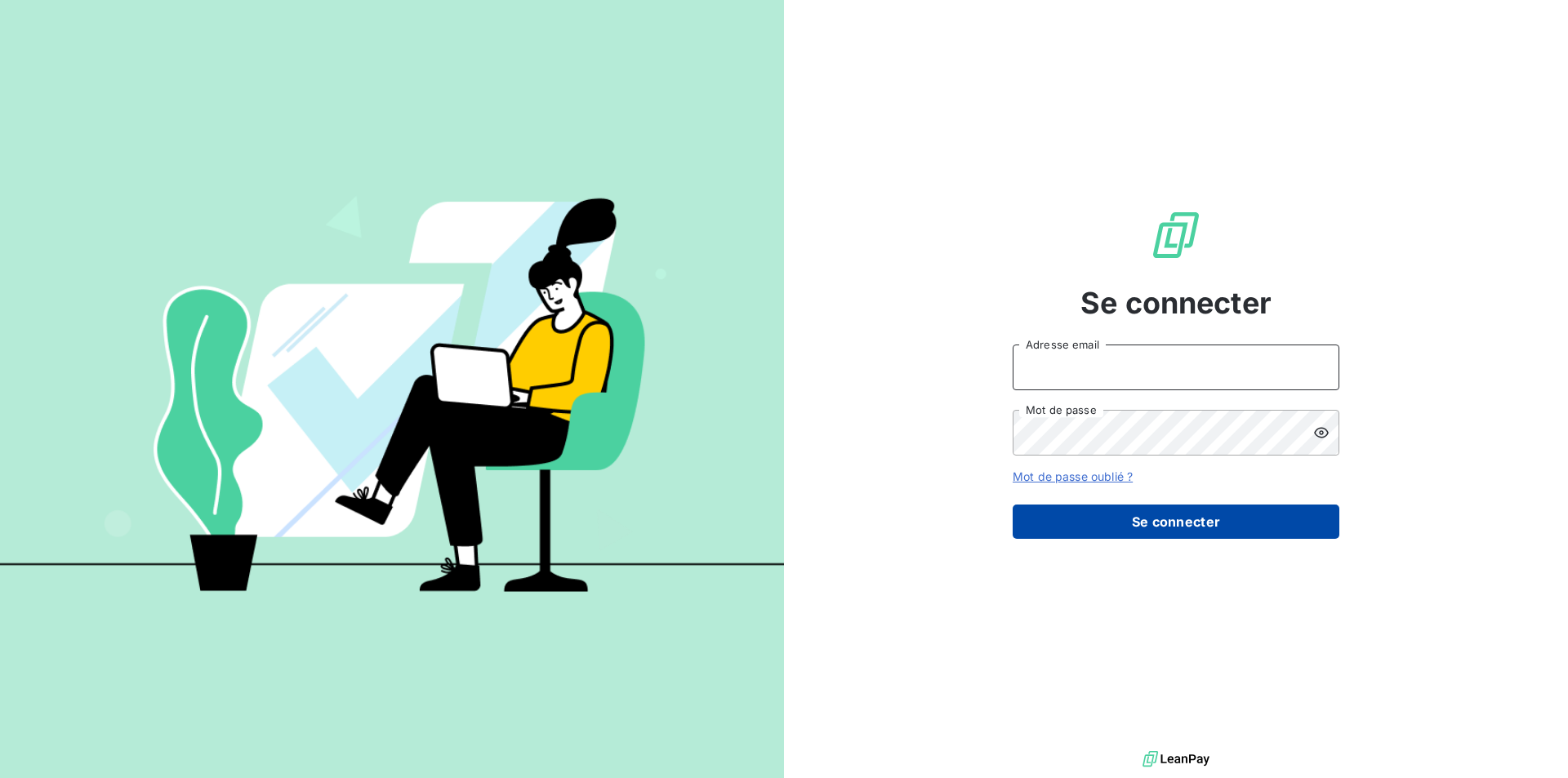 type on "abonnefois@givvol.fr" 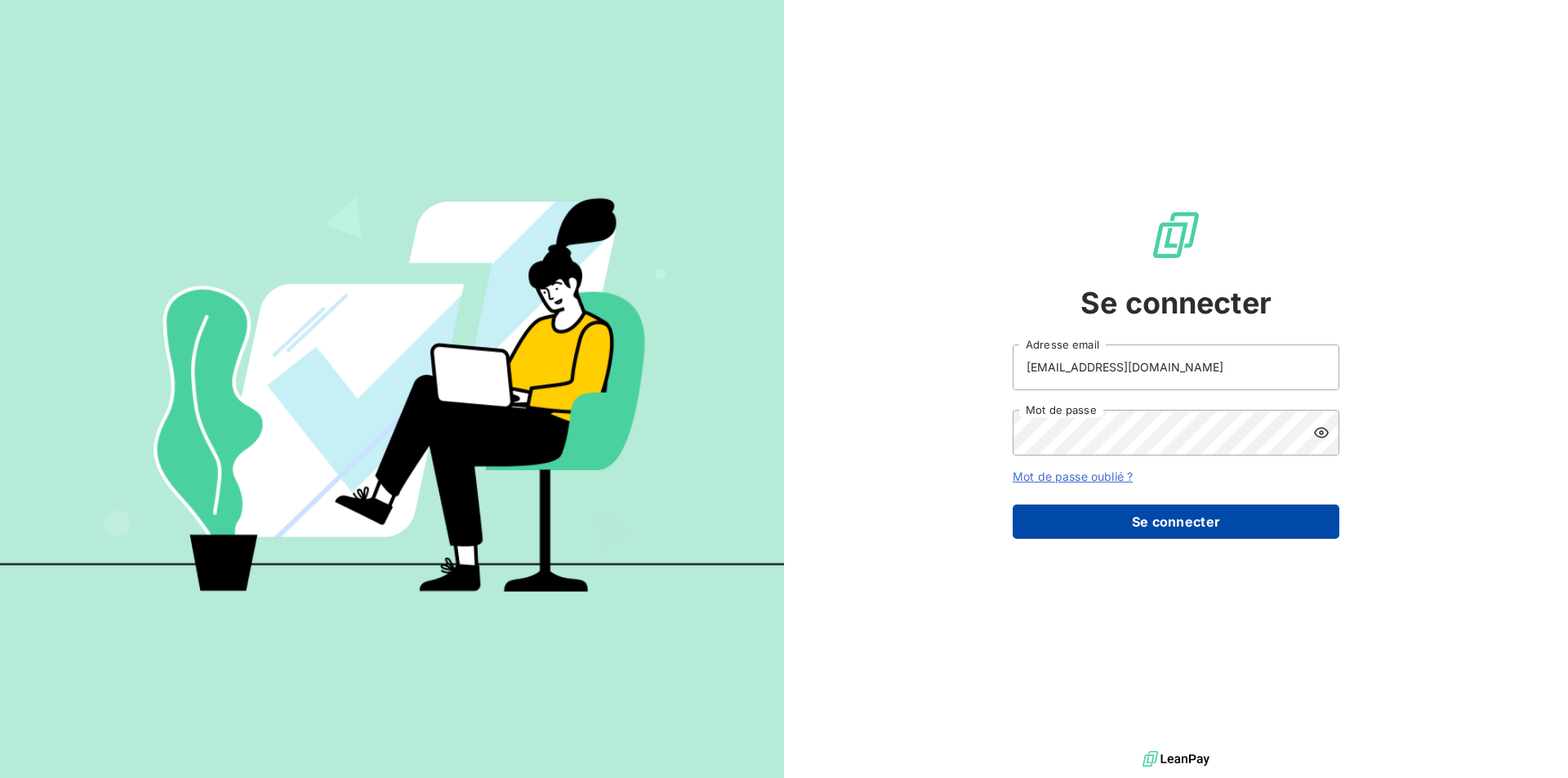 click on "Se connecter" at bounding box center (1176, 522) 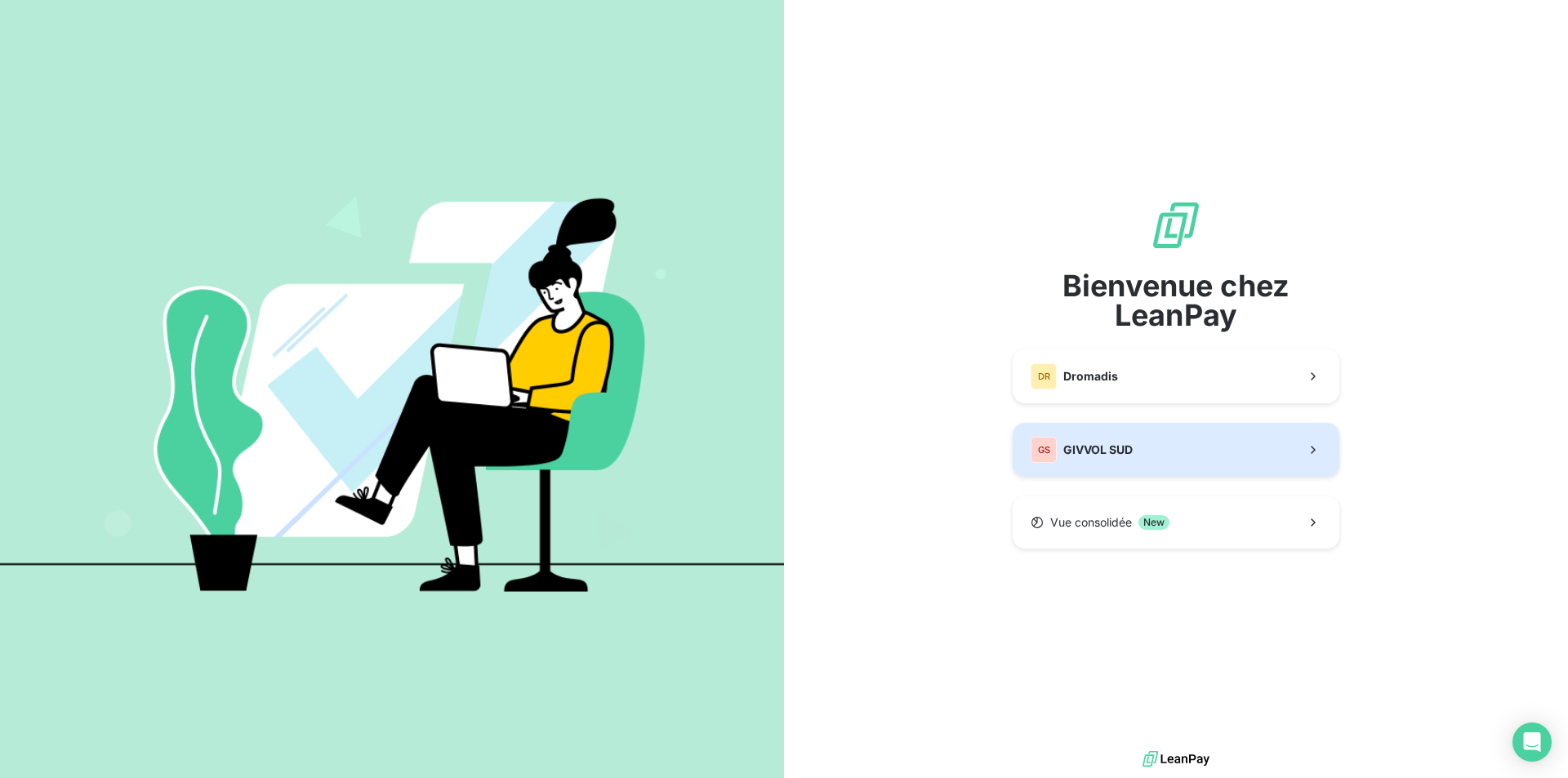 click on "GIVVOL SUD" at bounding box center [1098, 450] 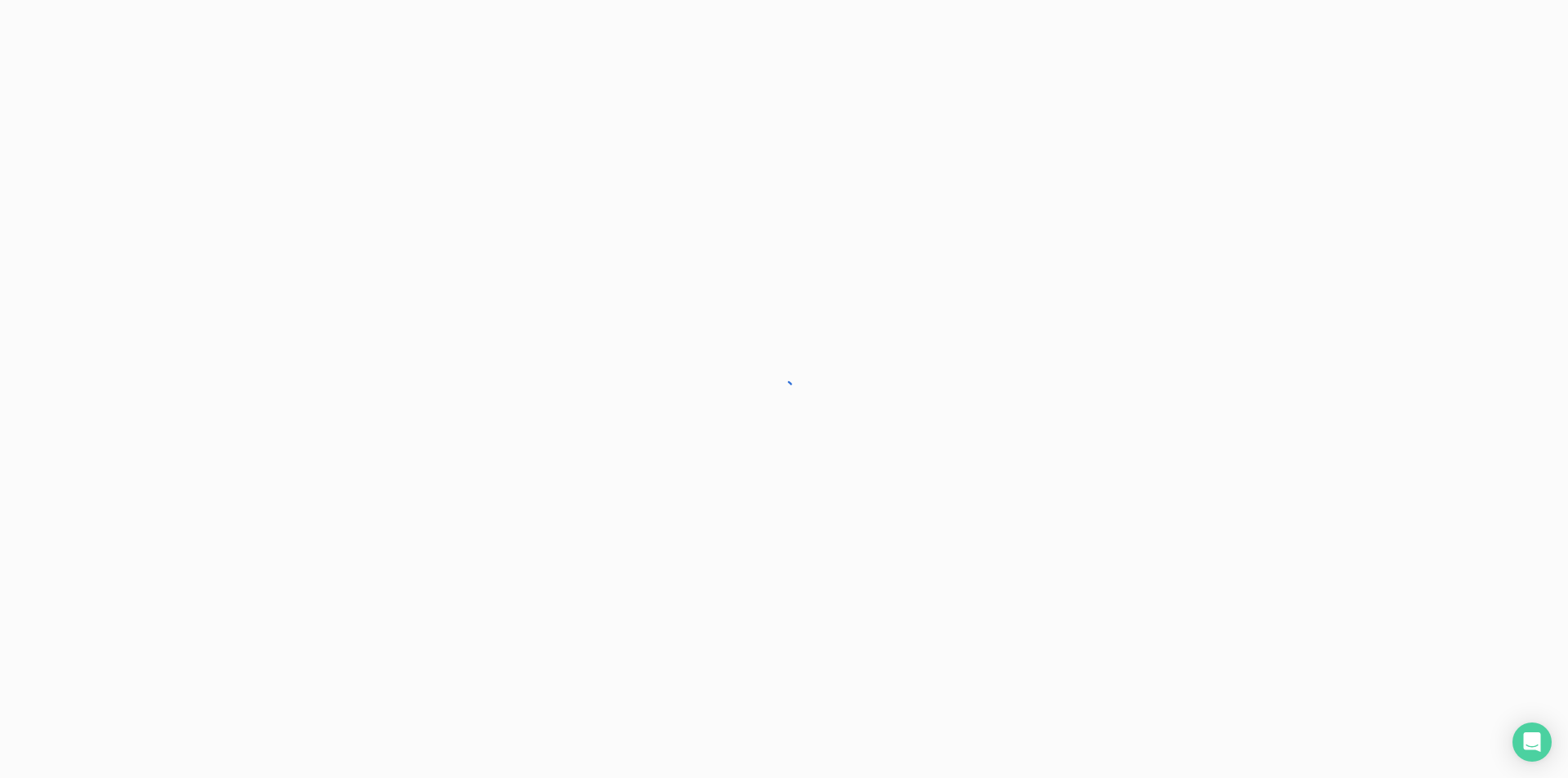 scroll, scrollTop: 0, scrollLeft: 0, axis: both 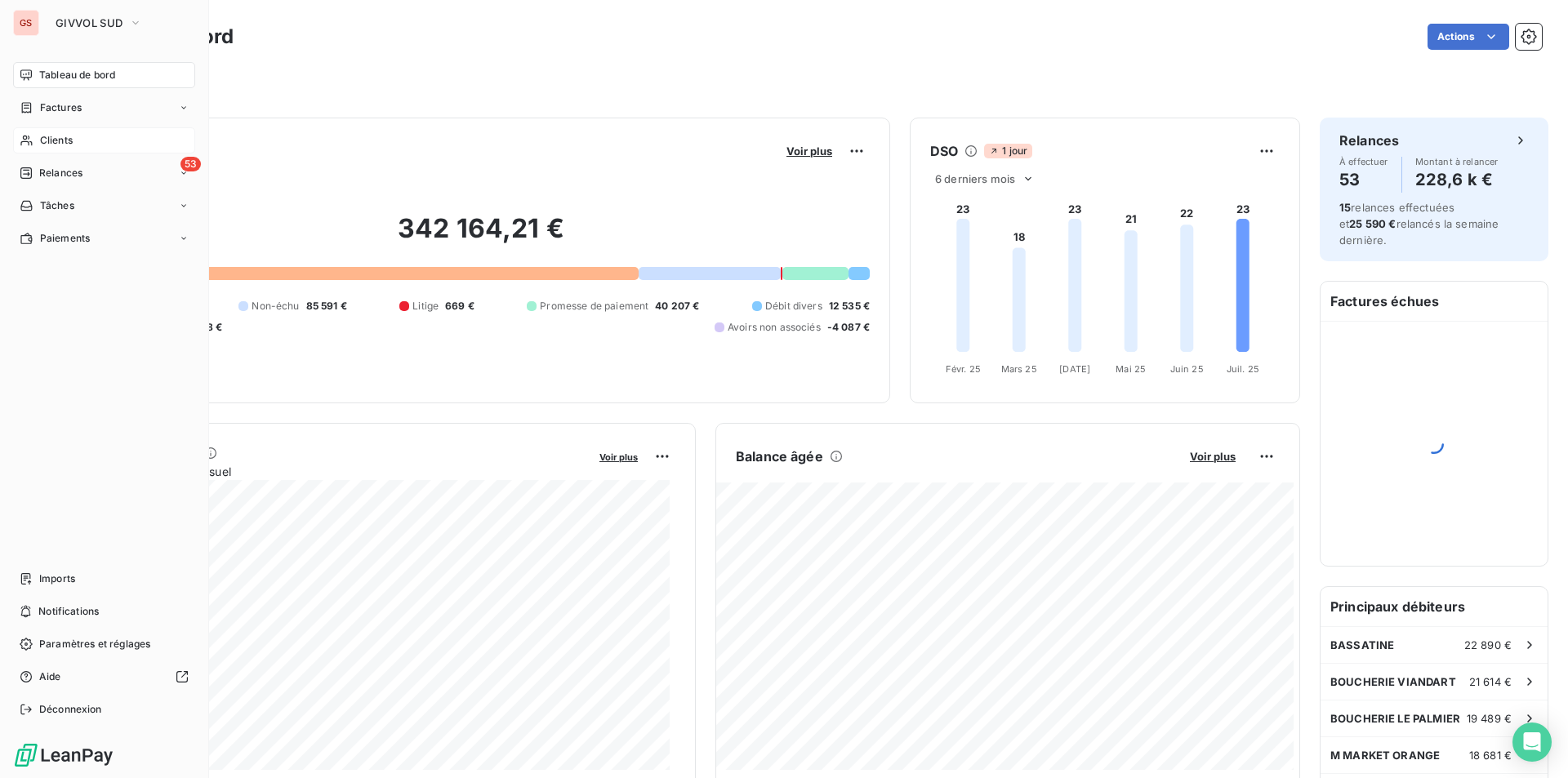 click 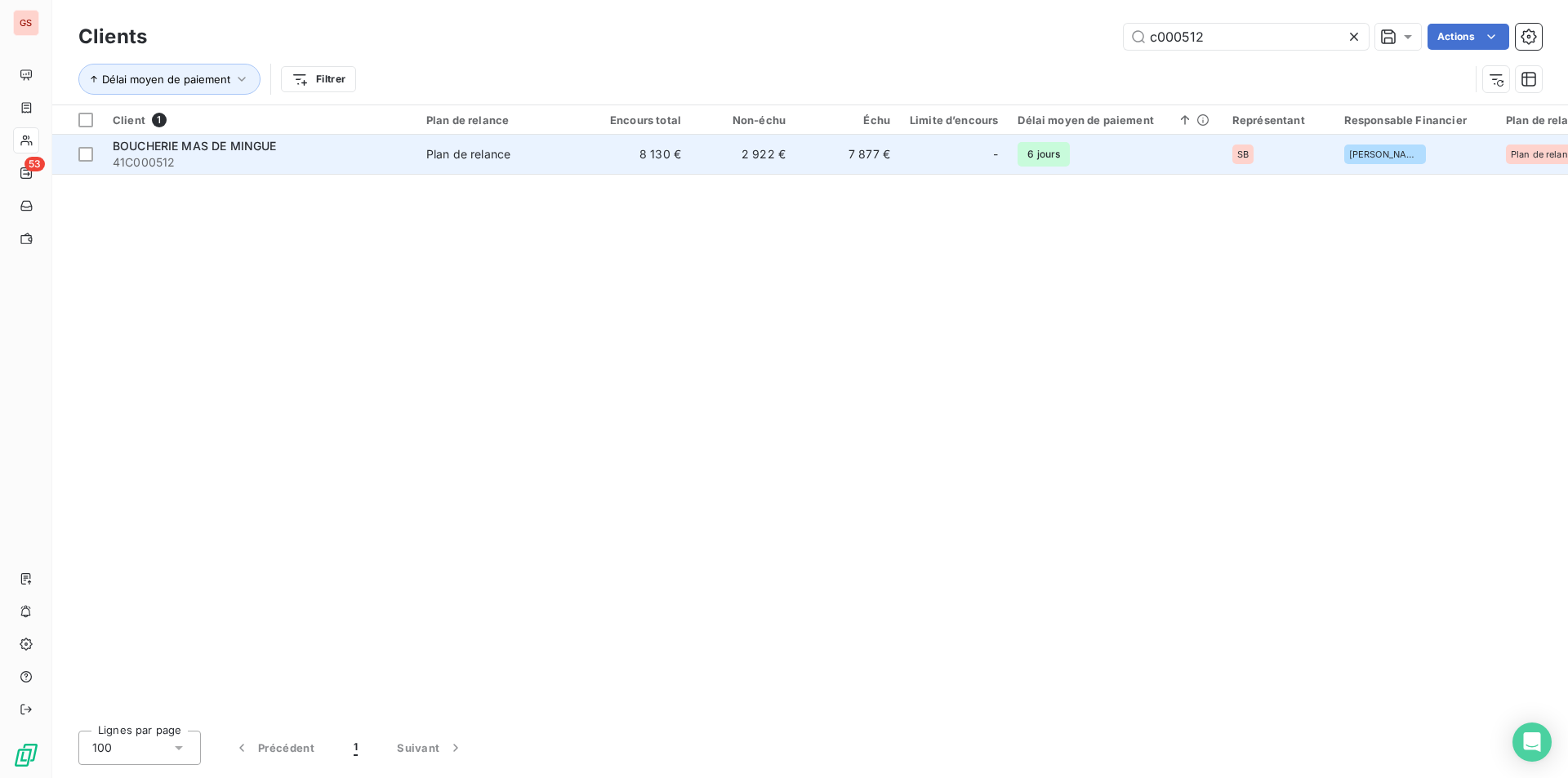 type on "c000512" 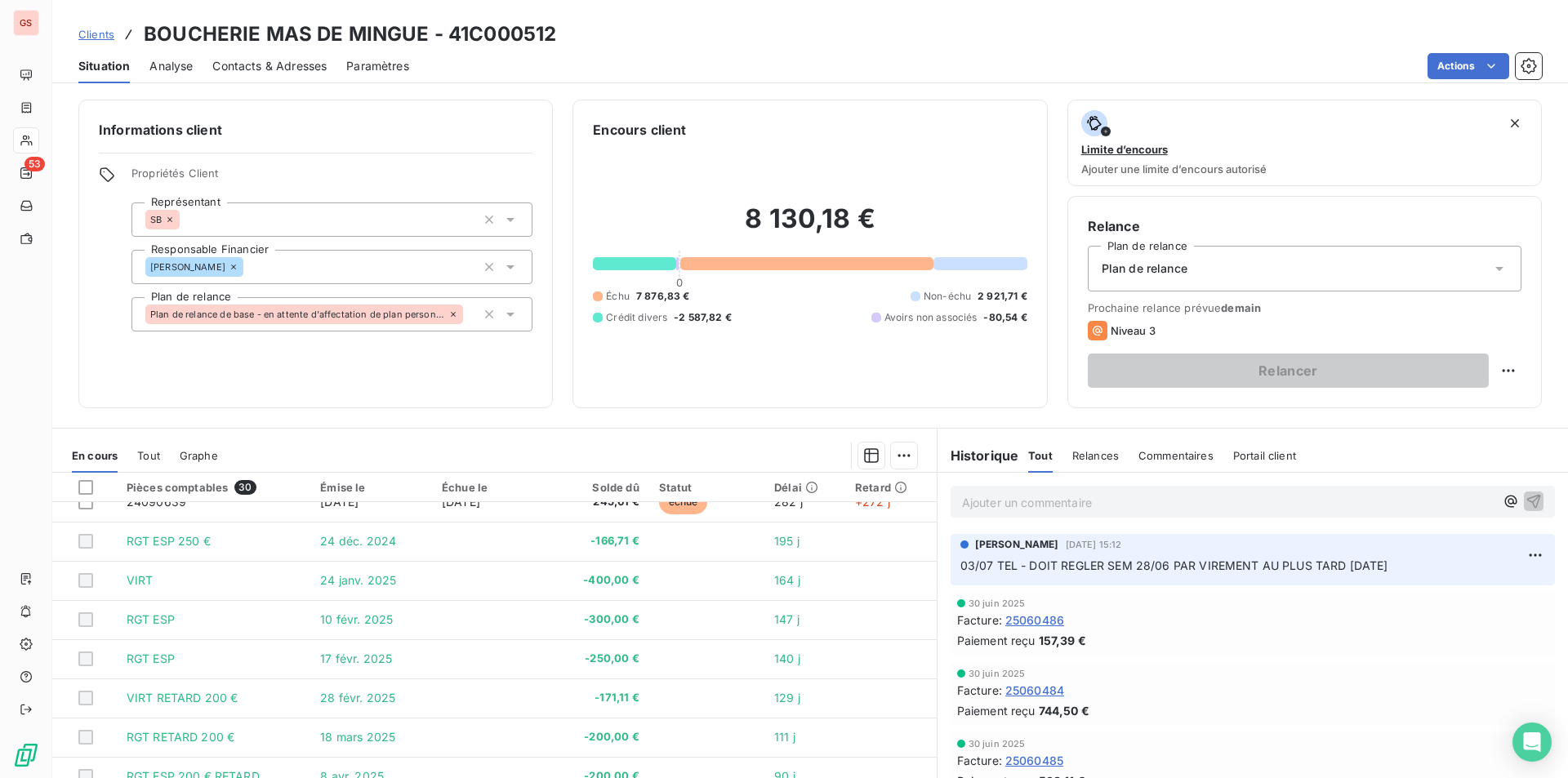scroll, scrollTop: 696, scrollLeft: 0, axis: vertical 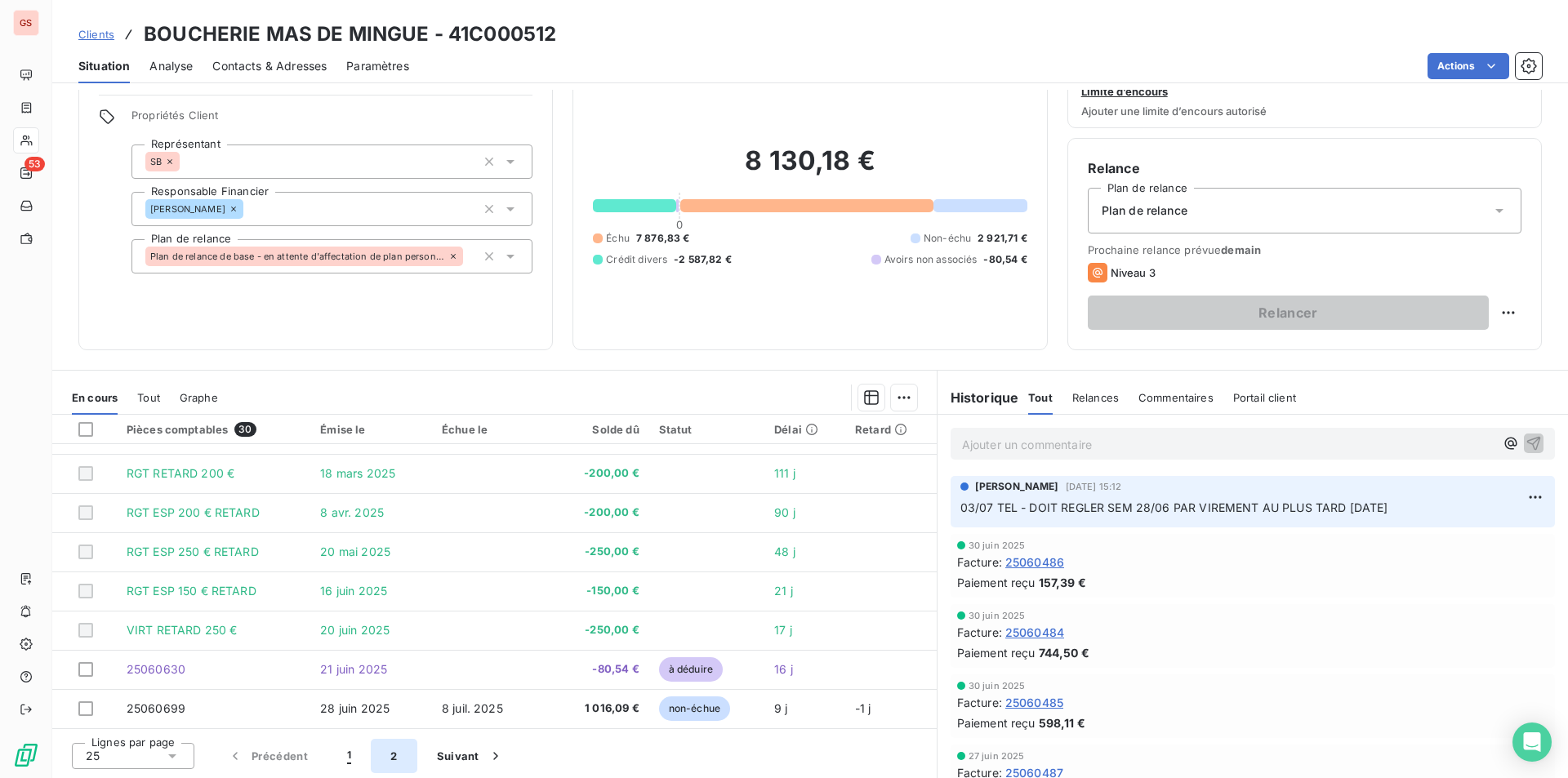 click on "2" at bounding box center [394, 756] 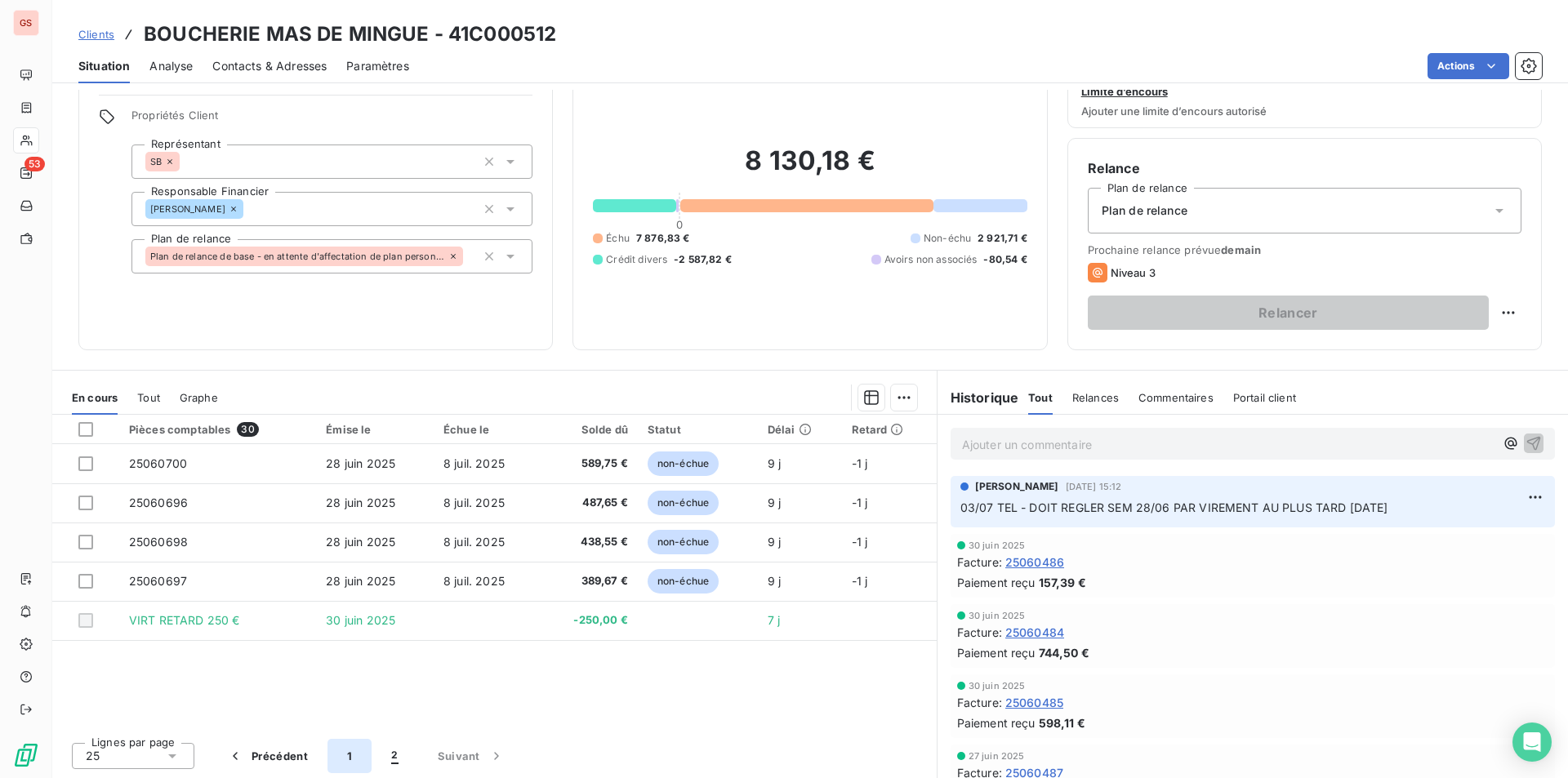 click on "1" at bounding box center [350, 756] 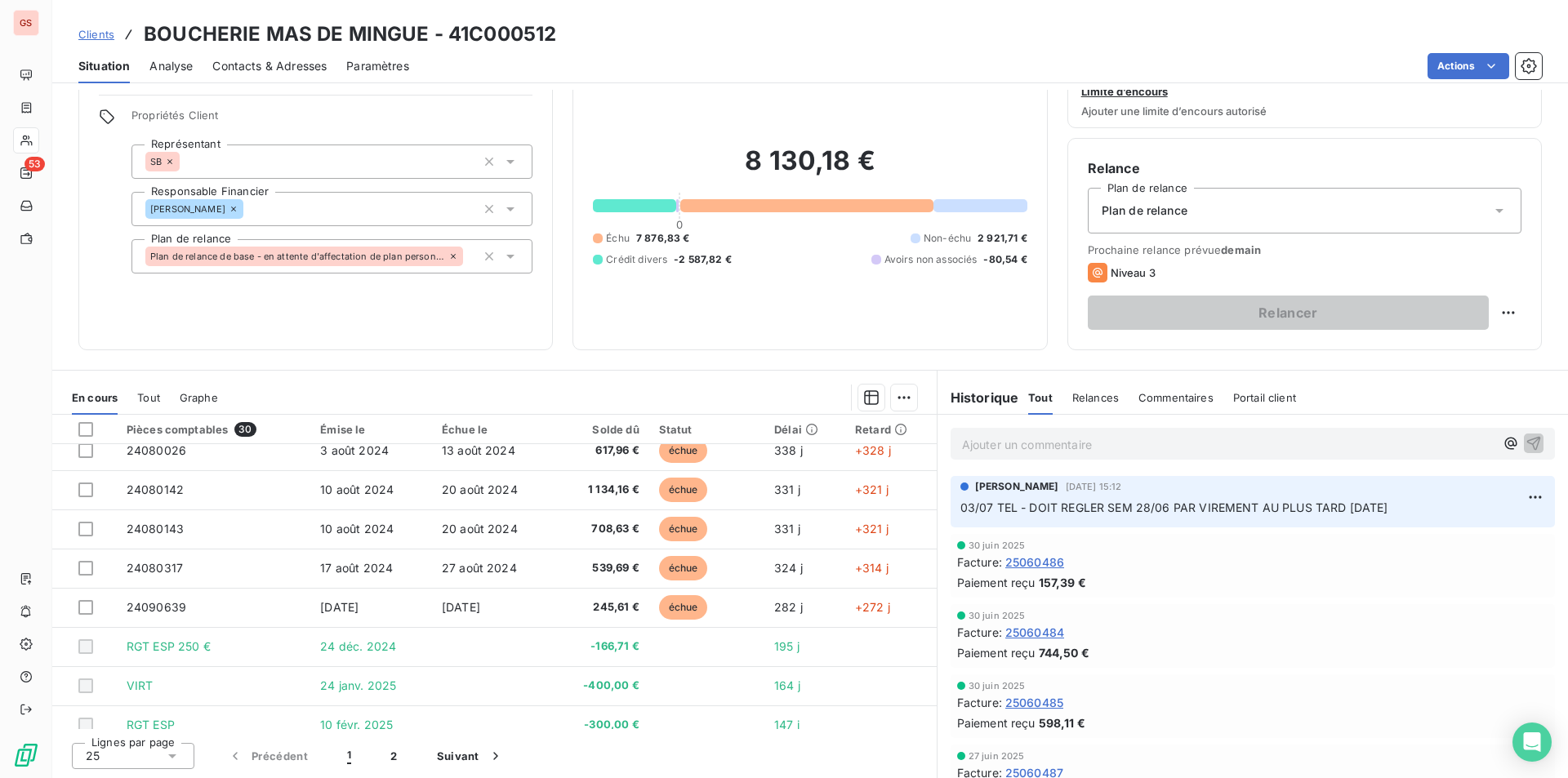 scroll, scrollTop: 696, scrollLeft: 0, axis: vertical 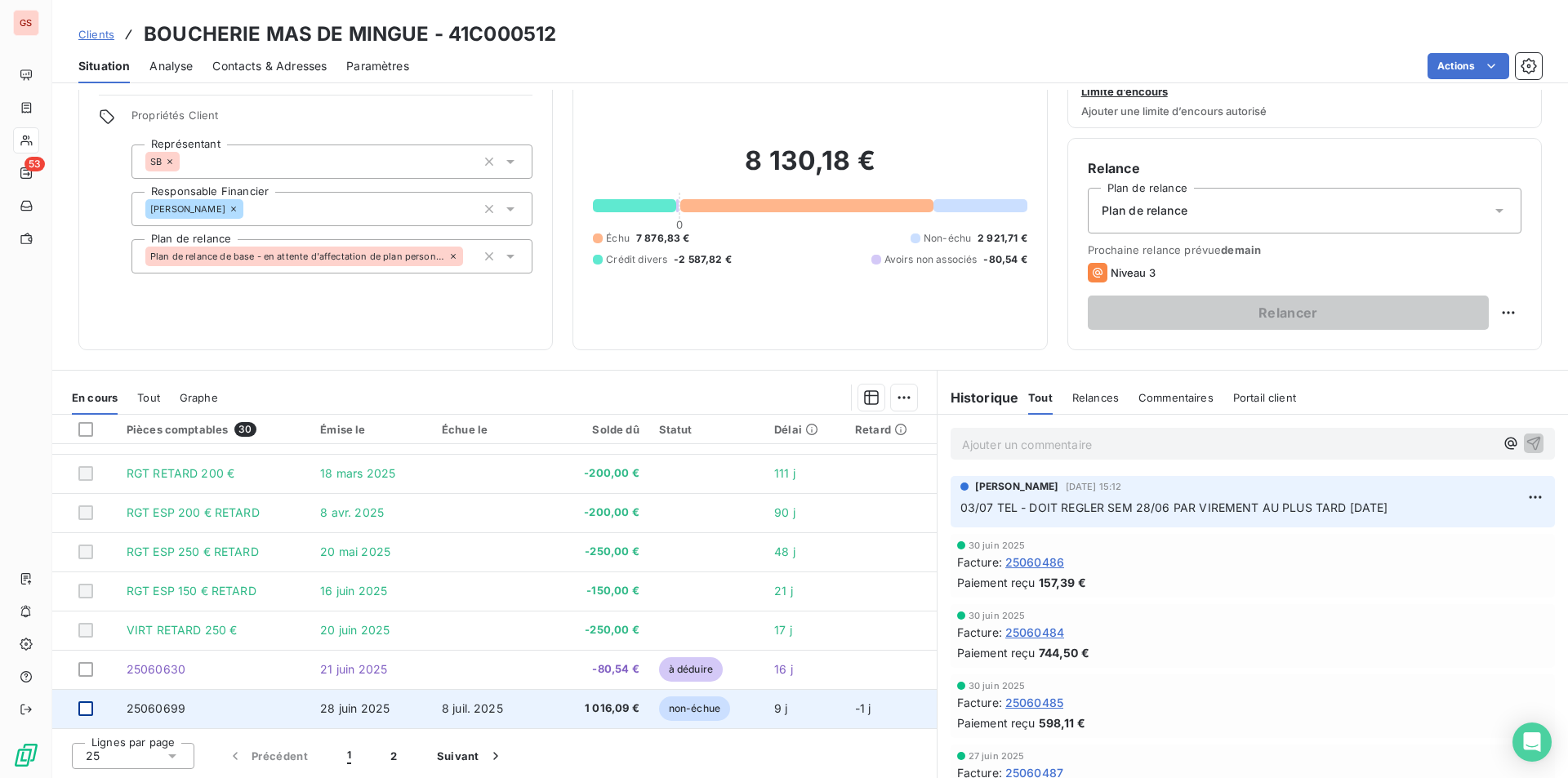 click at bounding box center (86, 709) 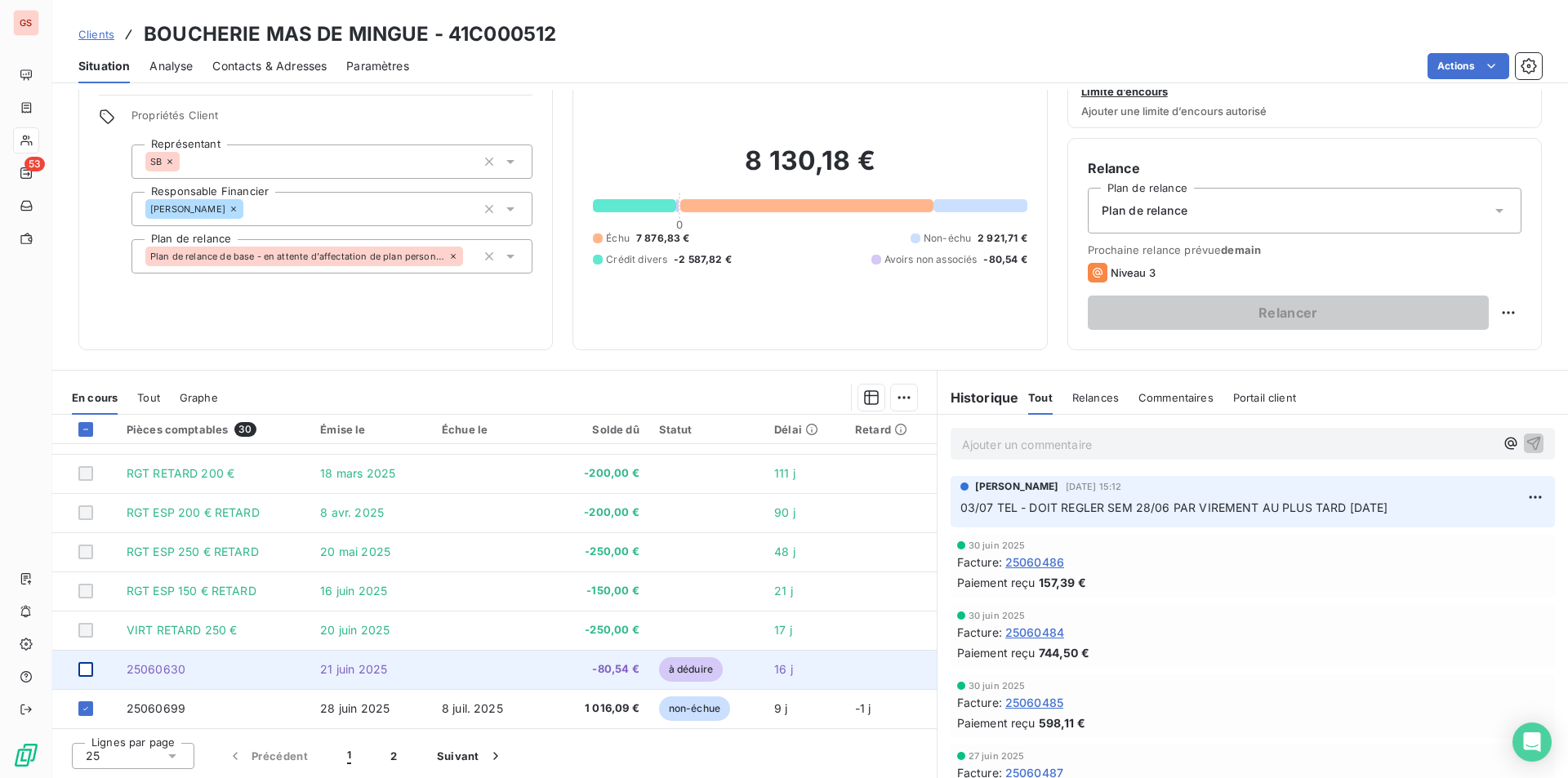click at bounding box center (86, 669) 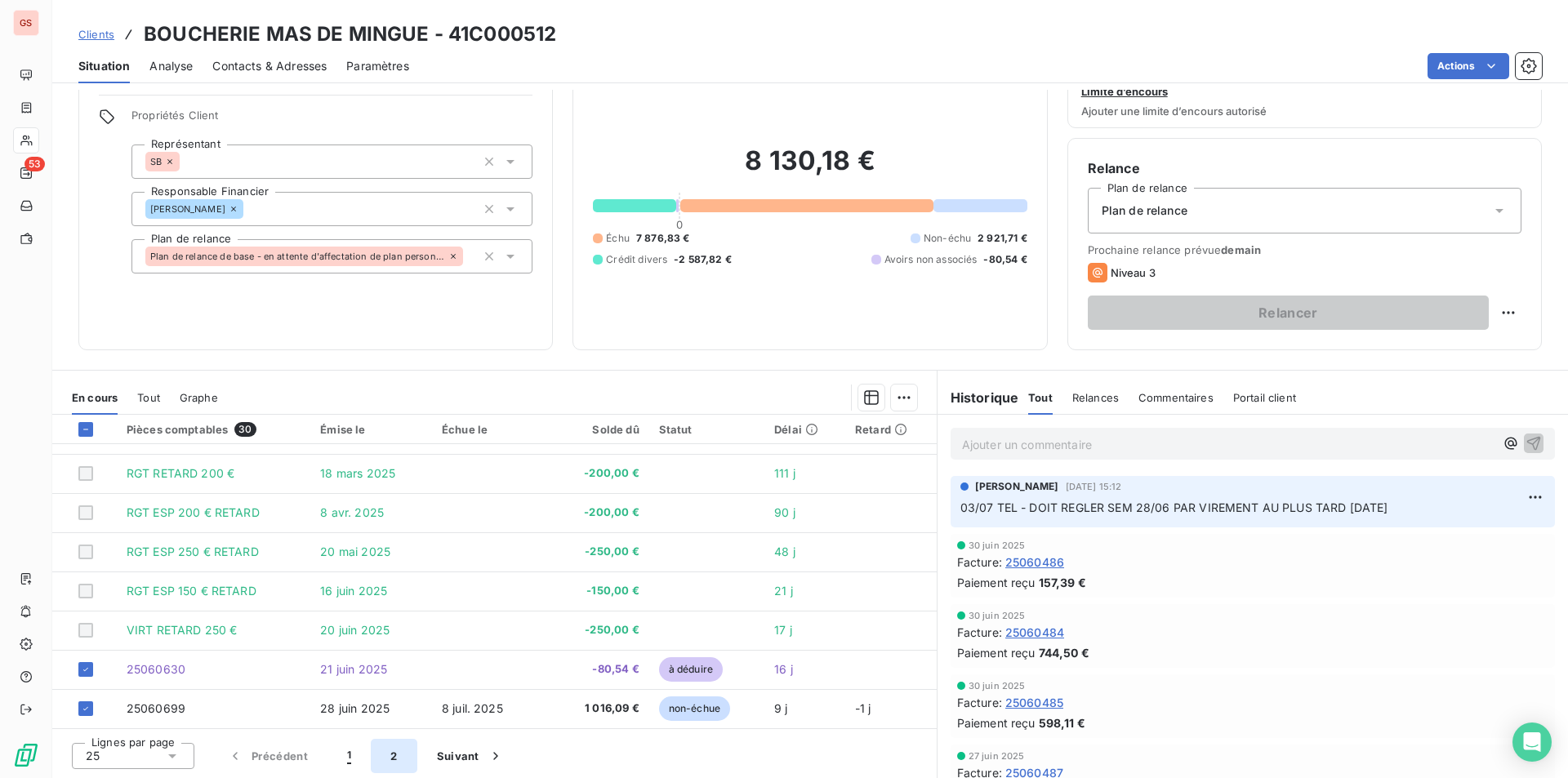 click on "2" at bounding box center [394, 756] 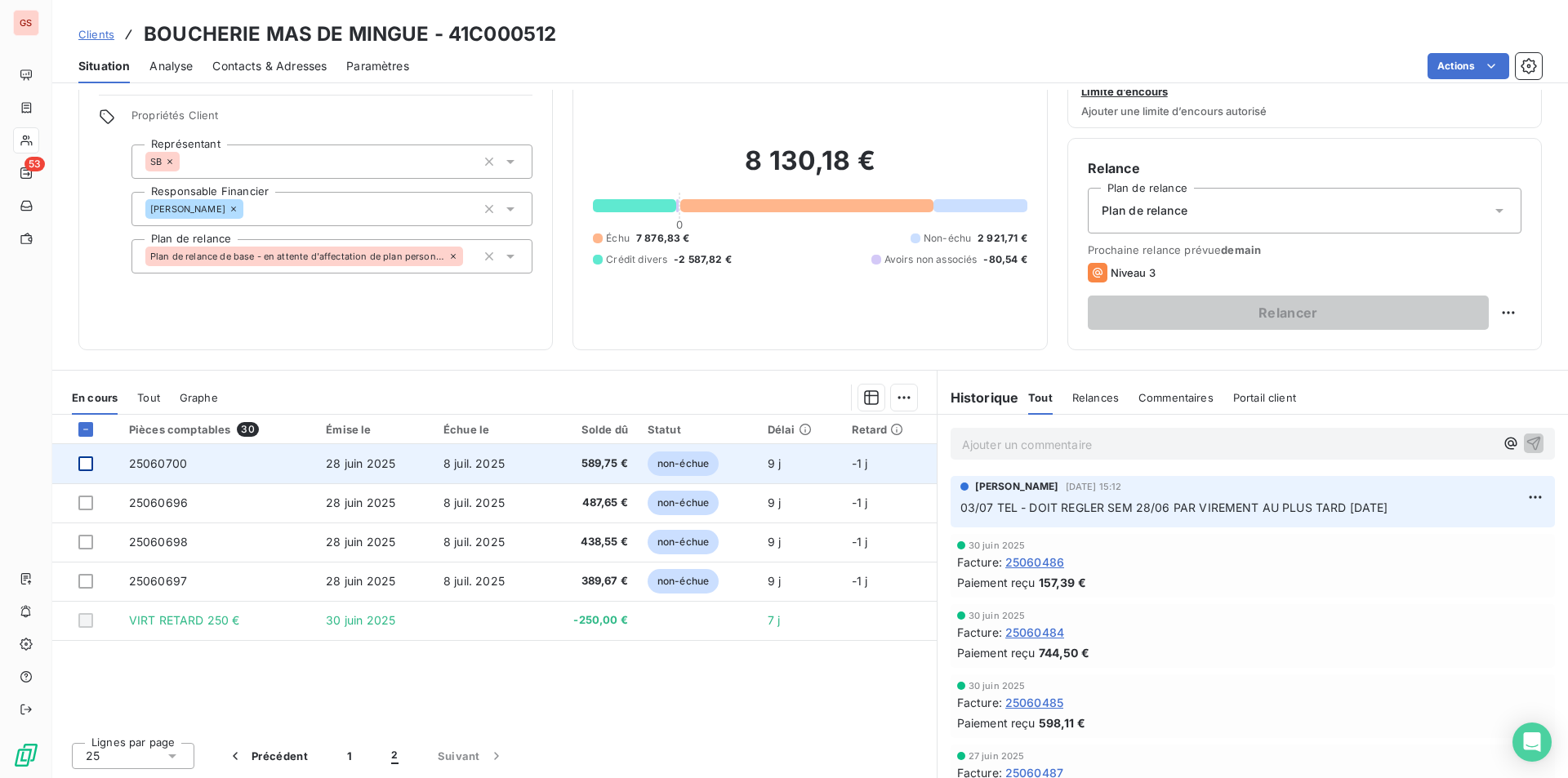 click at bounding box center (86, 464) 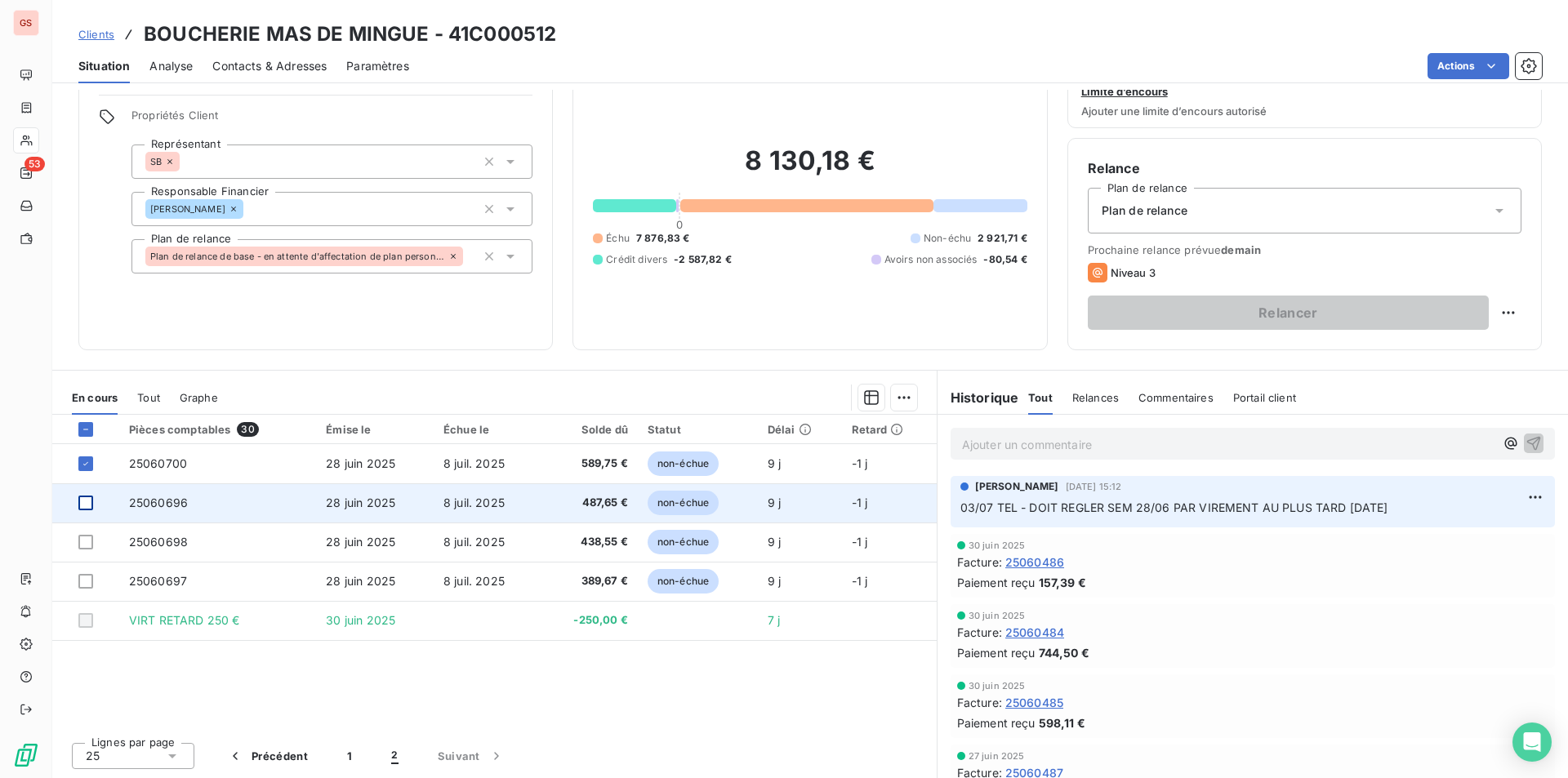 click at bounding box center [86, 503] 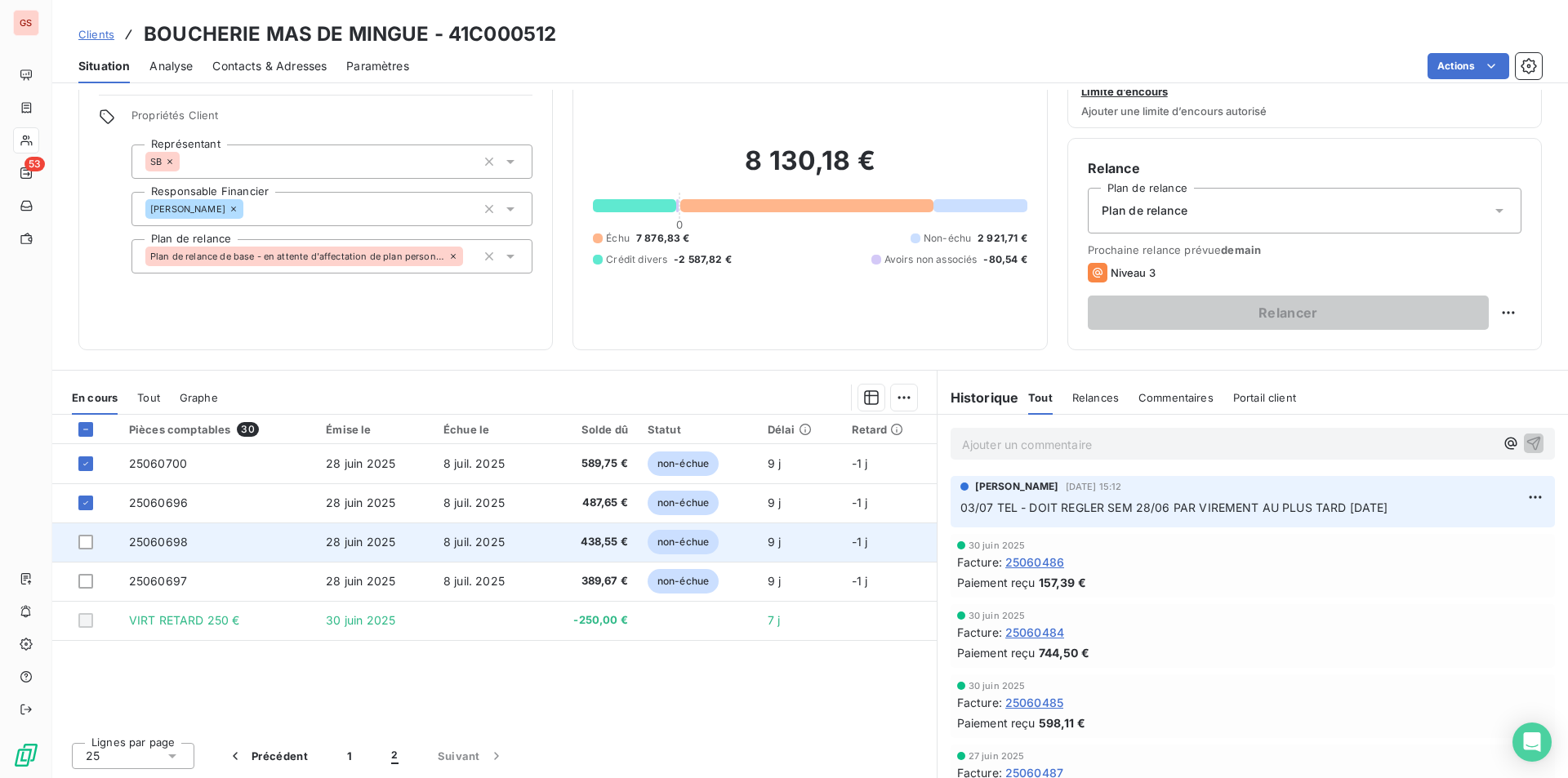 drag, startPoint x: 85, startPoint y: 536, endPoint x: 85, endPoint y: 560, distance: 24 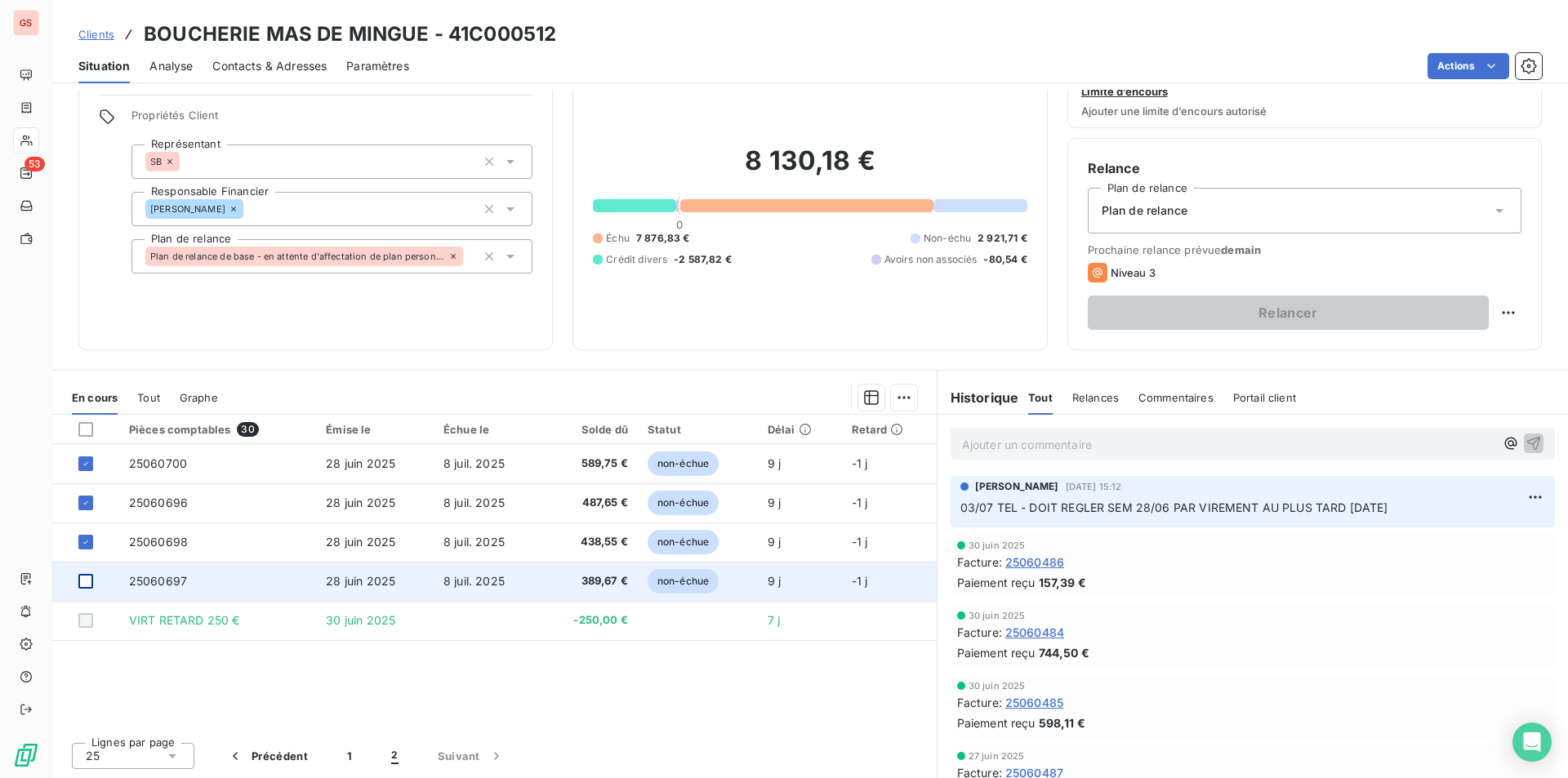 click at bounding box center [86, 581] 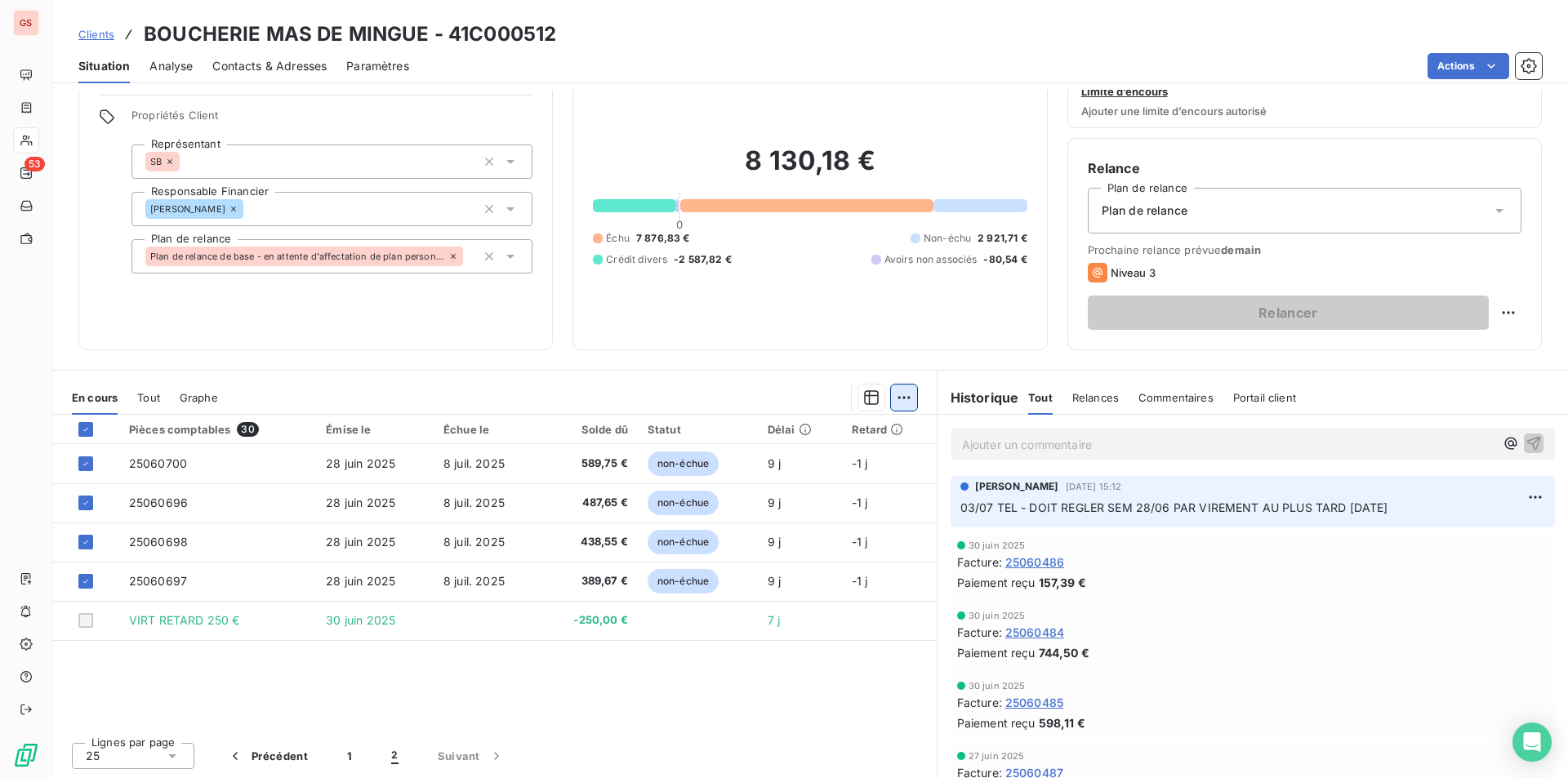 click on "GS 53 Clients BOUCHERIE MAS DE MINGUE - 41C000512 Situation Analyse Contacts & Adresses Paramètres Actions Informations client Propriétés Client Représentant SB Responsable Financier Annabel BONNEFOIS Plan de relance Plan de relance de base - en attente d'affectation de plan personnalisée Encours client   8 130,18 € 0 Échu 7 876,83 € Non-échu 2 921,71 €   Crédit divers -2 587,82 € Avoirs non associés -80,54 €   Limite d’encours Ajouter une limite d’encours autorisé Relance Plan de relance Plan de relance Prochaine relance prévue  demain Niveau 3 Relancer En cours Tout Graphe Pièces comptables 30 Émise le Échue le Solde dû Statut Délai   Retard   25060700 28 juin 2025 8 juil. 2025 589,75 € non-échue 9 j -1 j 25060696 28 juin 2025 8 juil. 2025 487,65 € non-échue 9 j -1 j 25060698 28 juin 2025 8 juil. 2025 438,55 € non-échue 9 j -1 j 25060697 28 juin 2025 8 juil. 2025 389,67 € non-échue 9 j -1 j VIRT RETARD 250 € 30 juin 2025 -250,00 €" at bounding box center [784, 389] 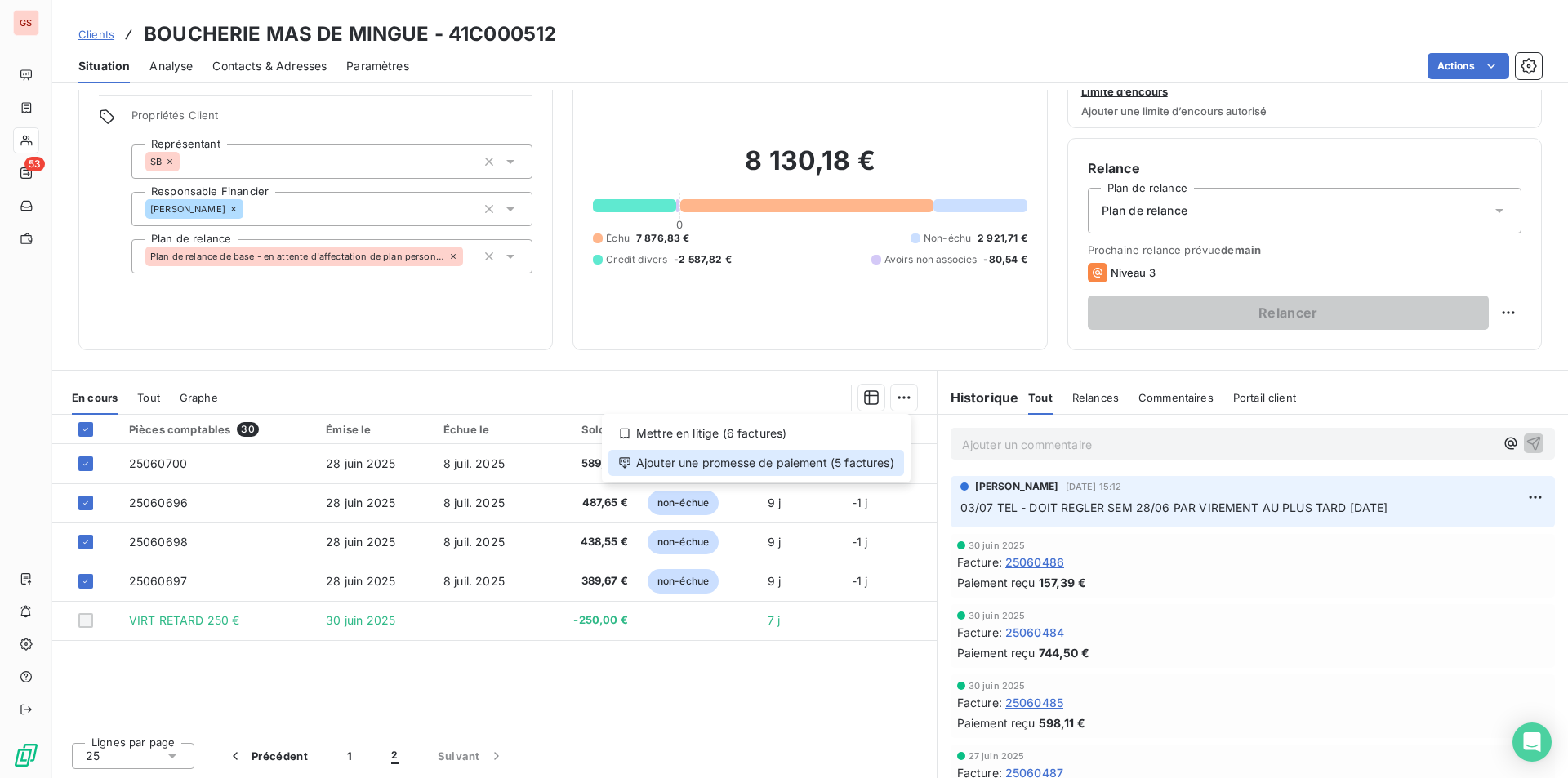 click on "Ajouter une promesse de paiement (5 factures)" at bounding box center (756, 463) 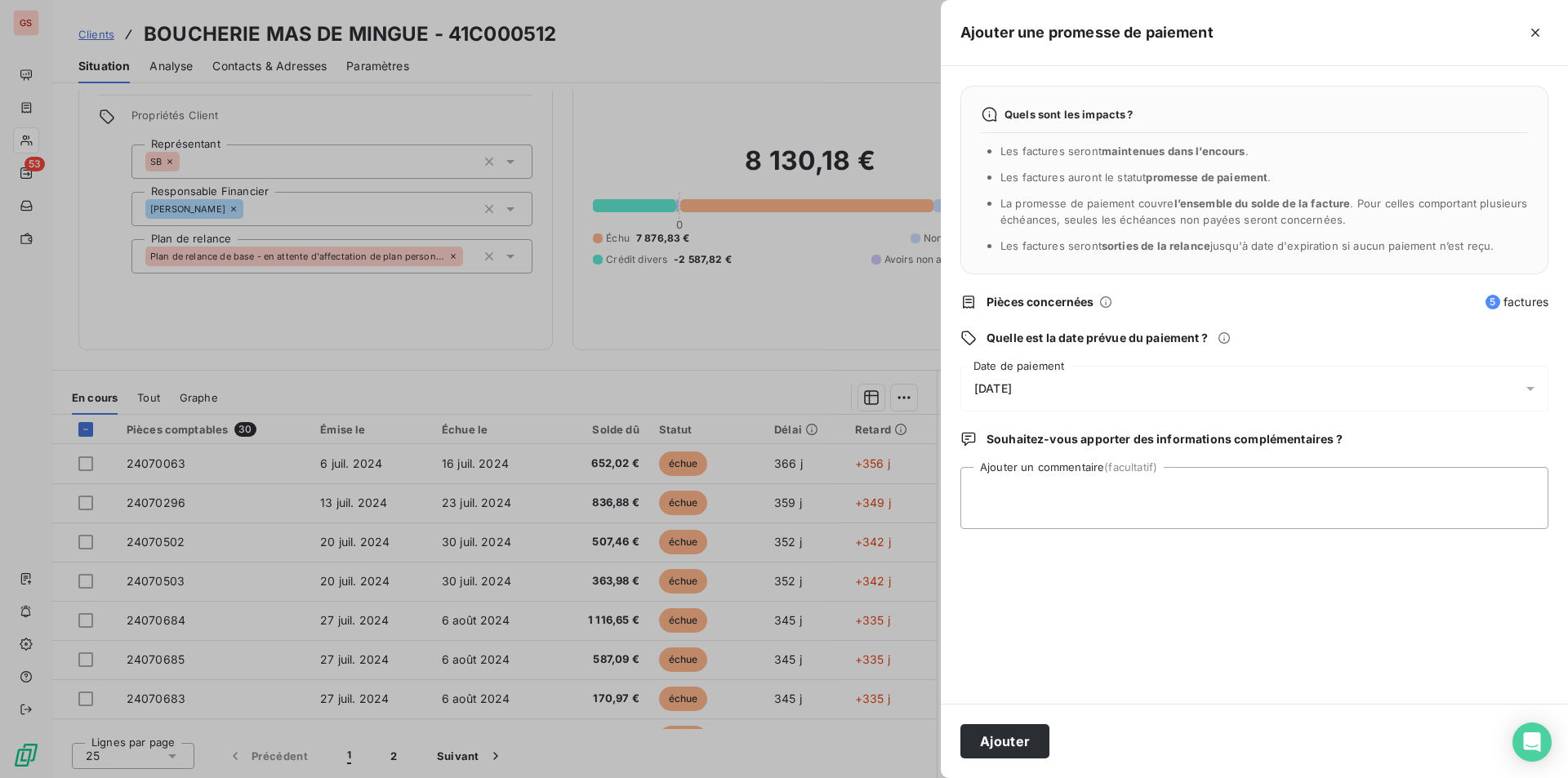 click on "08/07/2025" at bounding box center [993, 389] 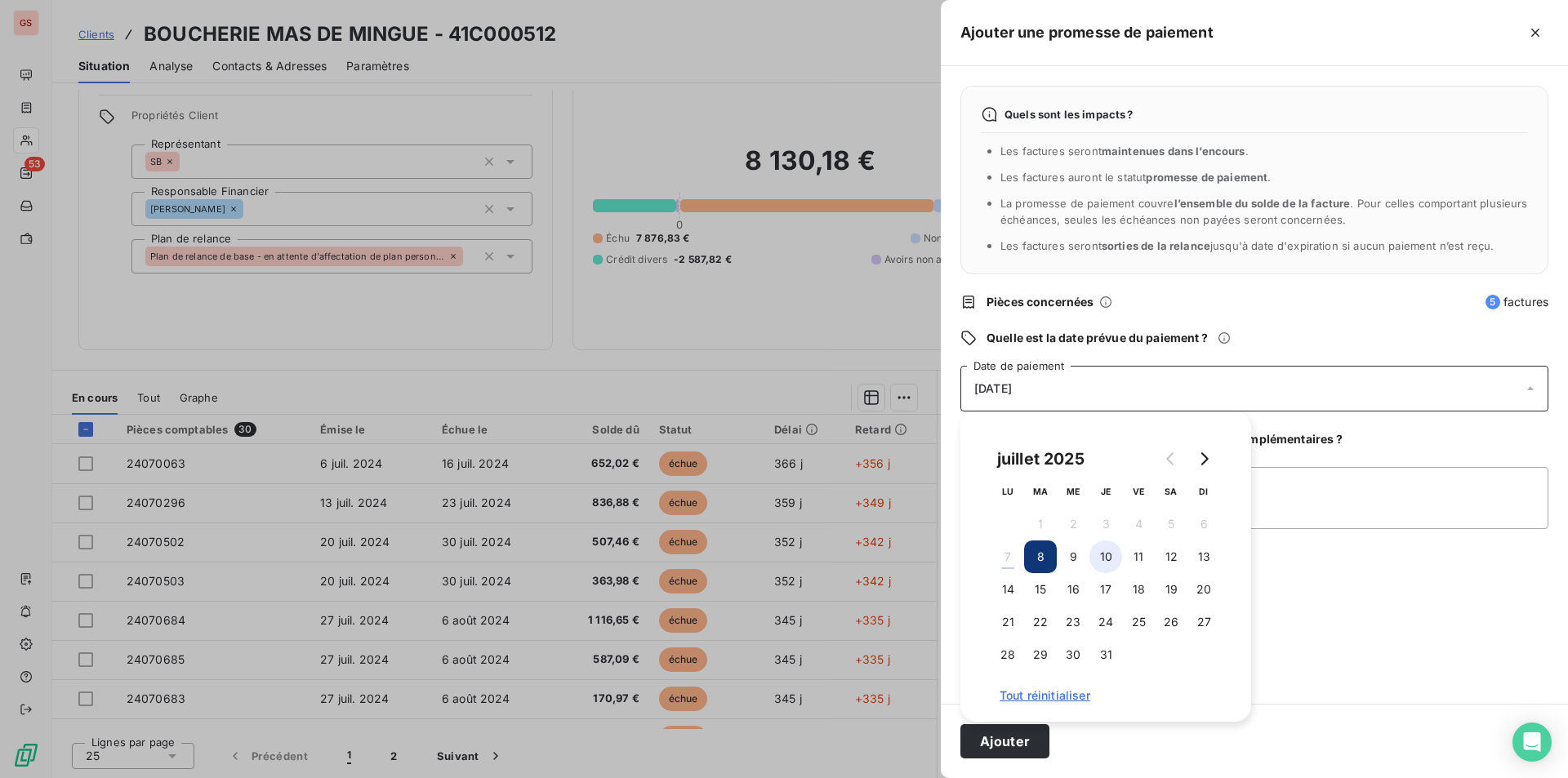 click on "10" at bounding box center (1106, 557) 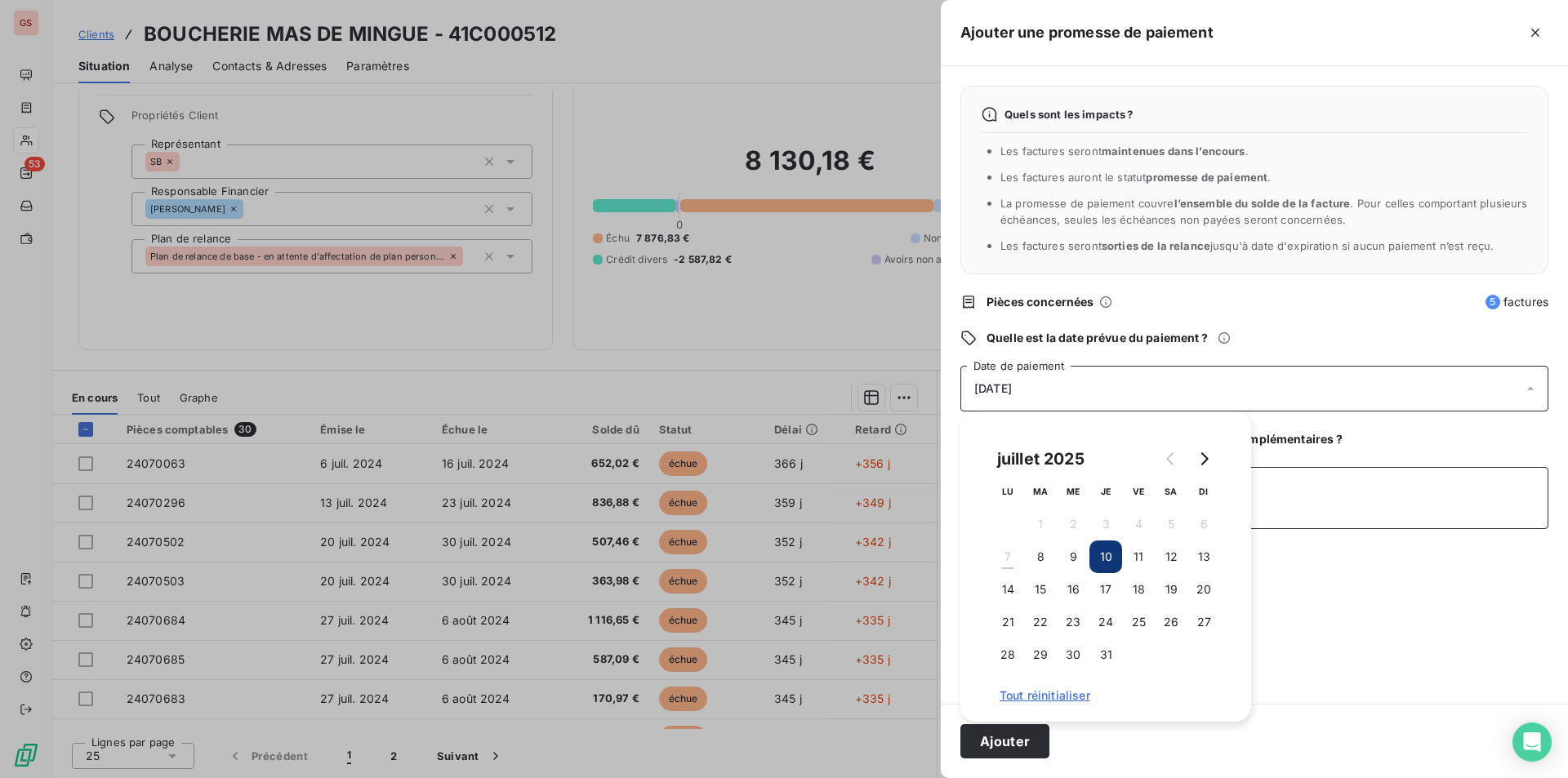 click on "Ajouter un commentaire  (facultatif)" at bounding box center [1254, 498] 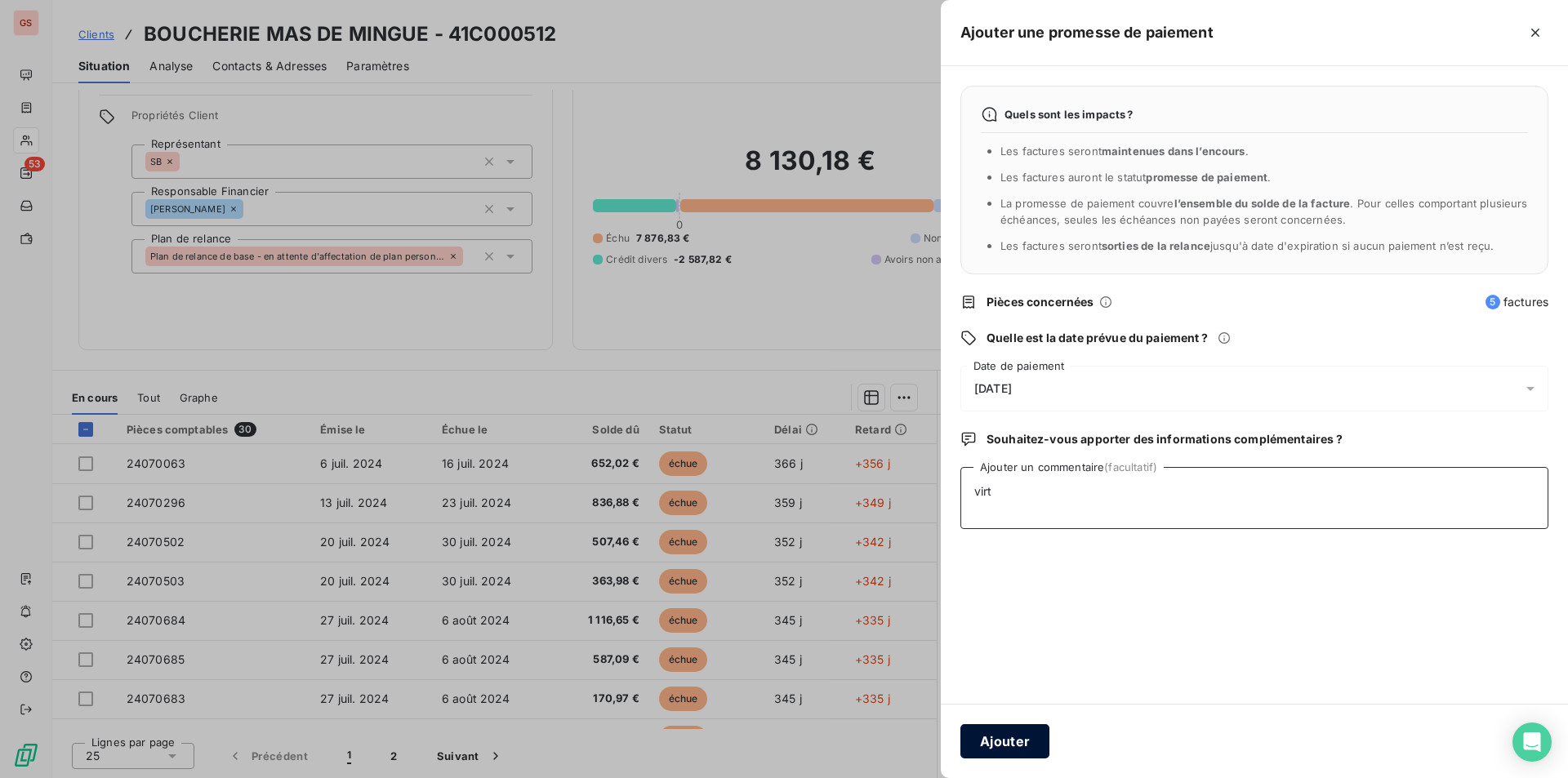 type on "virt" 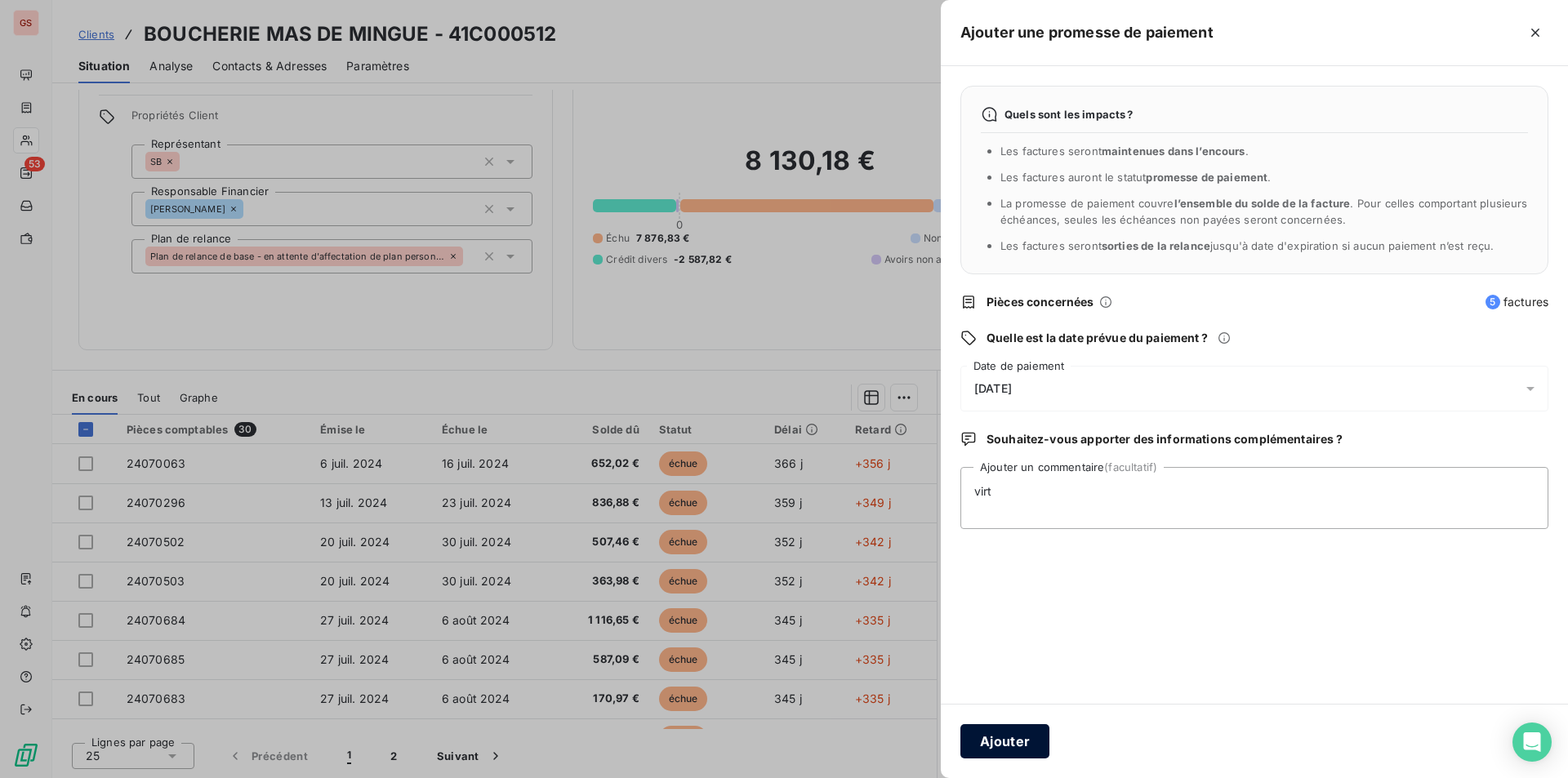 click on "Ajouter" at bounding box center [1004, 741] 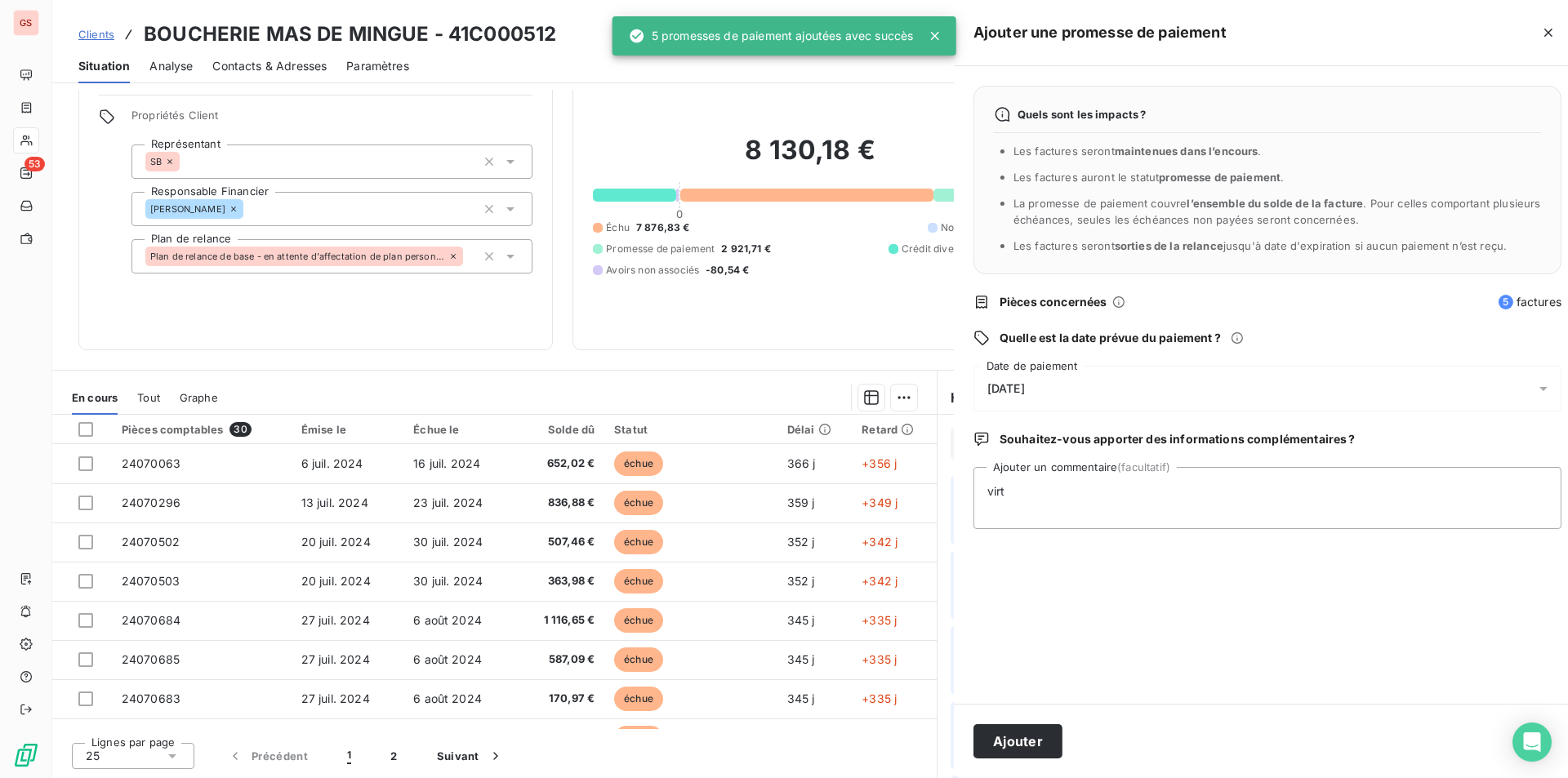 type 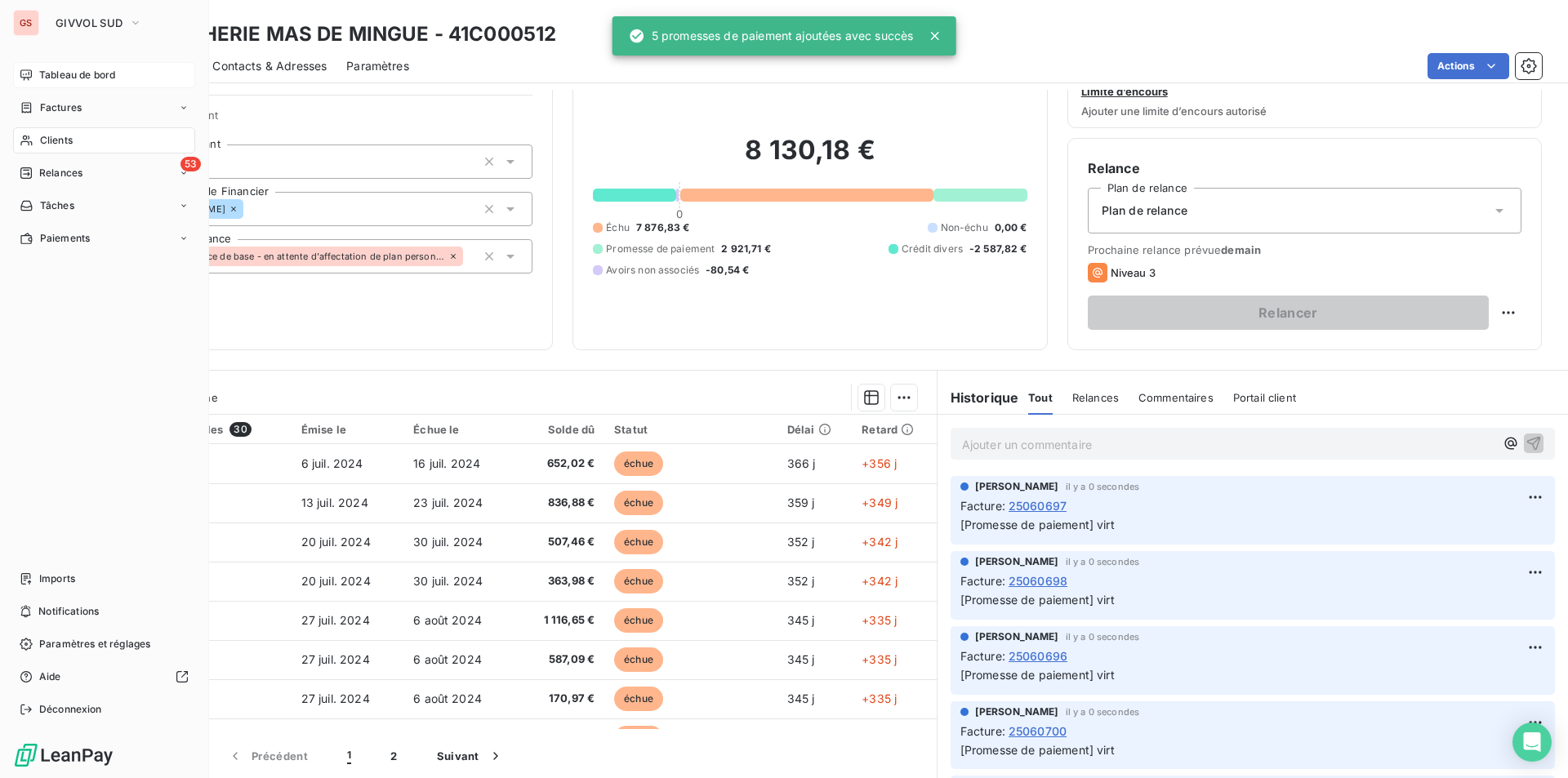 click on "Tableau de bord" at bounding box center (77, 75) 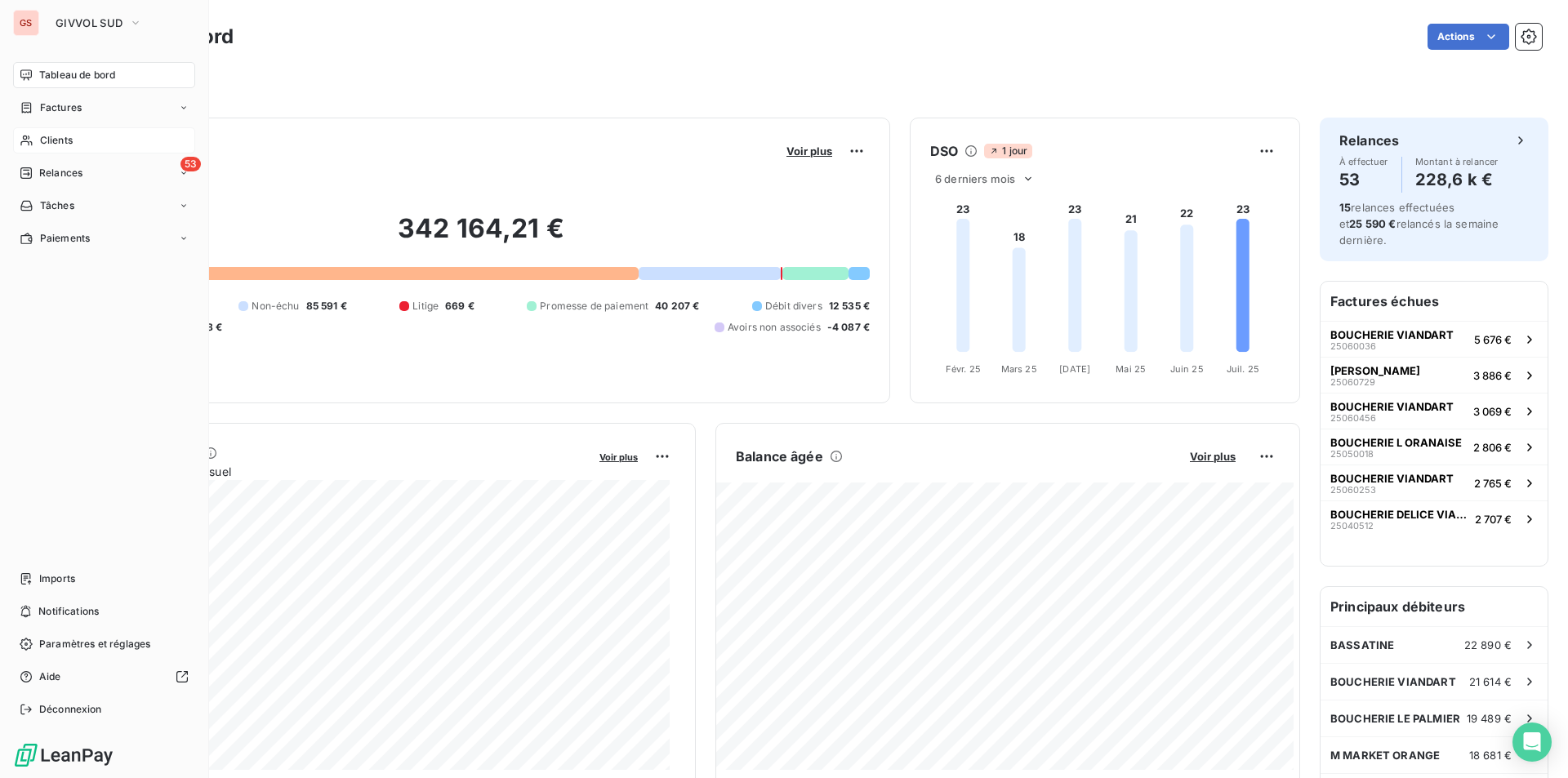 click on "Clients" at bounding box center (56, 140) 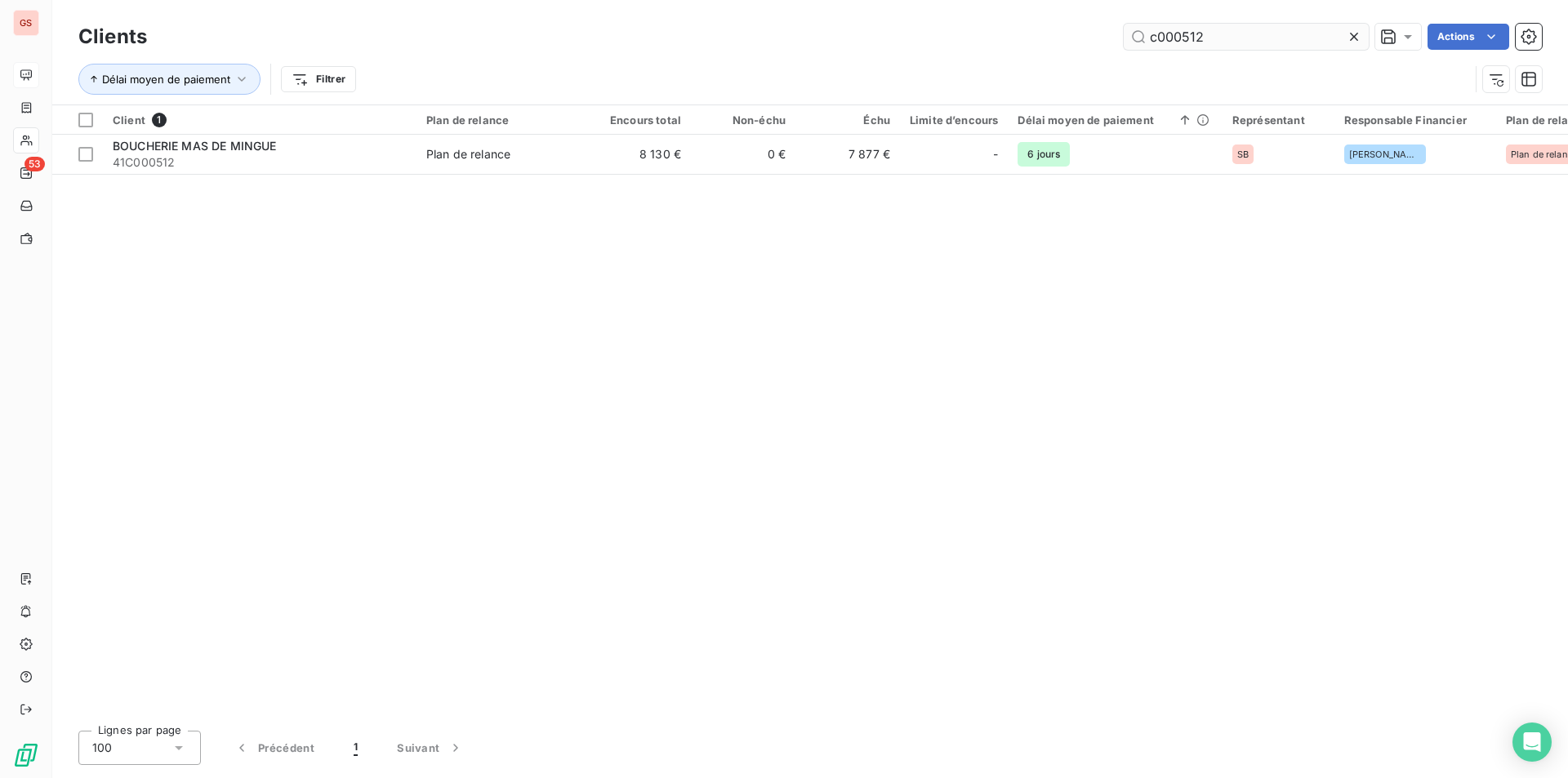 drag, startPoint x: 1186, startPoint y: 34, endPoint x: 1281, endPoint y: 34, distance: 95 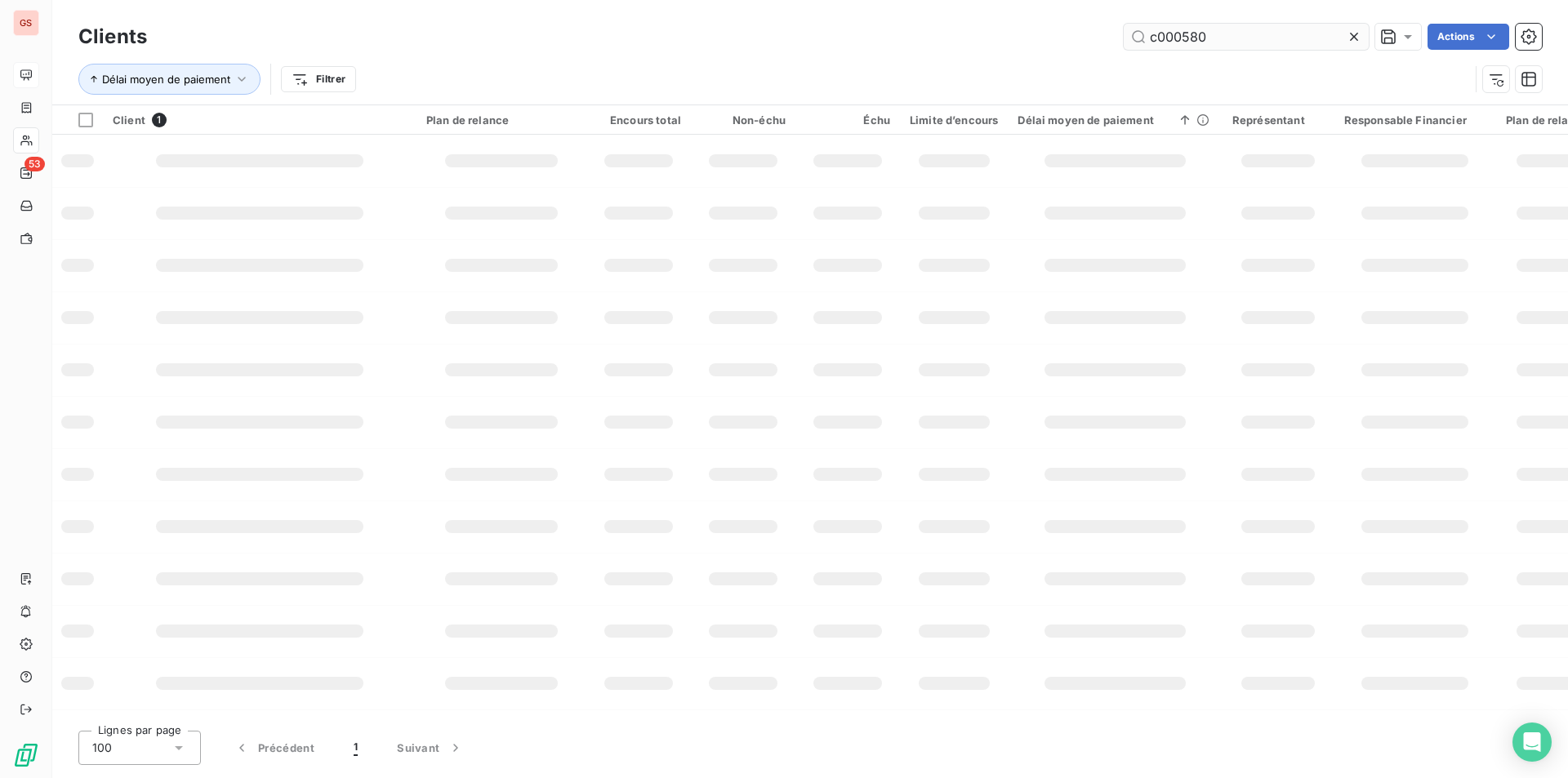 type on "c000580" 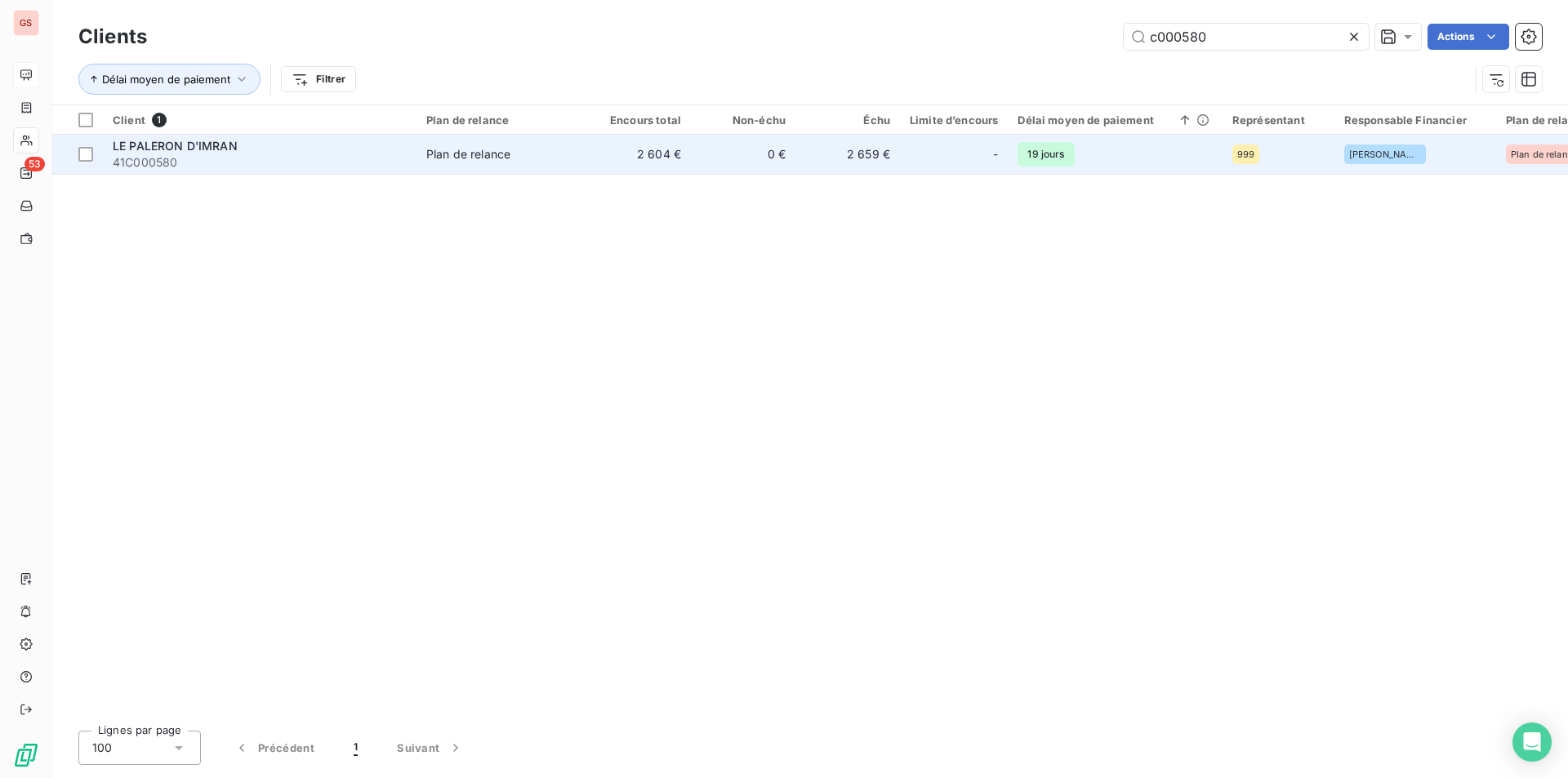 click on "Plan de relance" at bounding box center [468, 154] 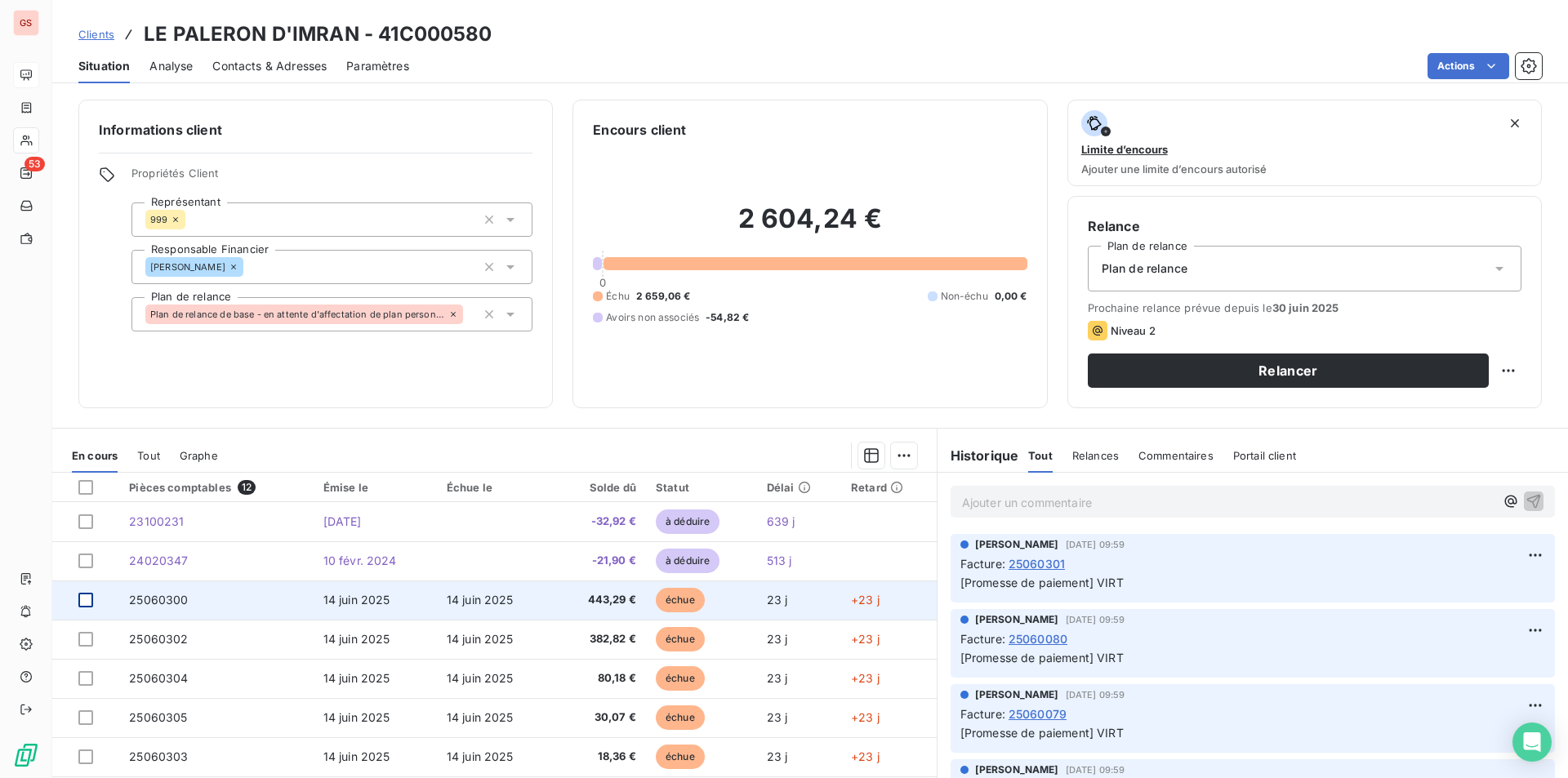 click at bounding box center (86, 600) 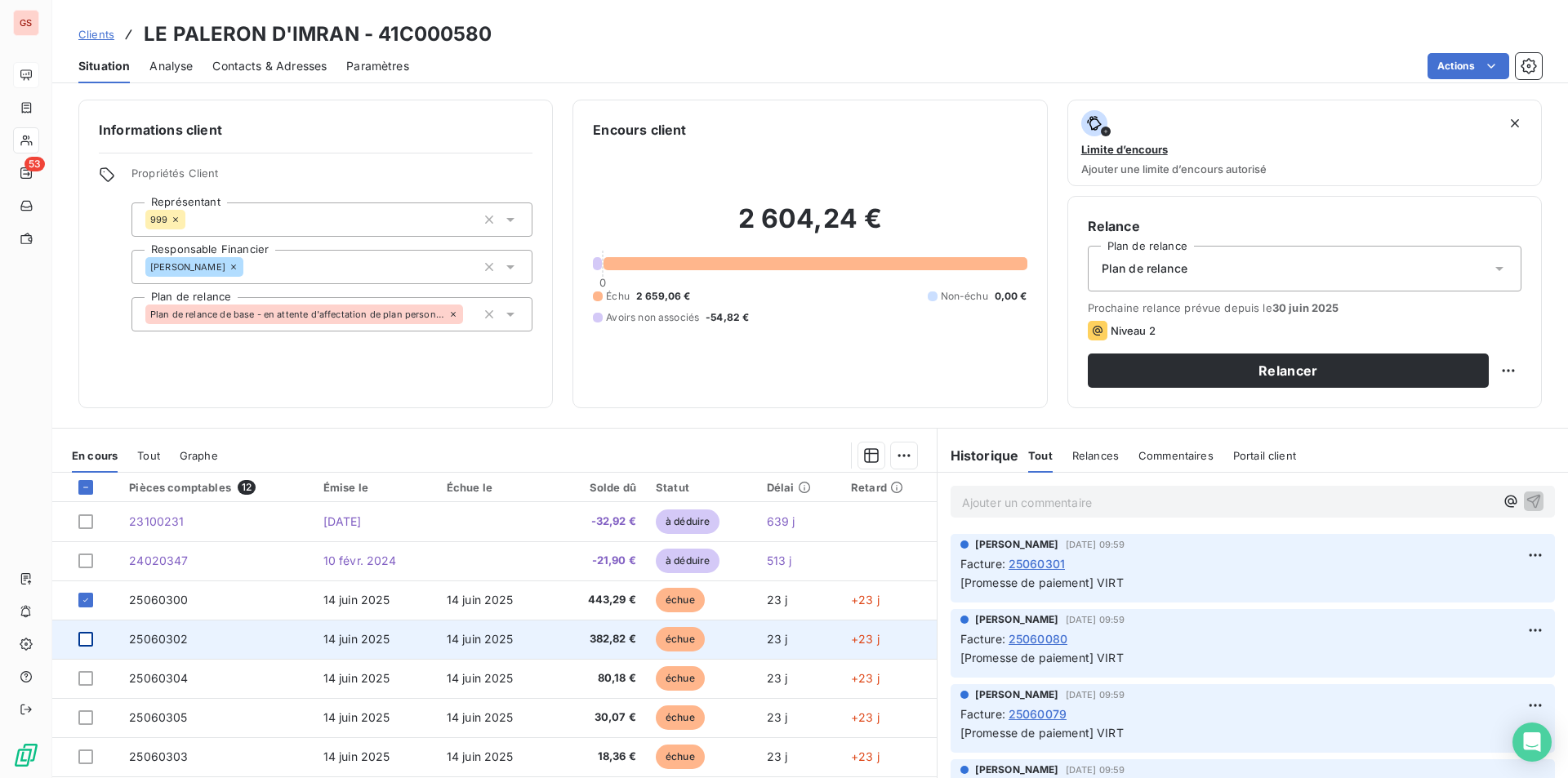 click at bounding box center [86, 639] 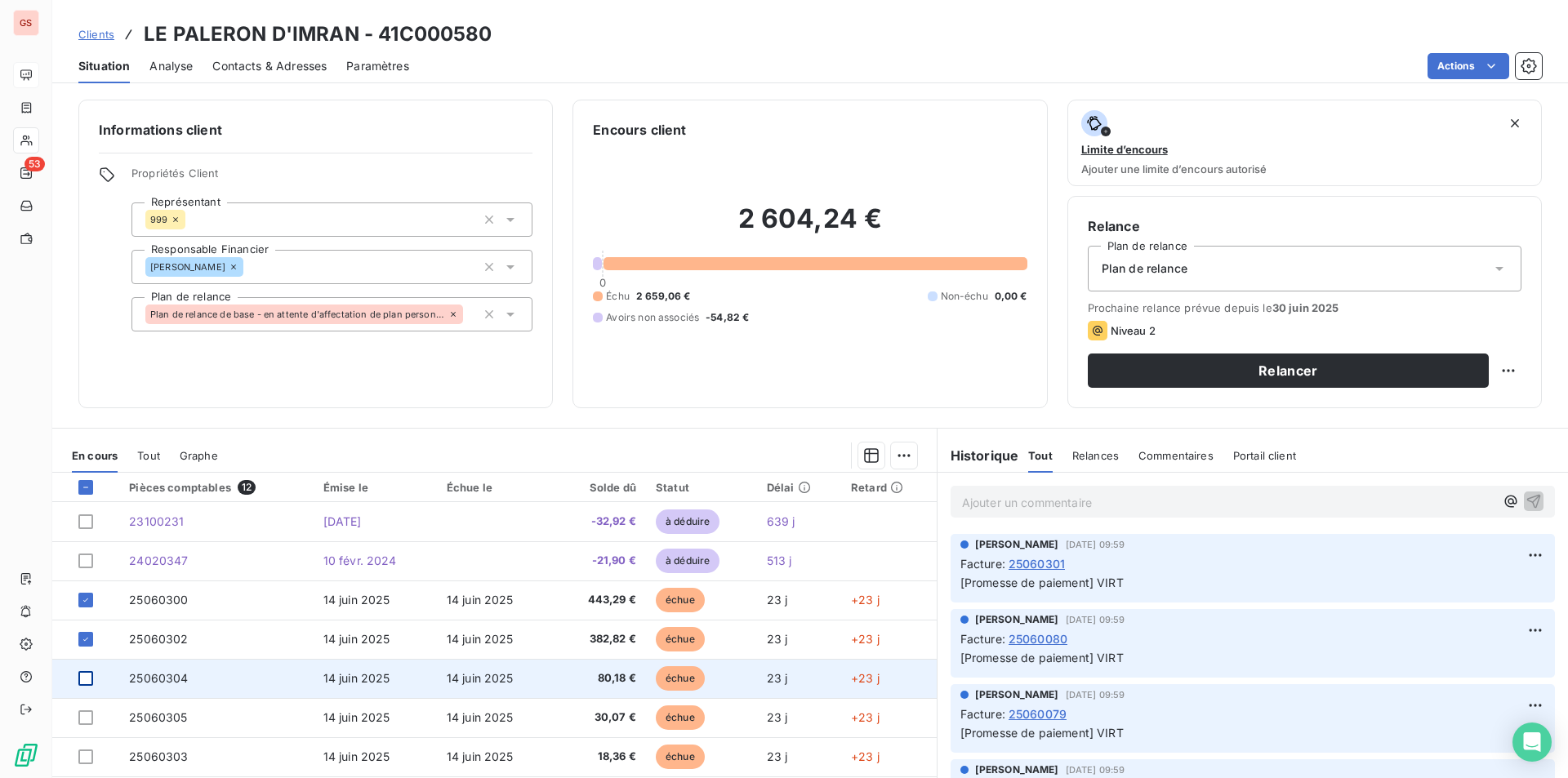 click at bounding box center (86, 678) 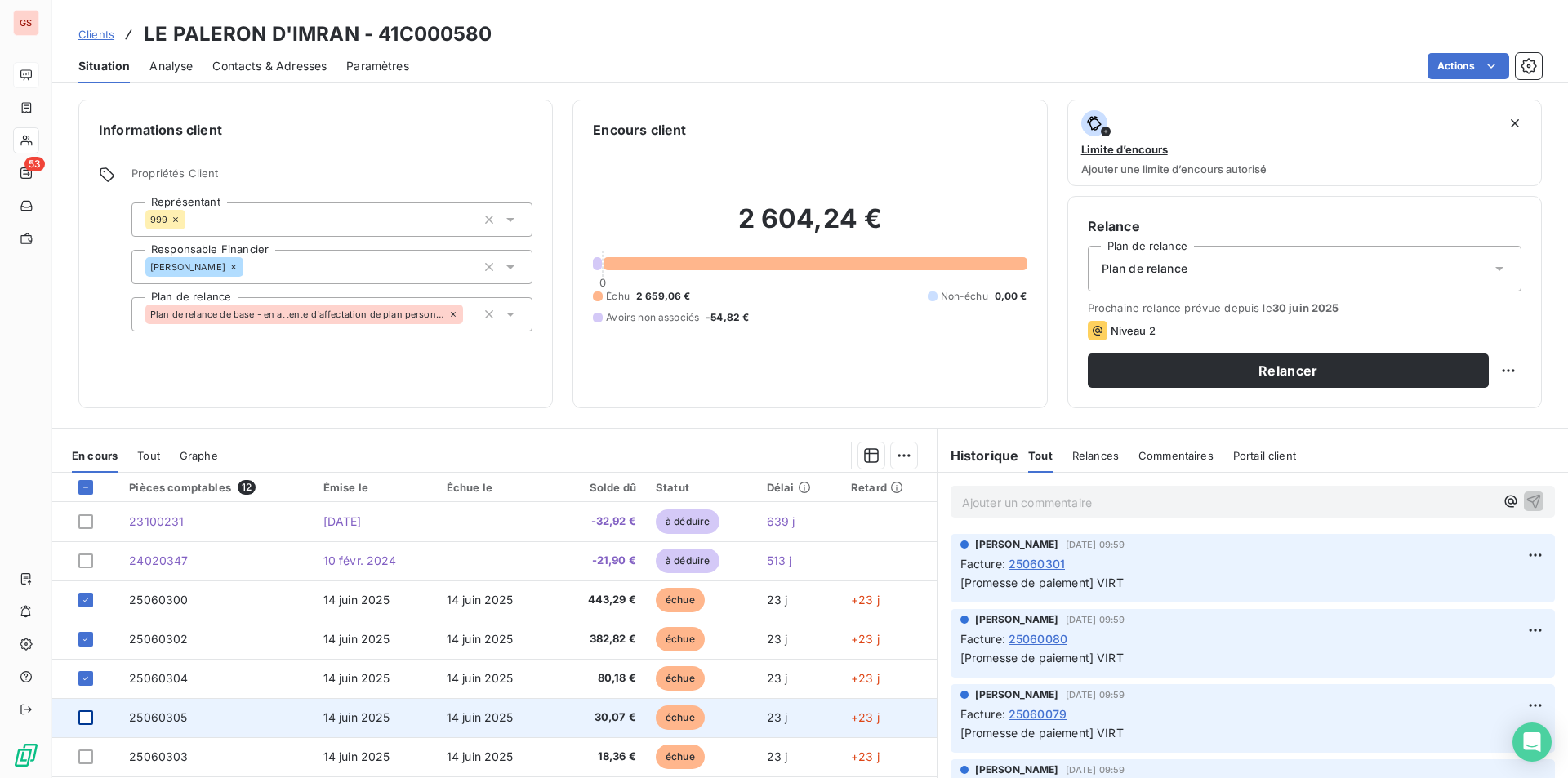 click at bounding box center [86, 718] 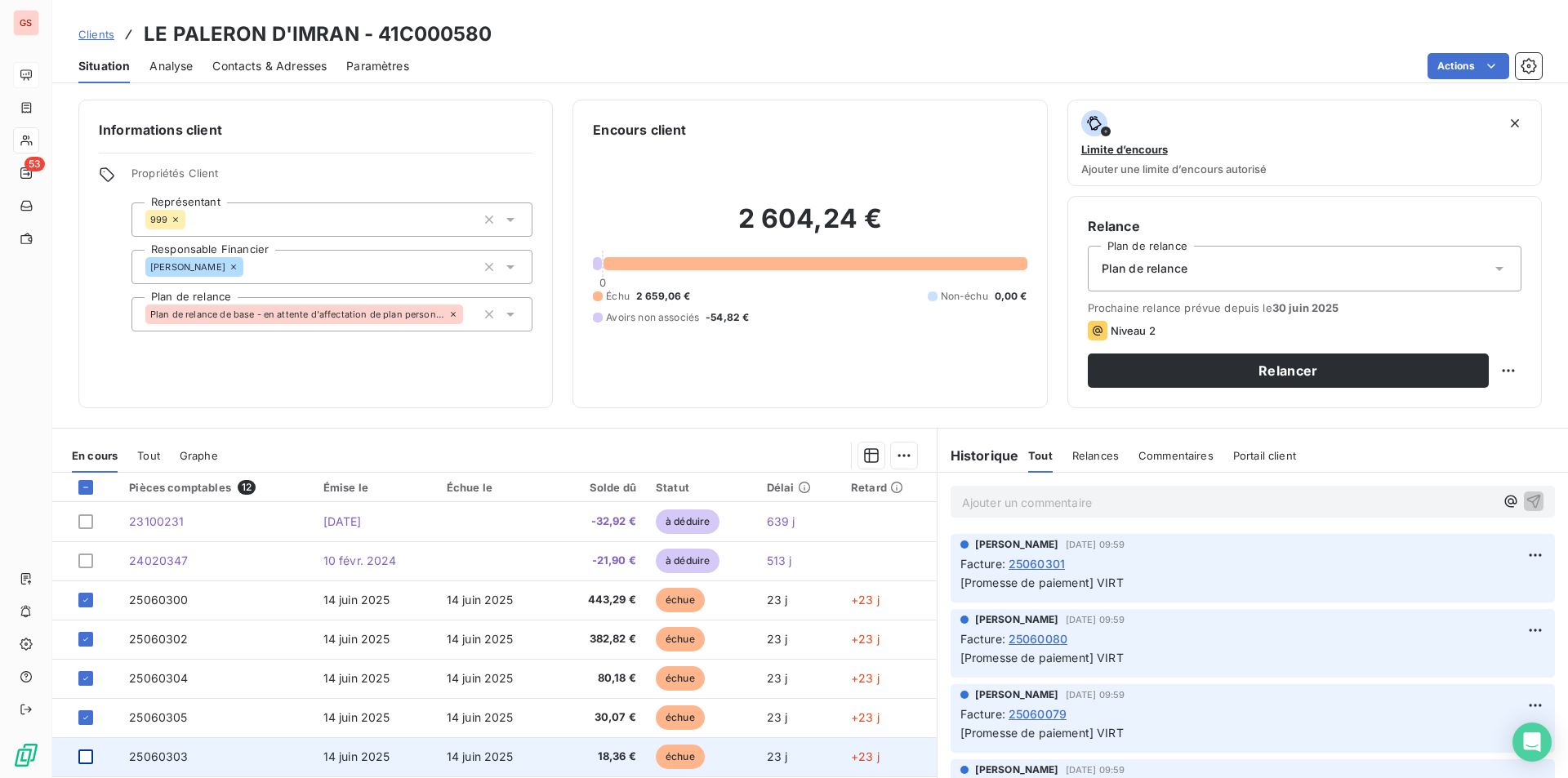click at bounding box center (86, 757) 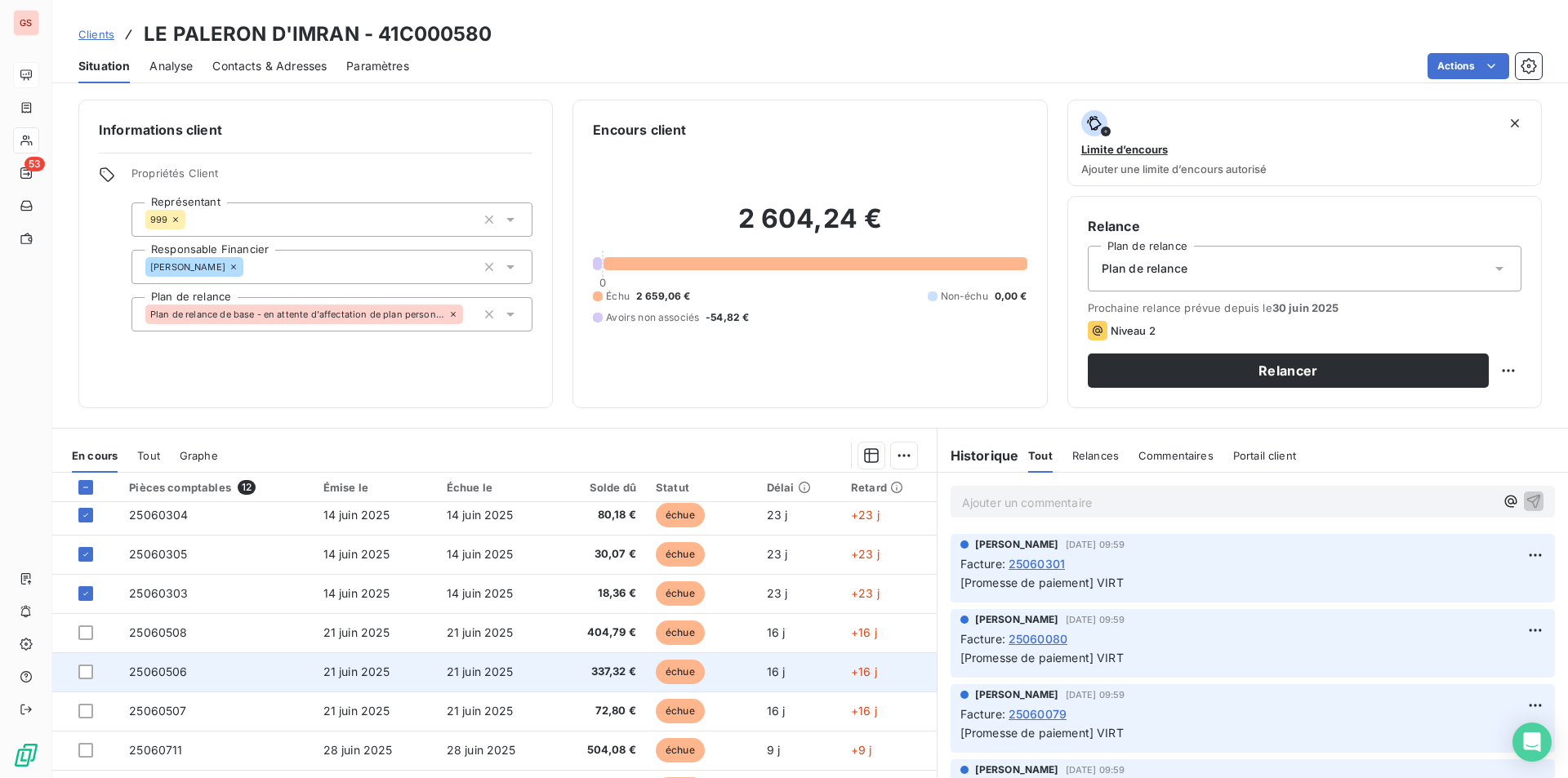 scroll, scrollTop: 186, scrollLeft: 0, axis: vertical 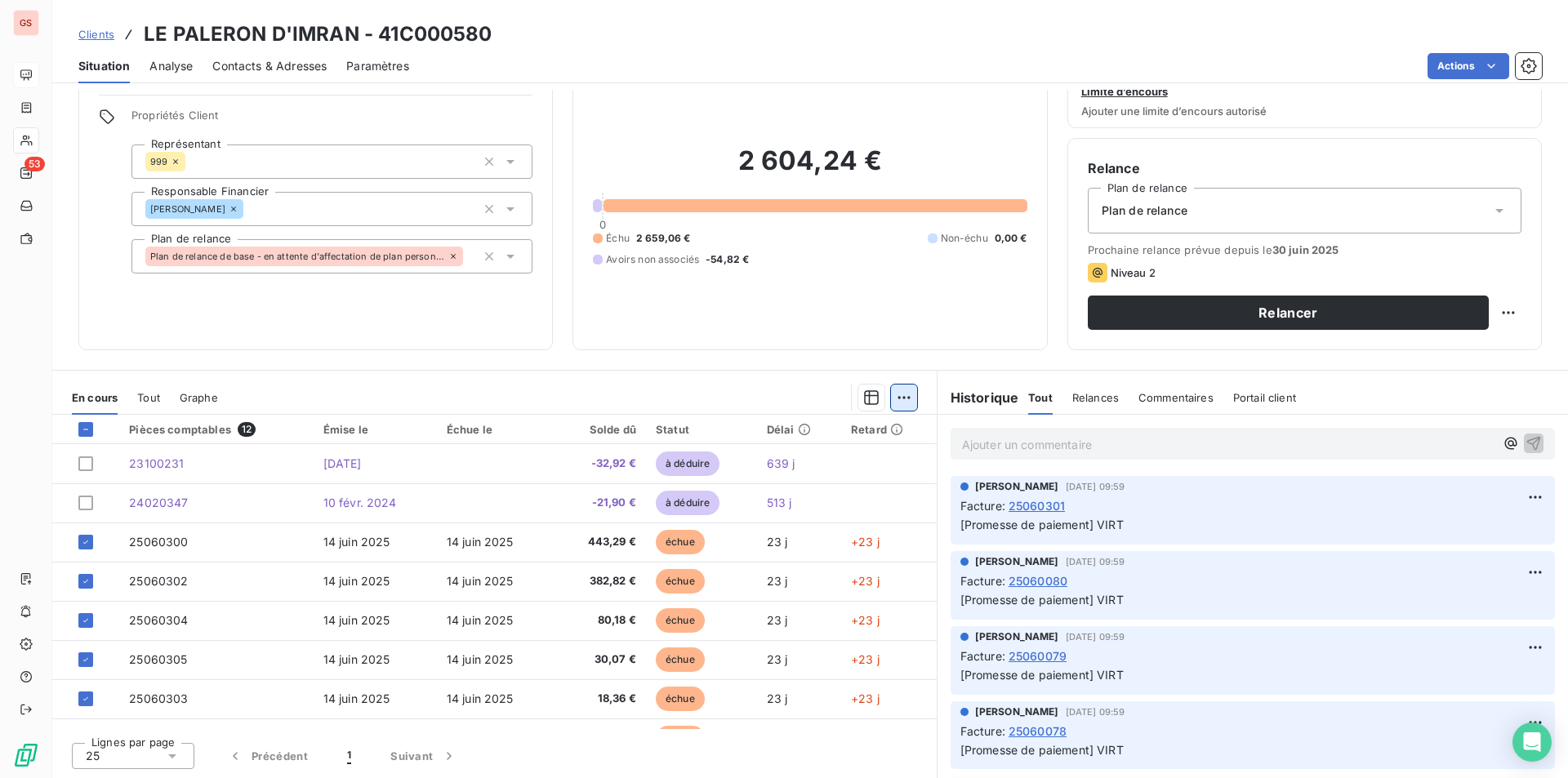 click on "GS 53 Clients LE PALERON D'IMRAN - 41C000580 Situation Analyse Contacts & Adresses Paramètres Actions Informations client Propriétés Client Représentant 999 Responsable Financier Annabel BONNEFOIS Plan de relance Plan de relance de base - en attente d'affectation de plan personnalisée Encours client   2 604,24 € 0 Échu 2 659,06 € Non-échu 0,00 €   Avoirs non associés -54,82 €   Limite d’encours Ajouter une limite d’encours autorisé Relance Plan de relance Plan de relance Prochaine relance prévue depuis le  30 juin 2025 Niveau 2 Relancer En cours Tout Graphe Pièces comptables 12 Émise le Échue le Solde dû Statut Délai   Retard   23100231 7 oct. 2023 -32,92 € à déduire 639 j 24020347 10 févr. 2024 -21,90 € à déduire 513 j 25060300 14 juin 2025 14 juin 2025 443,29 € échue 23 j +23 j 25060302 14 juin 2025 14 juin 2025 382,82 € échue 23 j +23 j 25060304 14 juin 2025 14 juin 2025 80,18 € échue 23 j +23 j 25060305 14 juin 2025 14 juin 2025 23 j" at bounding box center [784, 389] 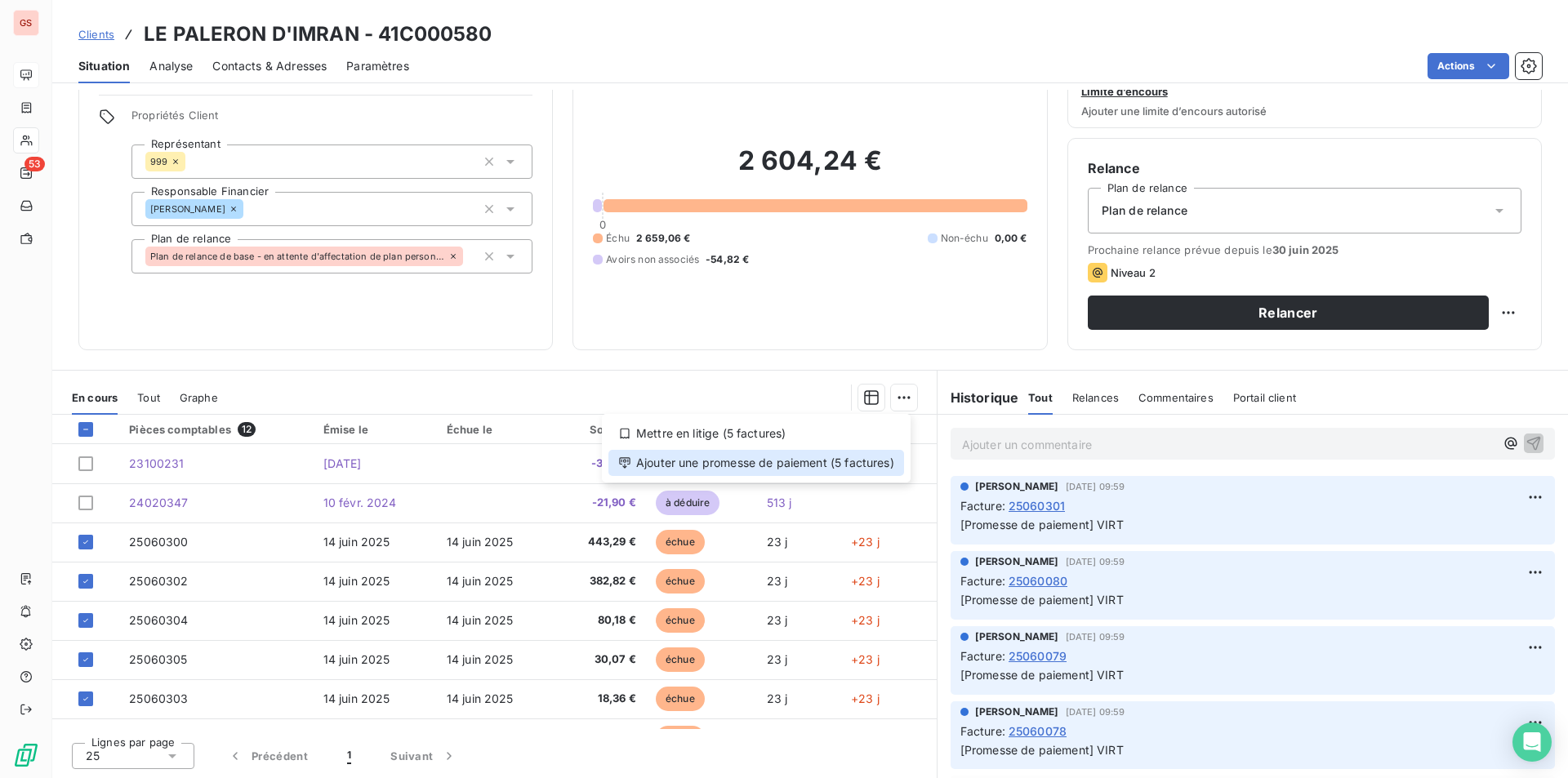 click on "Ajouter une promesse de paiement (5 factures)" at bounding box center [756, 463] 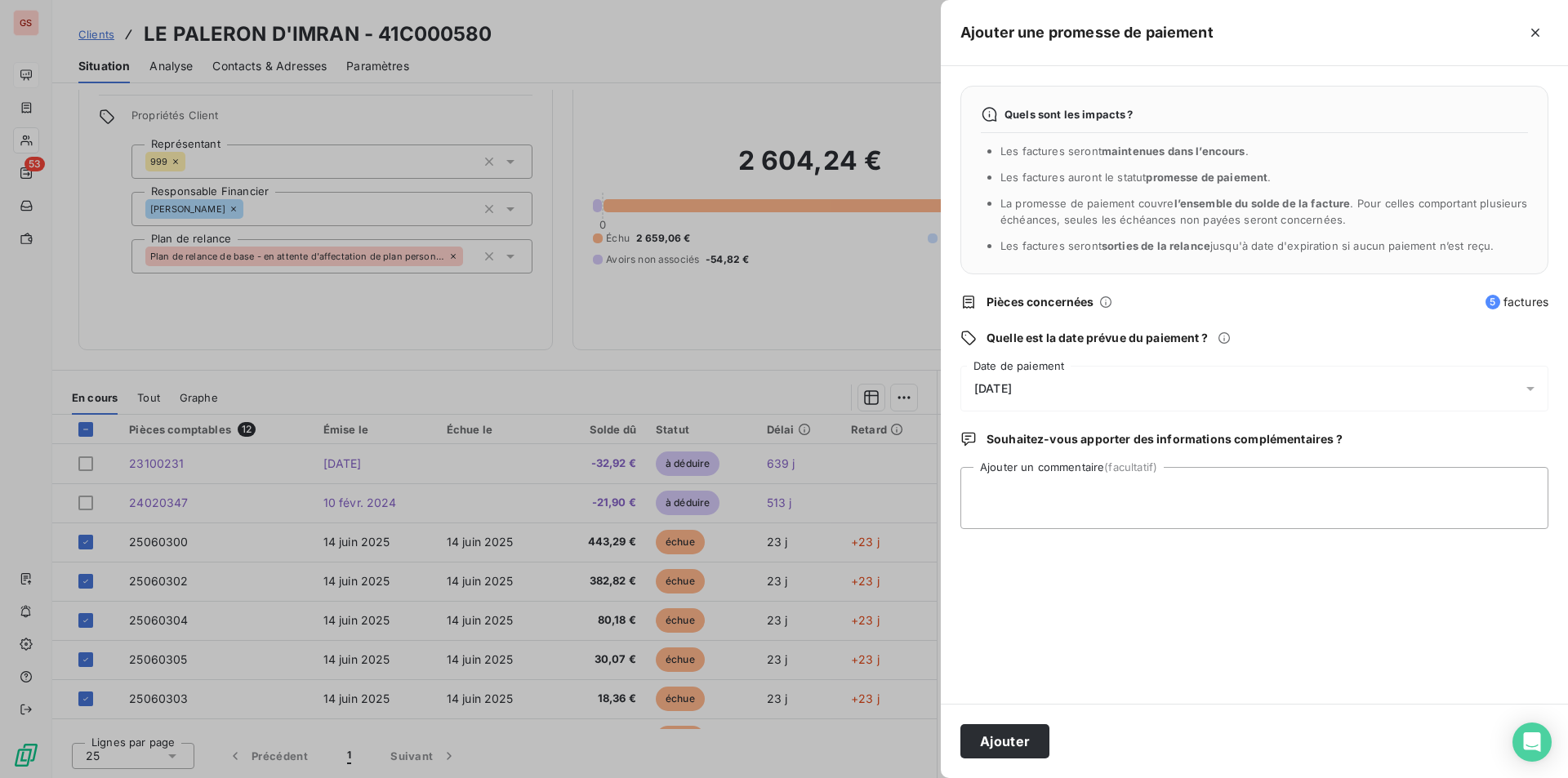 click on "08/07/2025" at bounding box center [1254, 389] 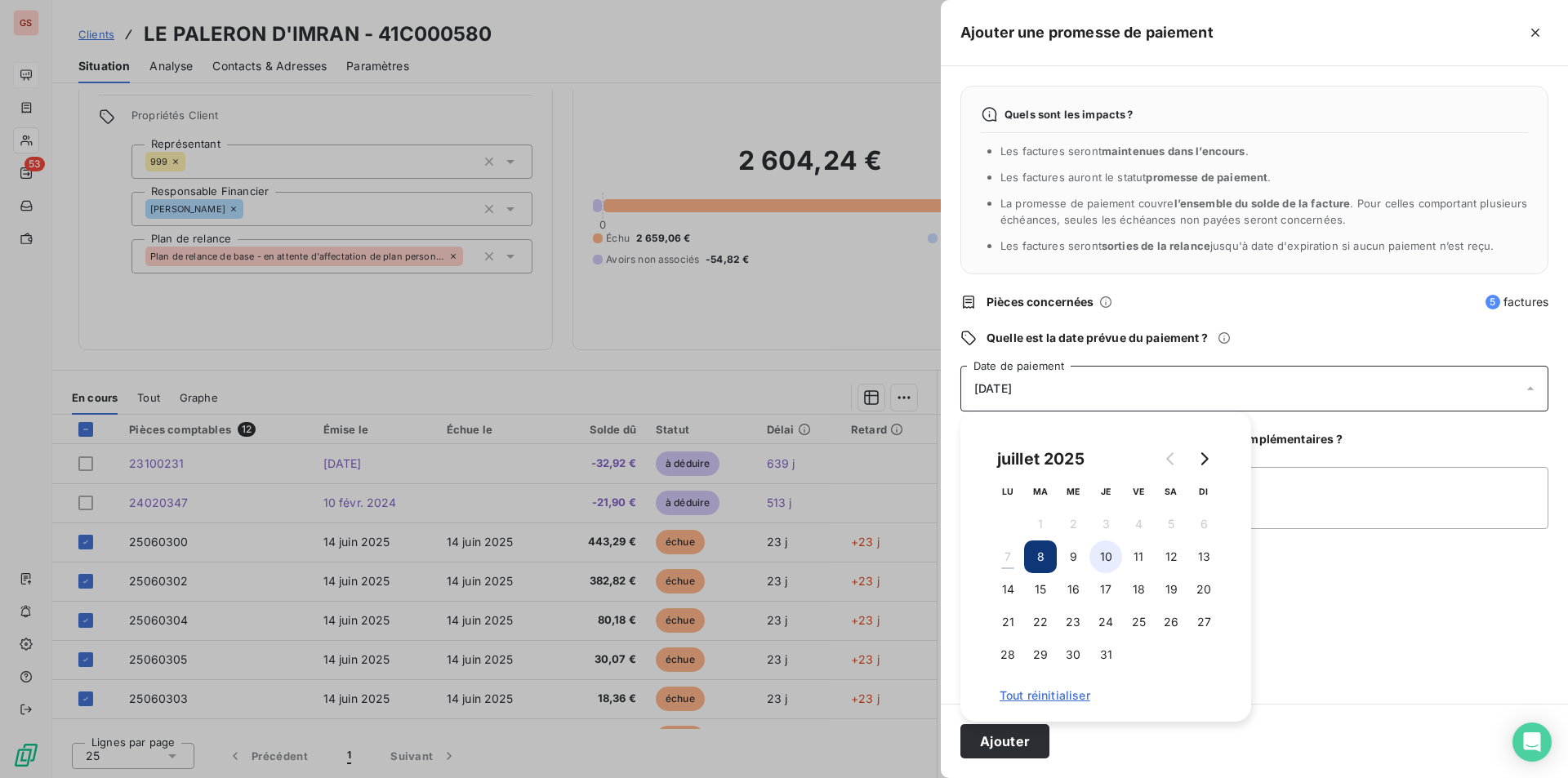 drag, startPoint x: 1103, startPoint y: 560, endPoint x: 1119, endPoint y: 560, distance: 16 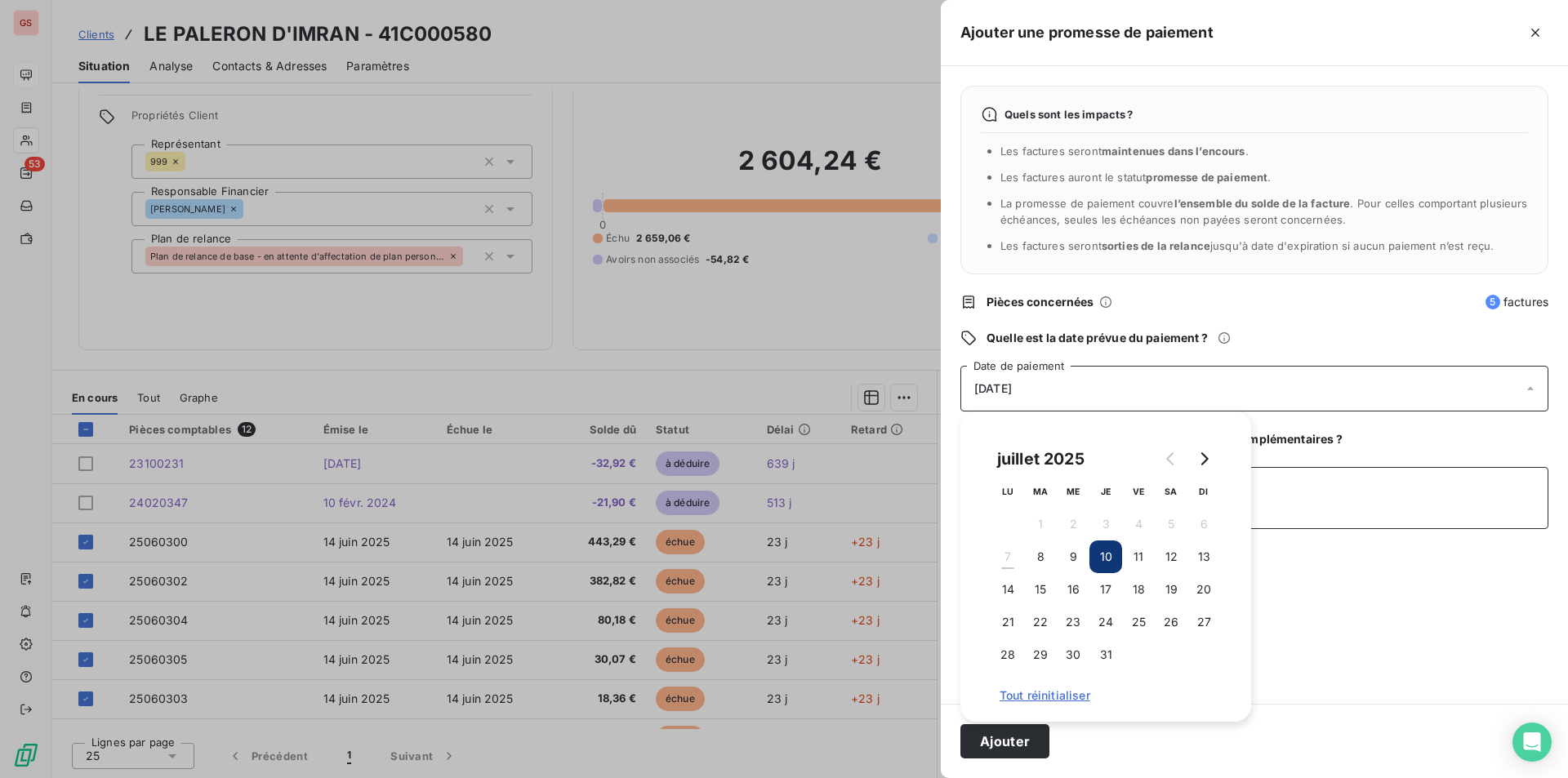 click on "Ajouter un commentaire  (facultatif)" at bounding box center [1254, 498] 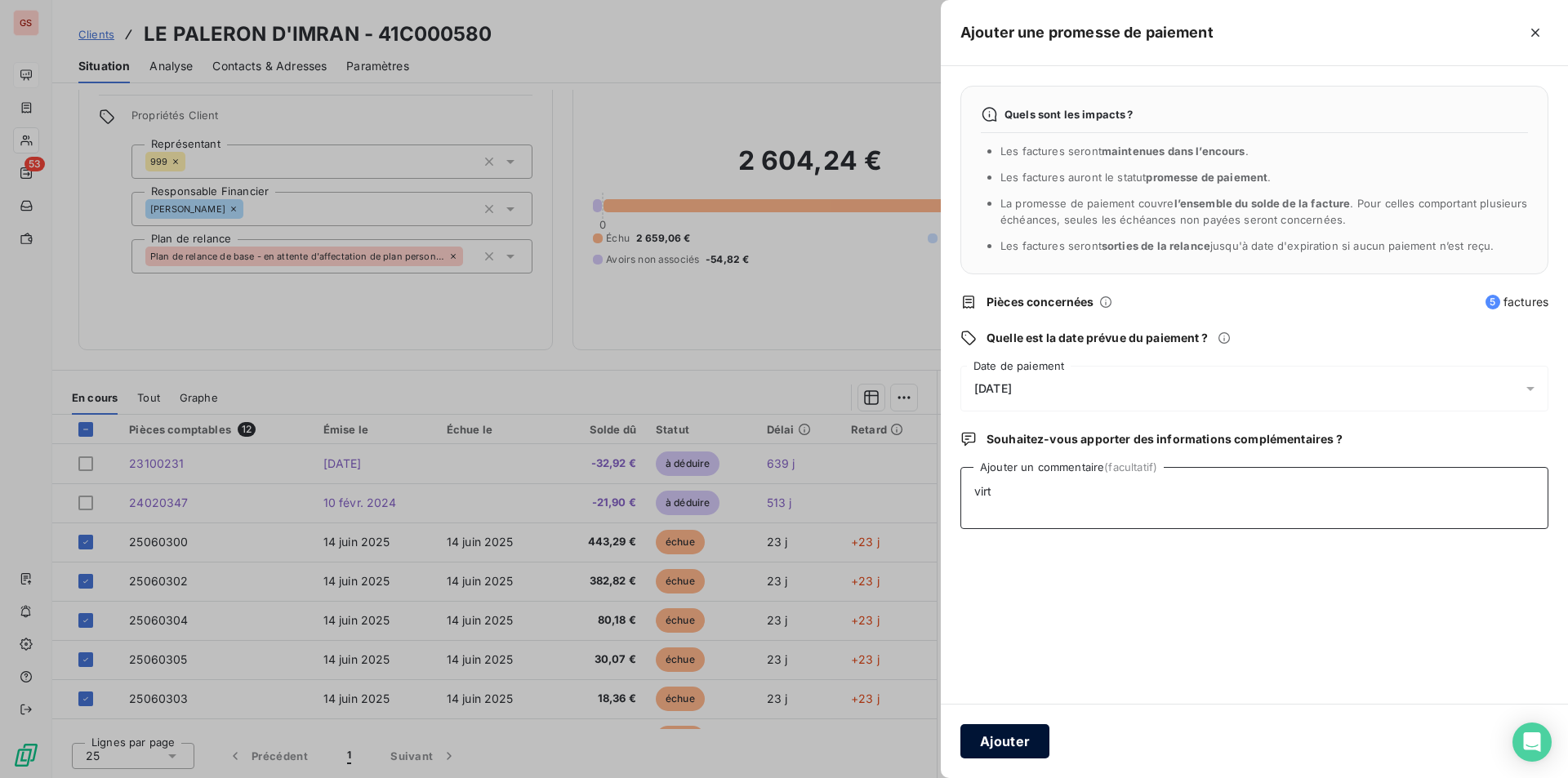 type on "virt" 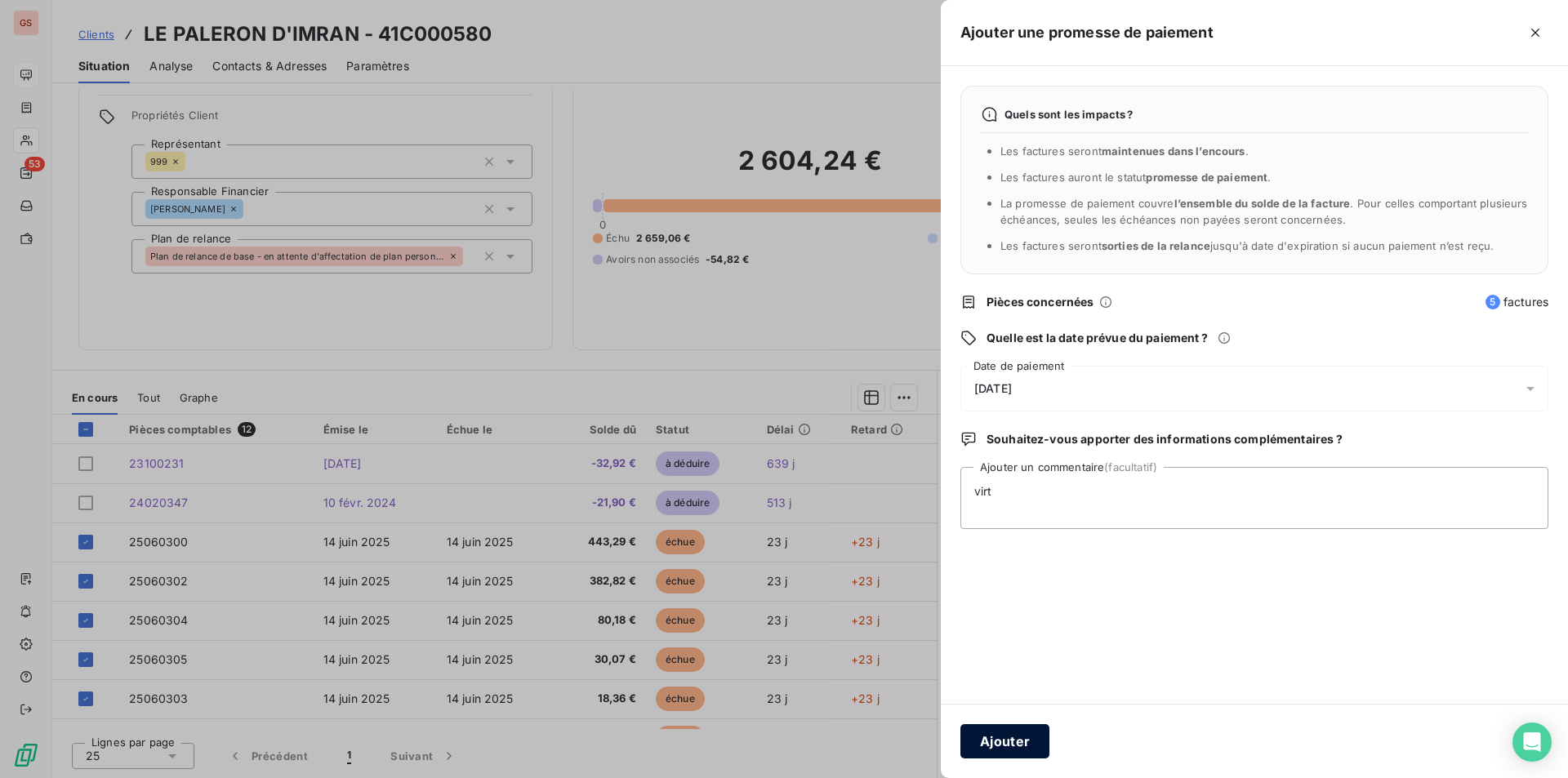 click on "Ajouter" at bounding box center (1004, 741) 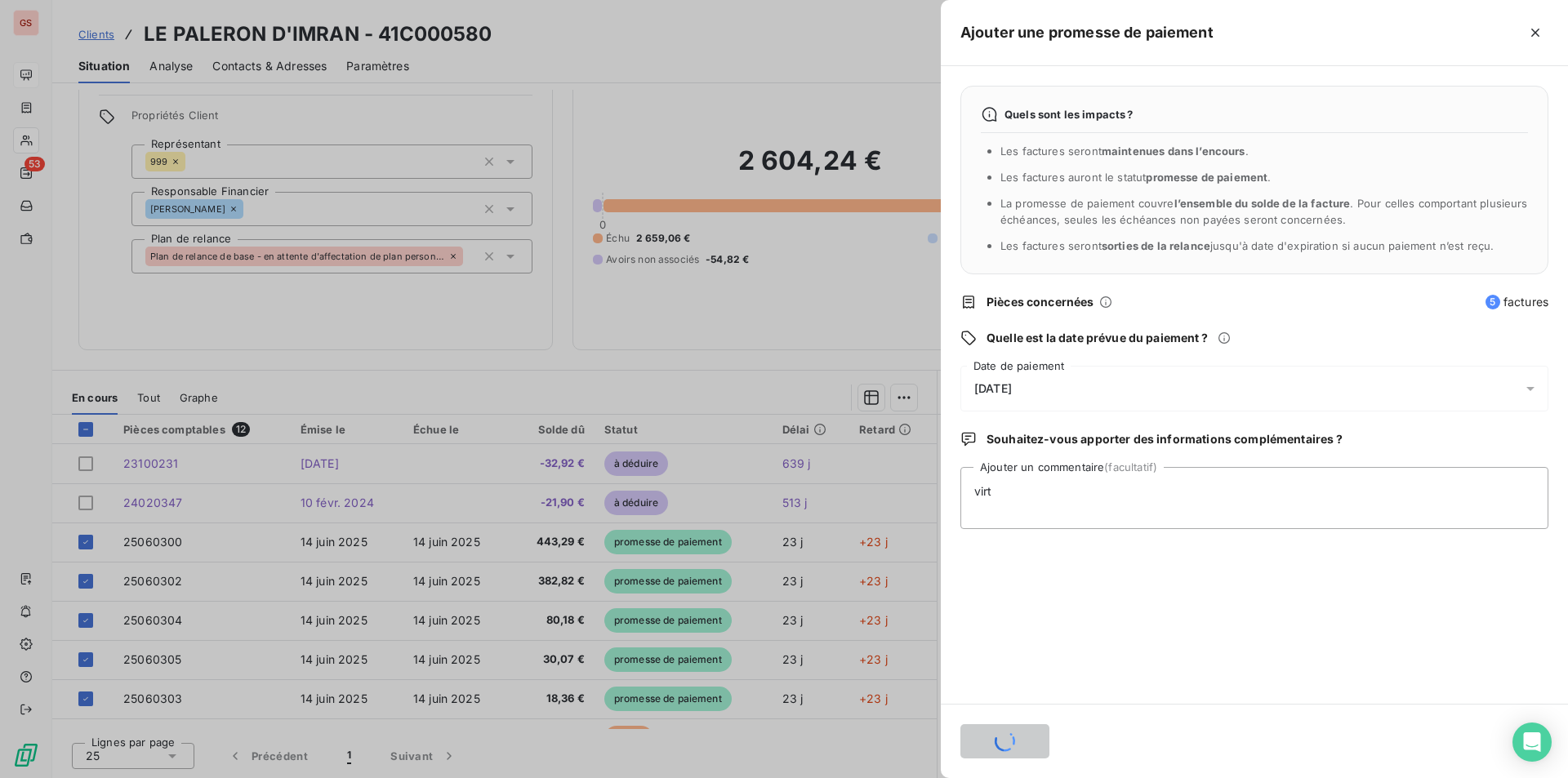 type 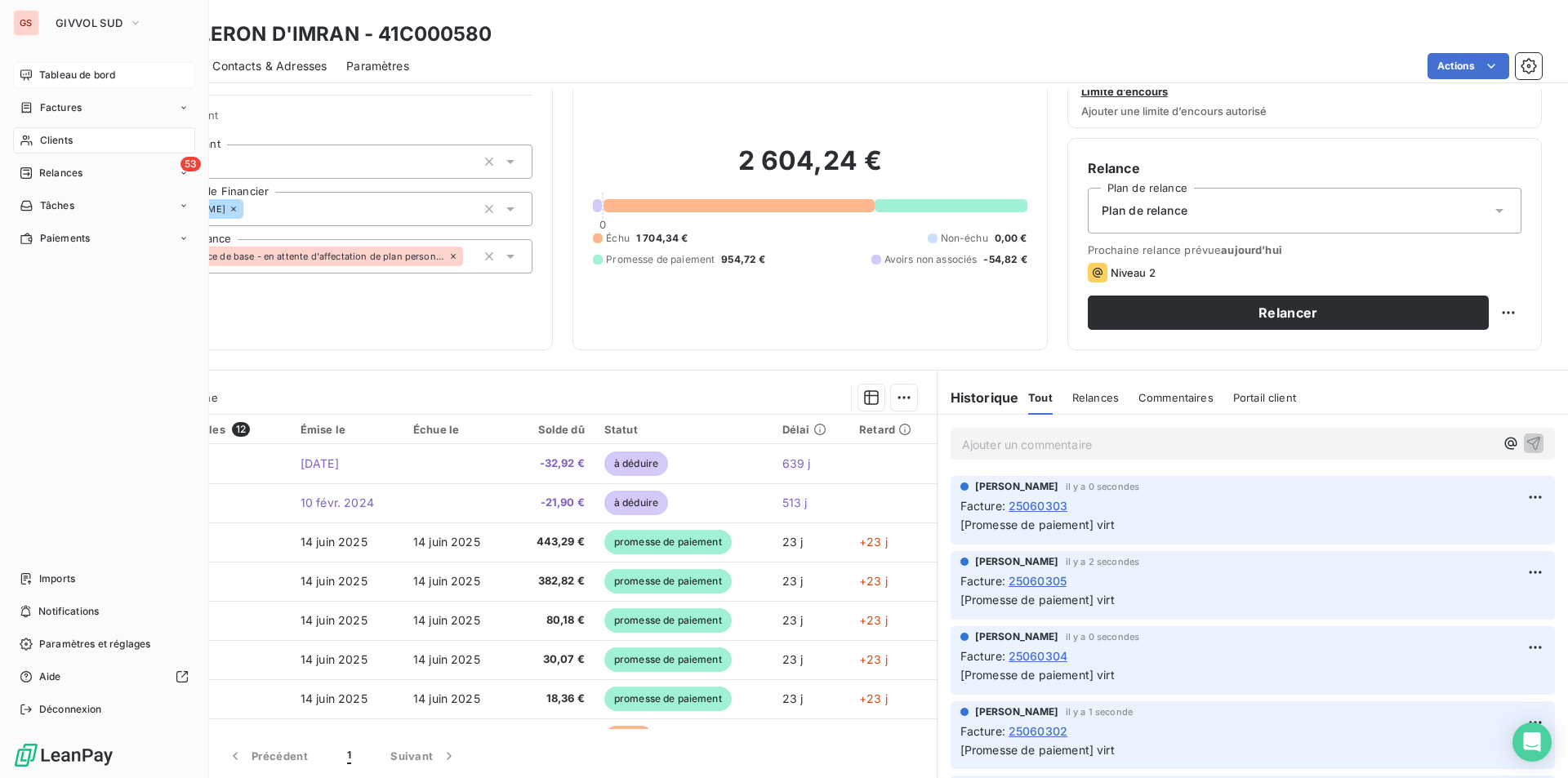 click on "Clients" at bounding box center [56, 140] 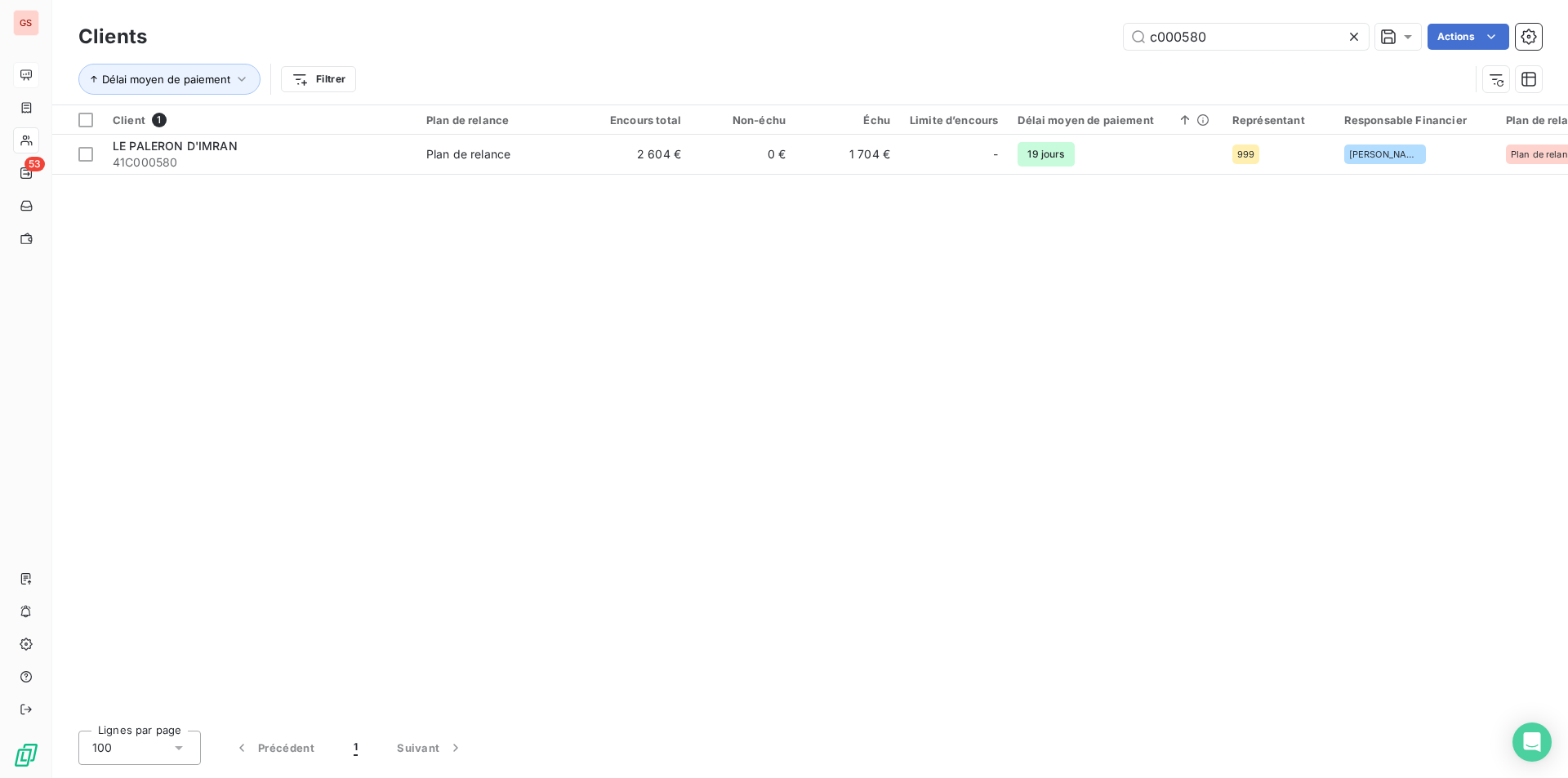 drag, startPoint x: 1183, startPoint y: 33, endPoint x: 1468, endPoint y: 8, distance: 286.09439 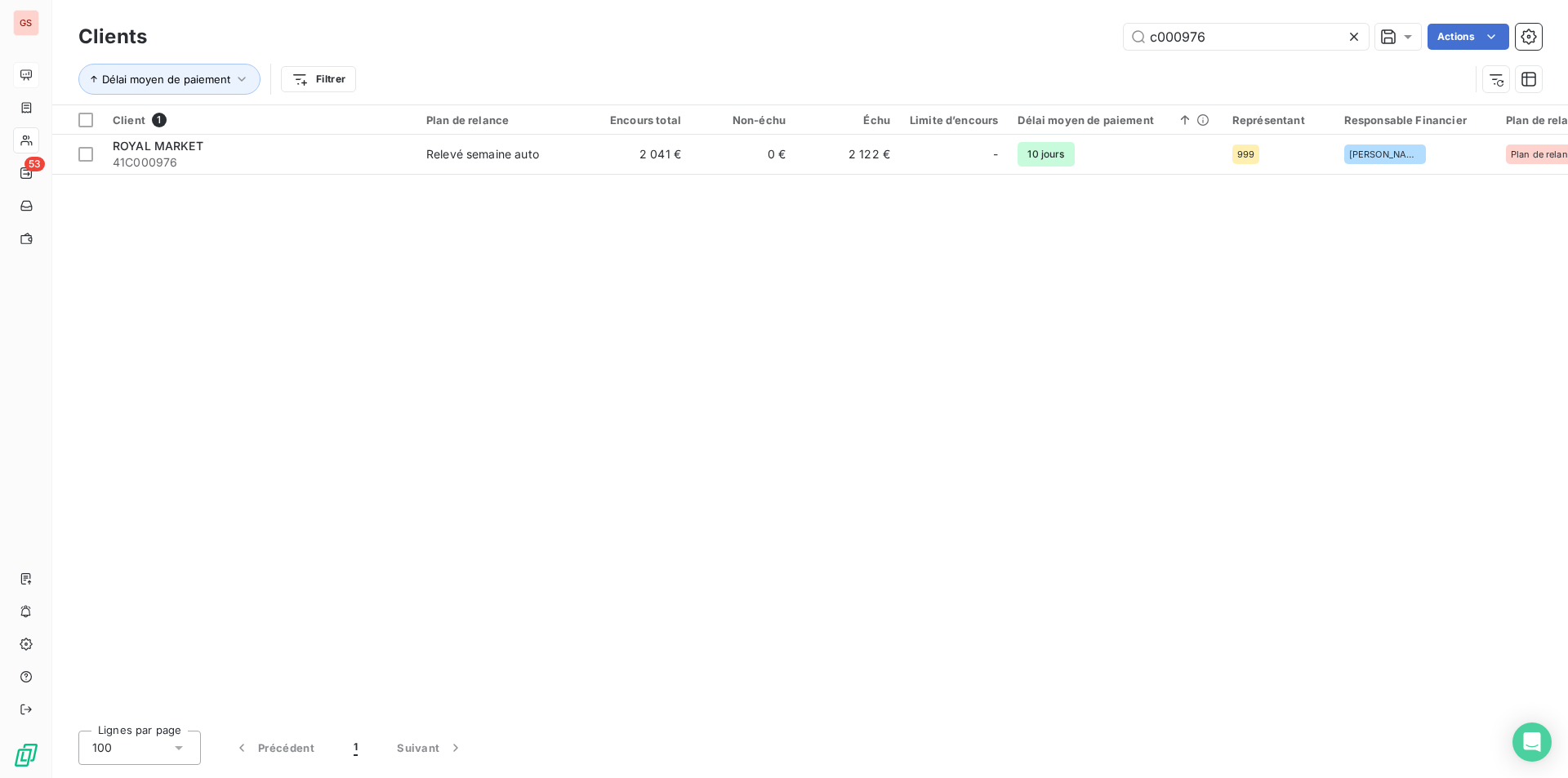 type on "c000976" 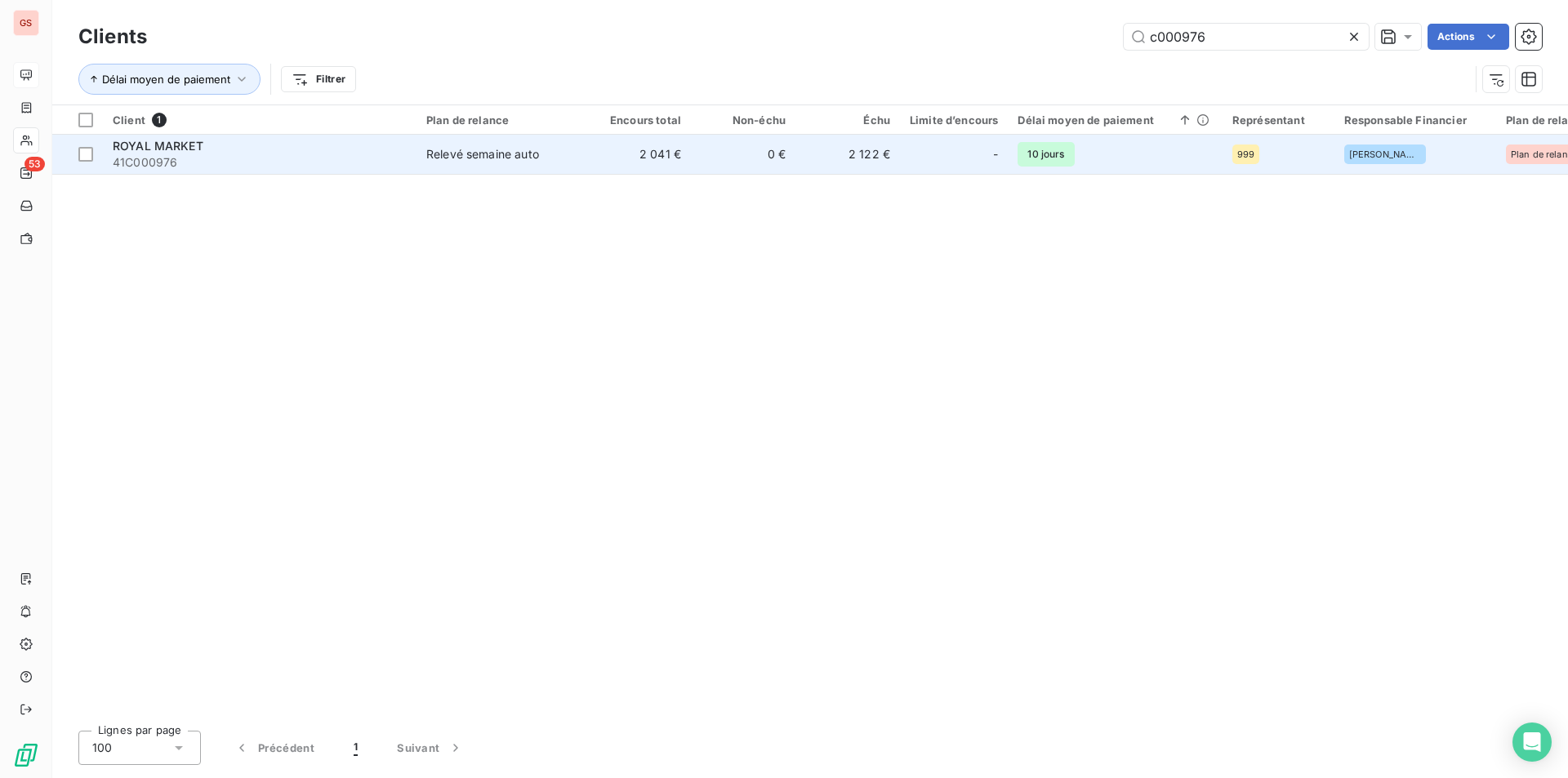 click on "ROYAL MARKET 41C000976" at bounding box center (260, 154) 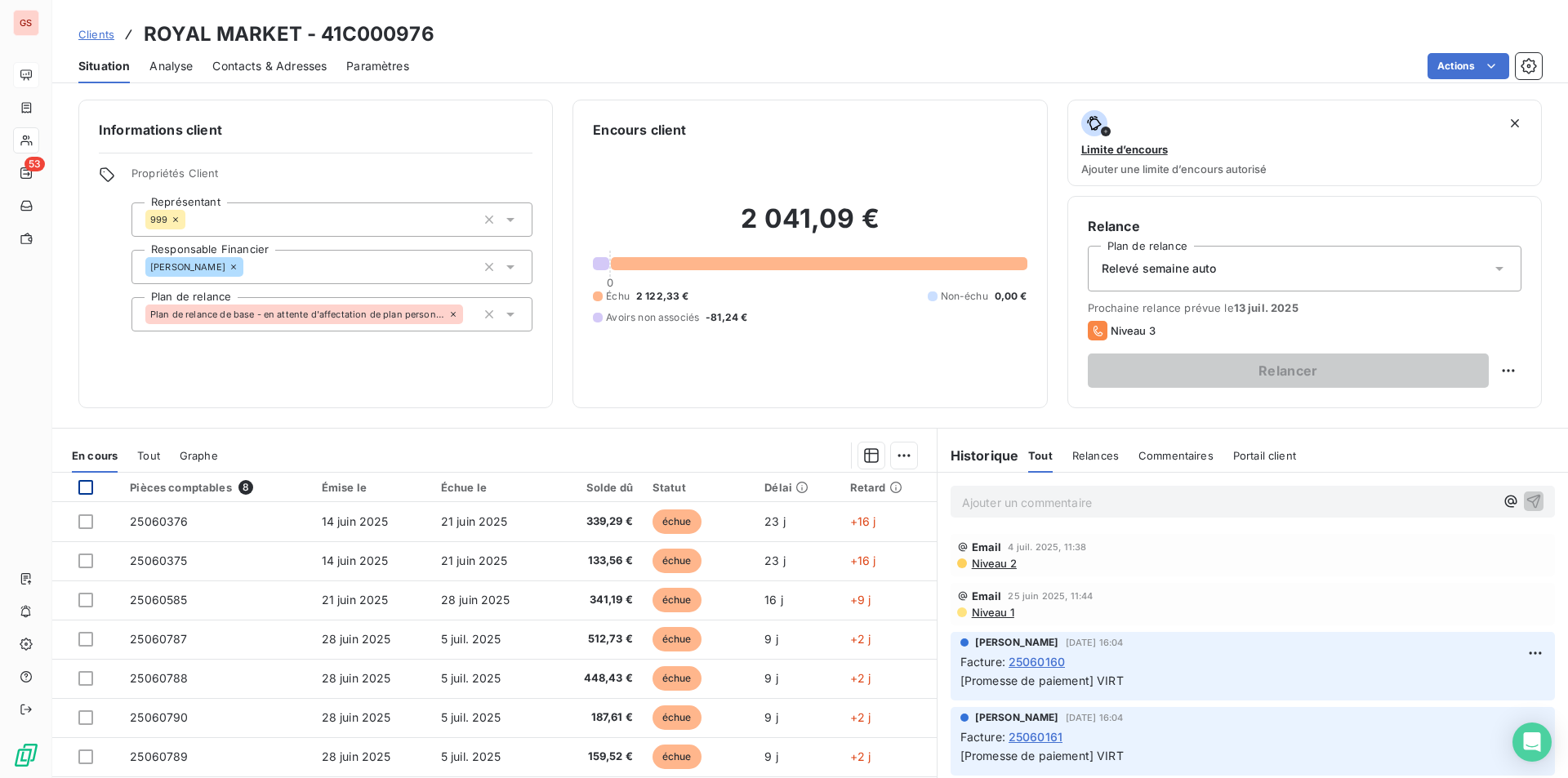 click at bounding box center [86, 487] 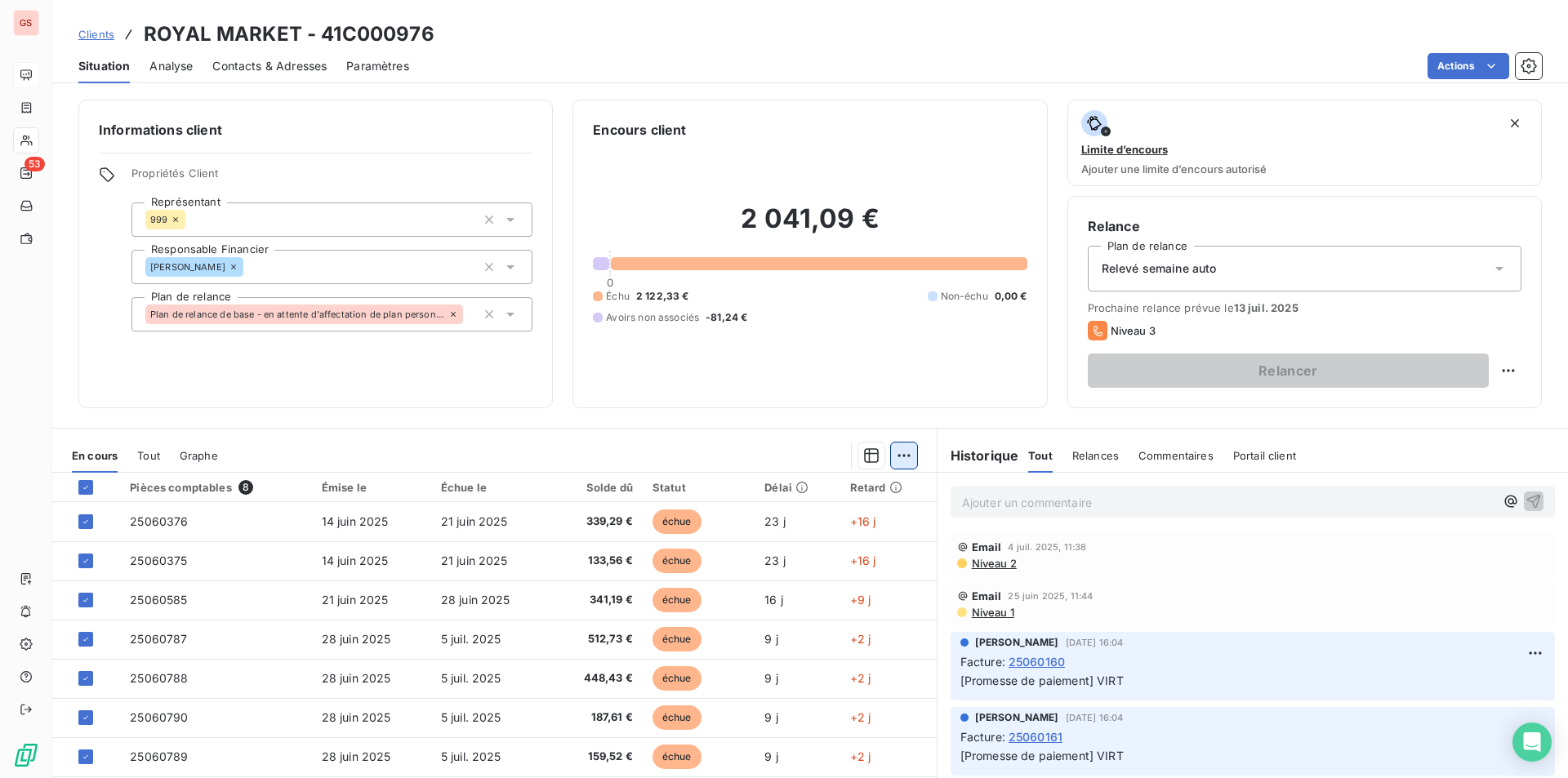 click on "GS 53 Clients ROYAL MARKET - 41C000976 Situation Analyse Contacts & Adresses Paramètres Actions Informations client Propriétés Client Représentant 999 Responsable Financier Annabel BONNEFOIS Plan de relance Plan de relance de base - en attente d'affectation de plan personnalisée Encours client   2 041,09 € 0 Échu 2 122,33 € Non-échu 0,00 €   Avoirs non associés -81,24 €   Limite d’encours Ajouter une limite d’encours autorisé Relance Plan de relance Relevé semaine auto  Prochaine relance prévue le  13 juil. 2025 Niveau 3 Relancer En cours Tout Graphe Pièces comptables 8 Émise le Échue le Solde dû Statut Délai   Retard   25060376 14 juin 2025 21 juin 2025 339,29 € échue 23 j +16 j 25060375 14 juin 2025 21 juin 2025 133,56 € échue 23 j +16 j 25060585 21 juin 2025 28 juin 2025 341,19 € échue 16 j +9 j 25060787 28 juin 2025 5 juil. 2025 512,73 € échue 9 j +2 j 25060788 28 juin 2025 5 juil. 2025 448,43 € échue 9 j +2 j 25060790 28 juin 2025 9 j" at bounding box center (784, 389) 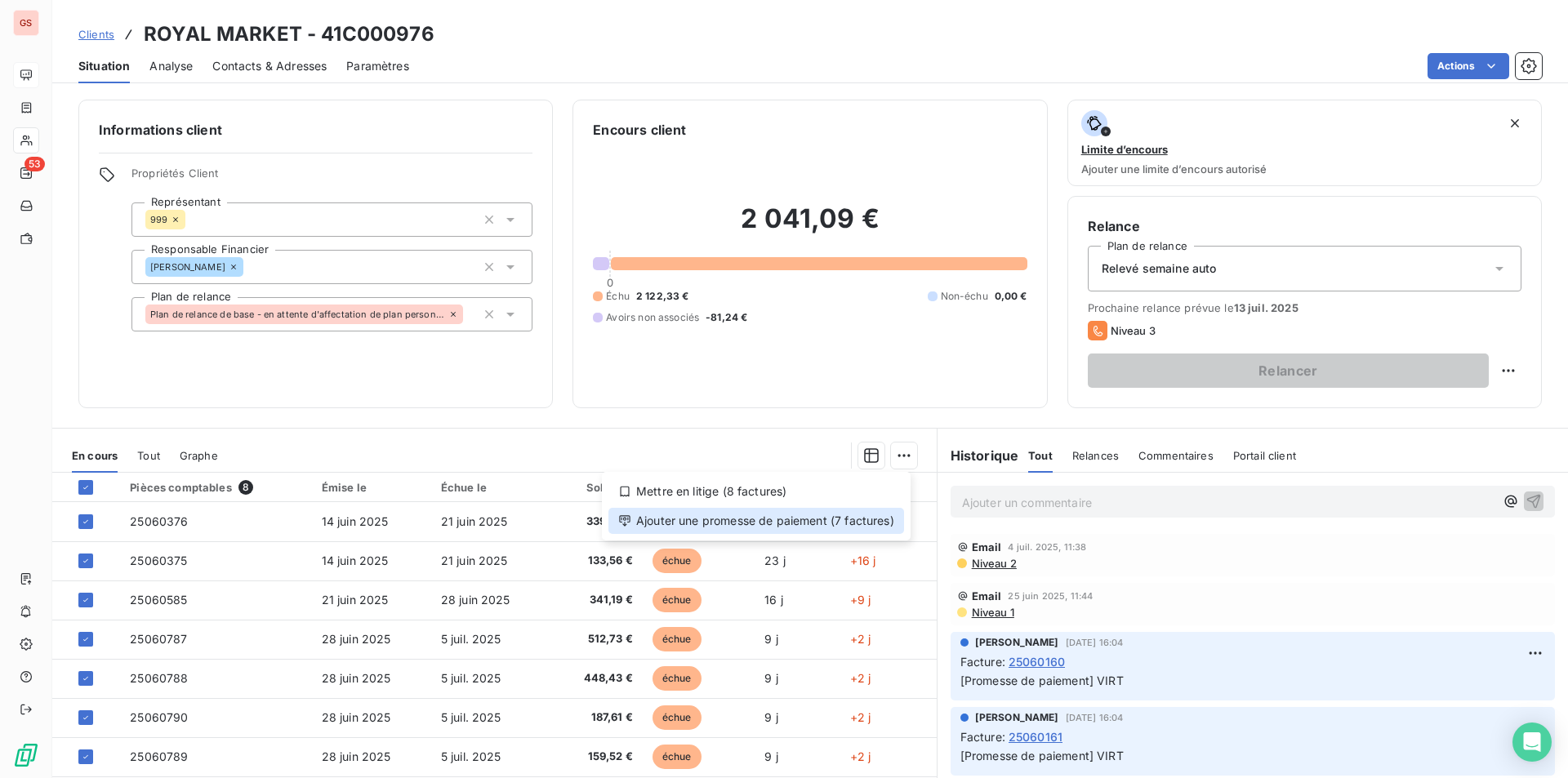 click on "Ajouter une promesse de paiement (7 factures)" at bounding box center [756, 521] 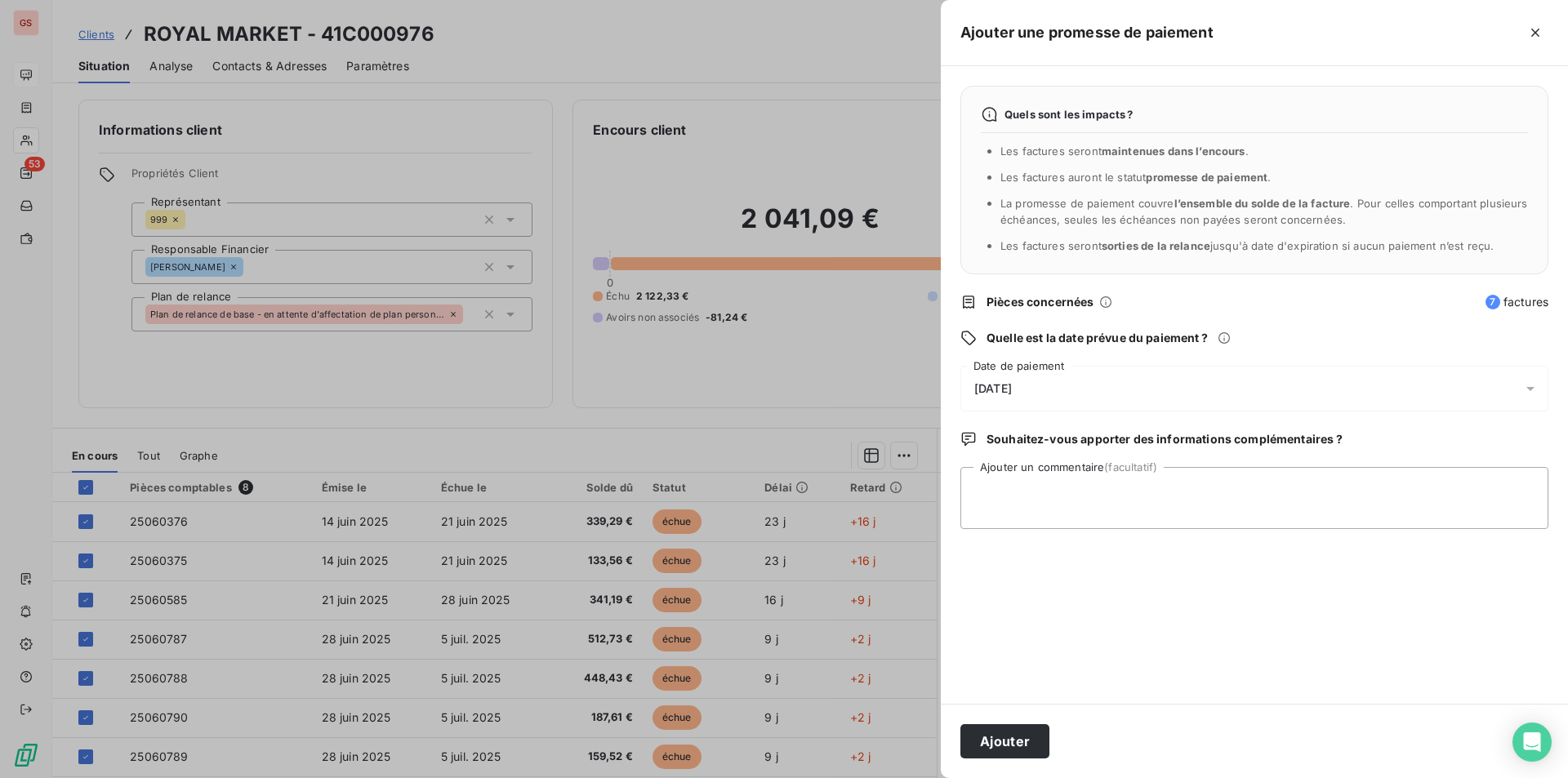 click on "08/07/2025" at bounding box center (1254, 389) 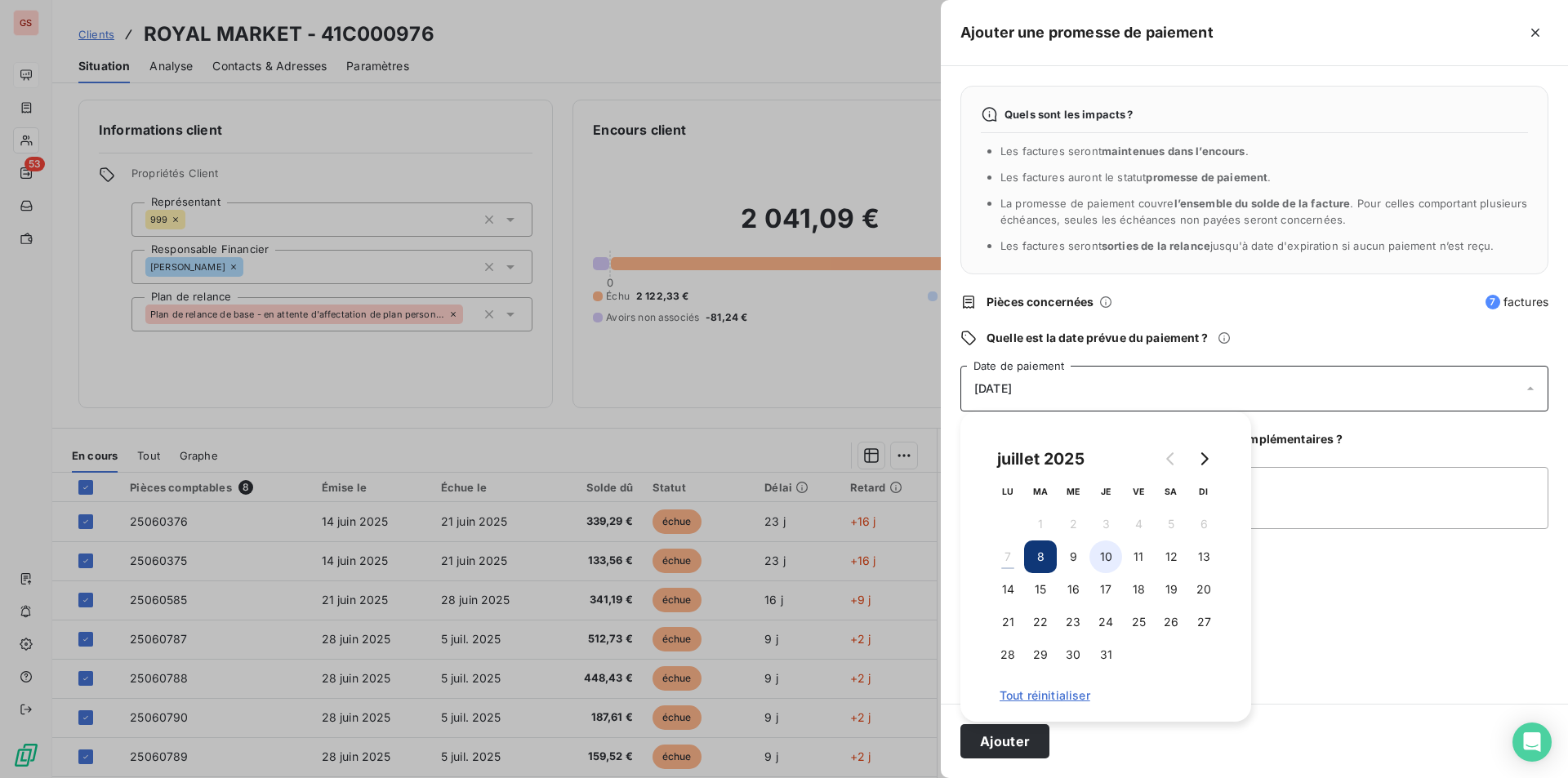 click on "10" at bounding box center (1106, 557) 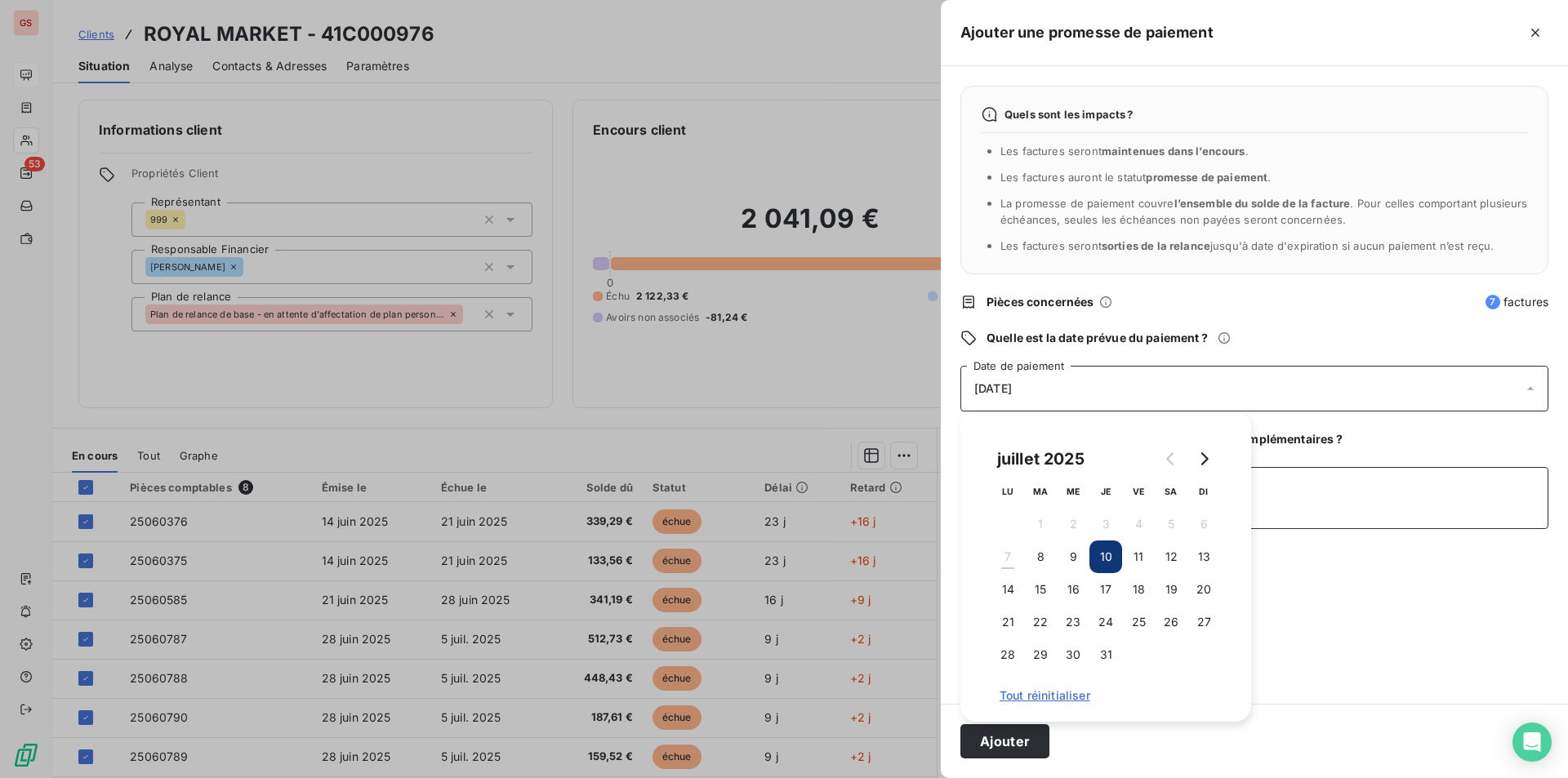 click on "Ajouter un commentaire  (facultatif)" at bounding box center (1254, 498) 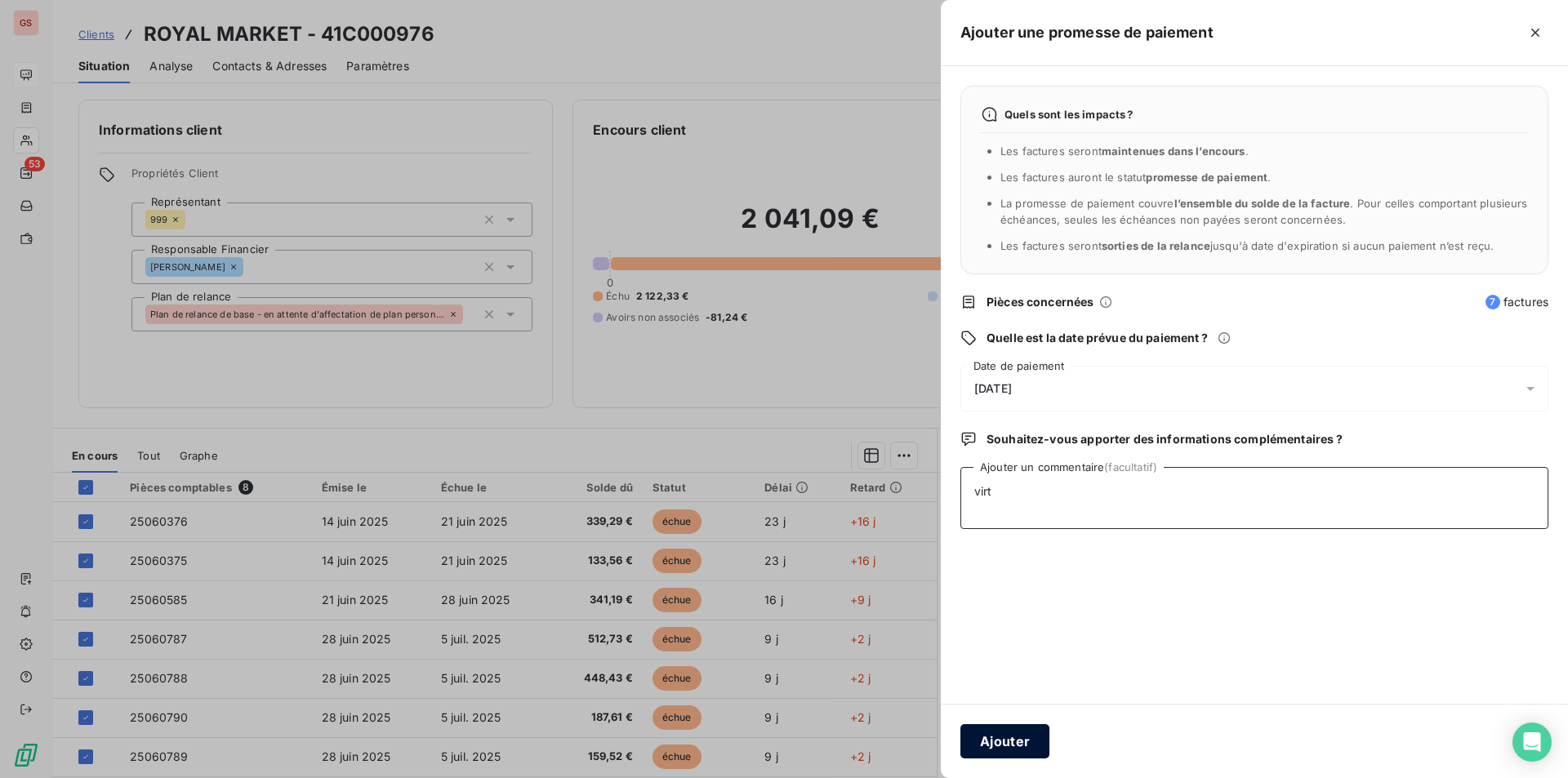 type on "virt" 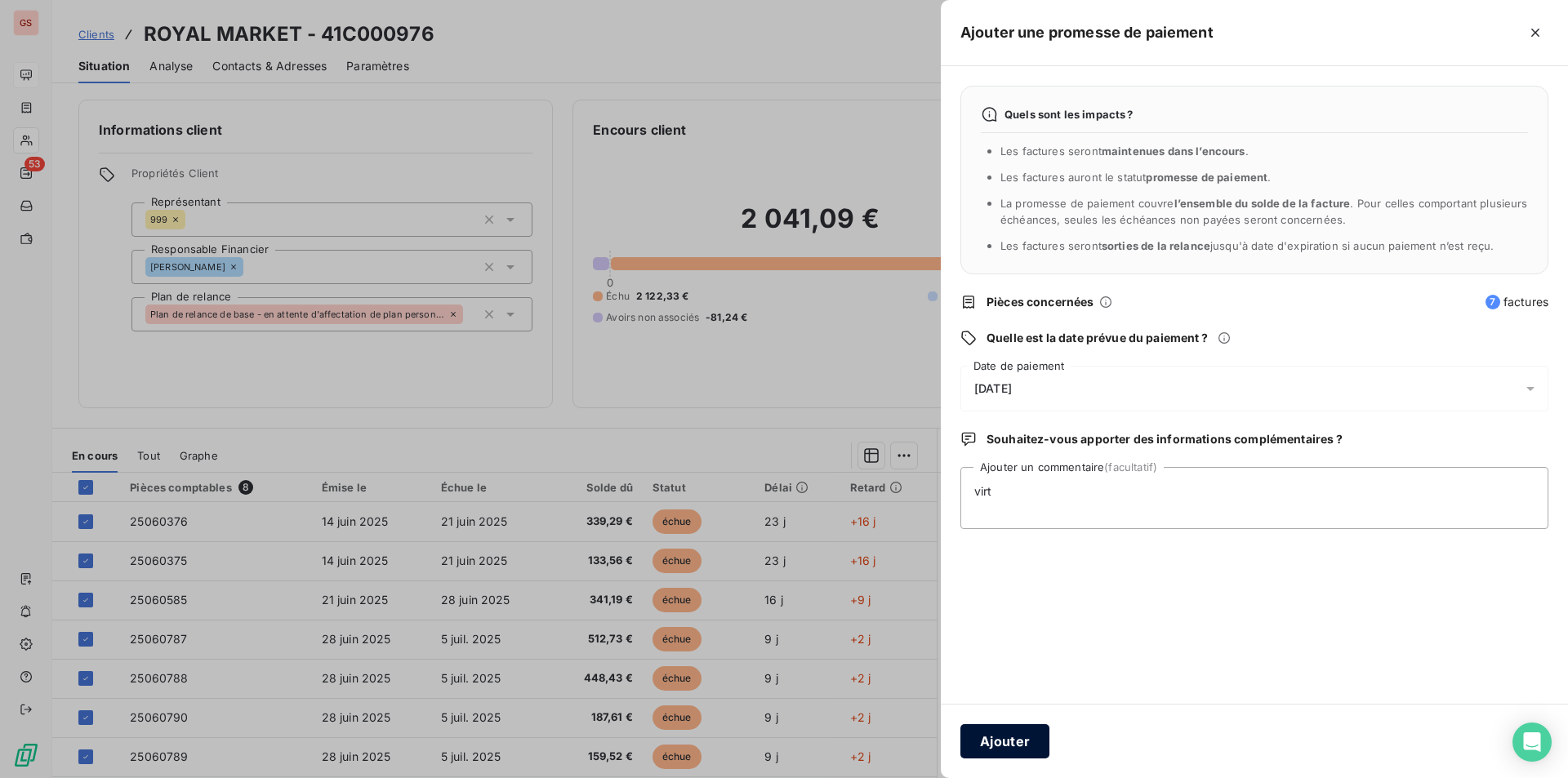 click on "Ajouter" at bounding box center [1004, 741] 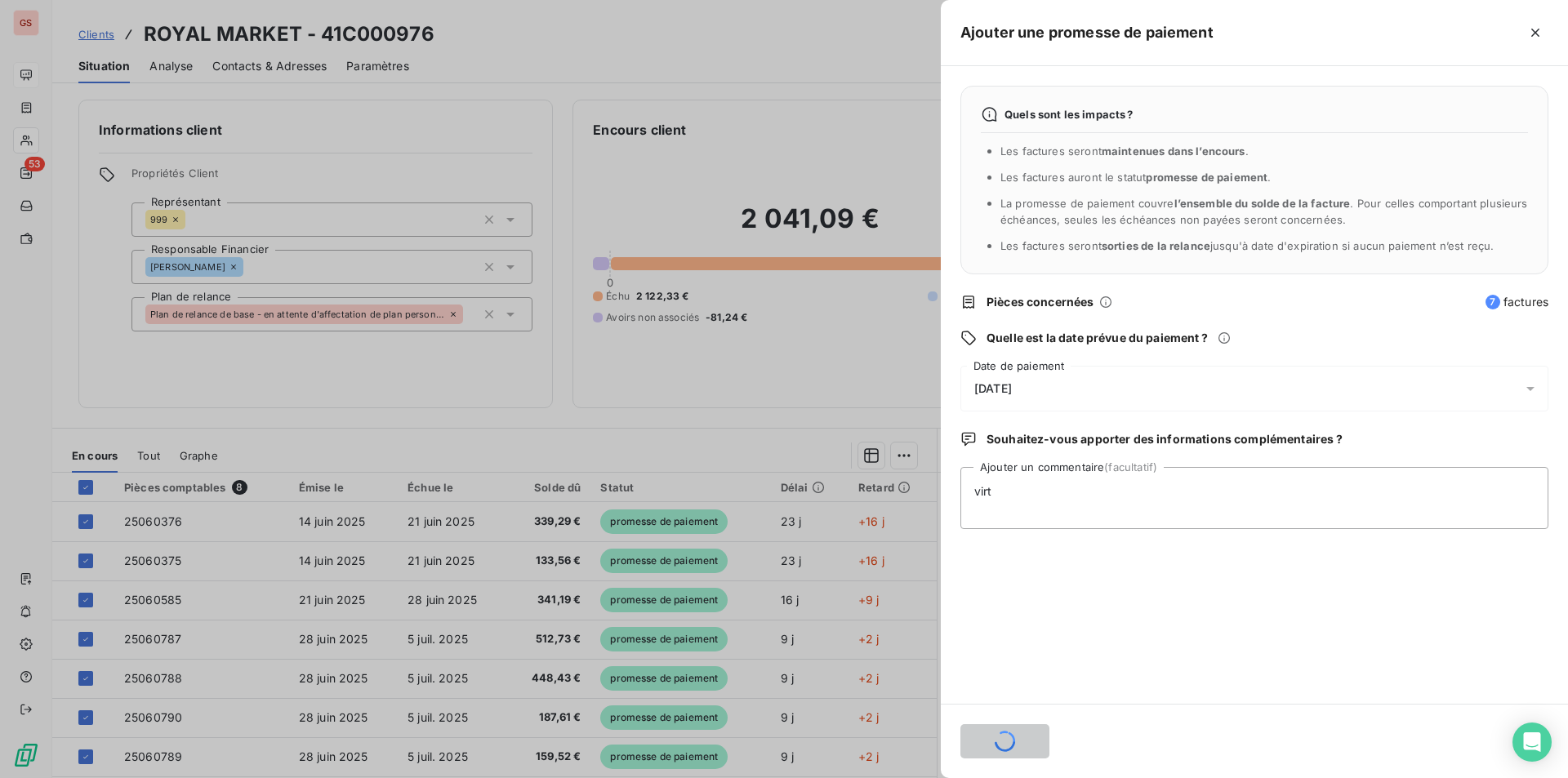 type 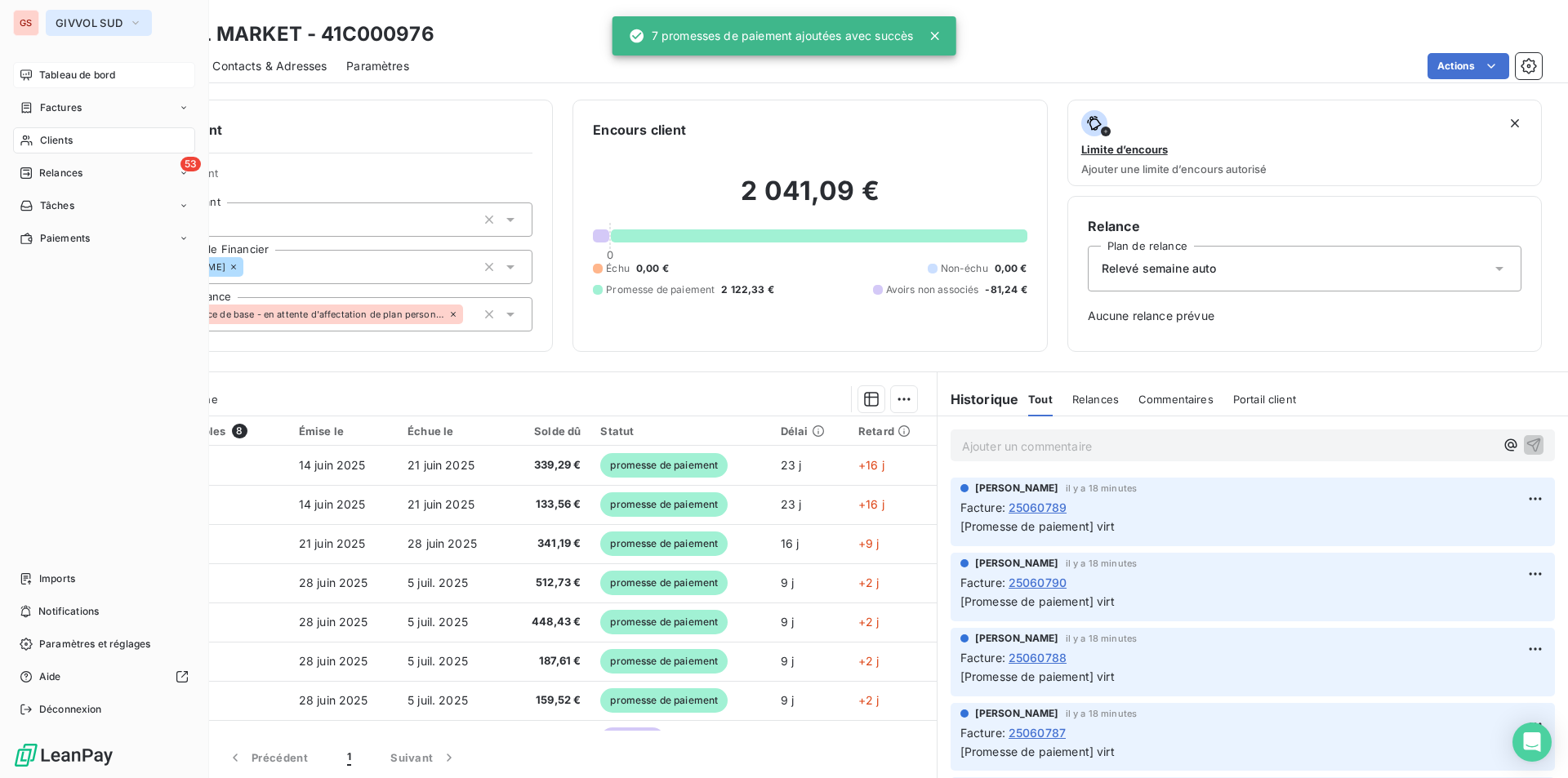 click on "GIVVOL SUD" at bounding box center (99, 23) 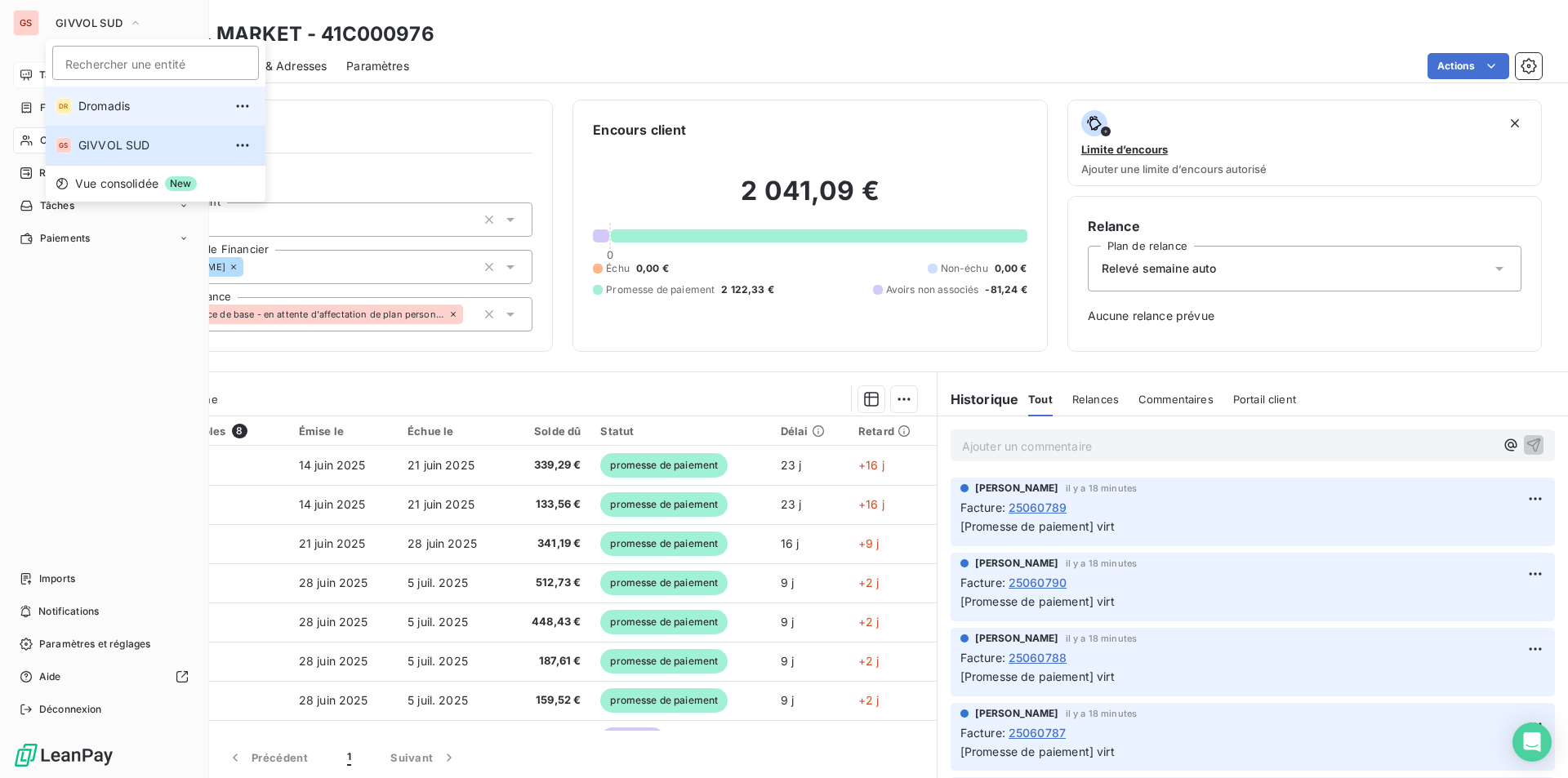 click on "Dromadis" at bounding box center (150, 106) 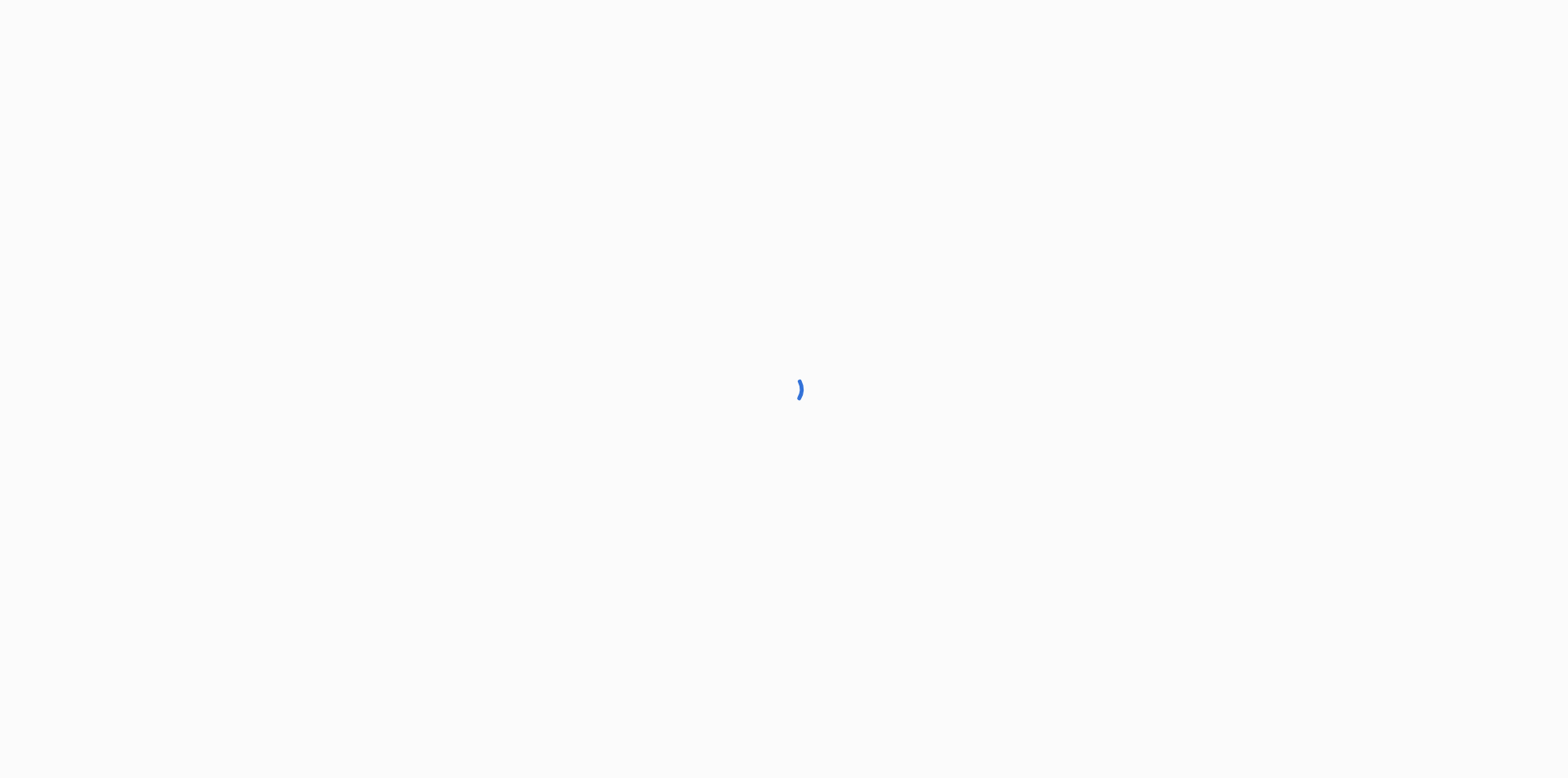 scroll, scrollTop: 0, scrollLeft: 0, axis: both 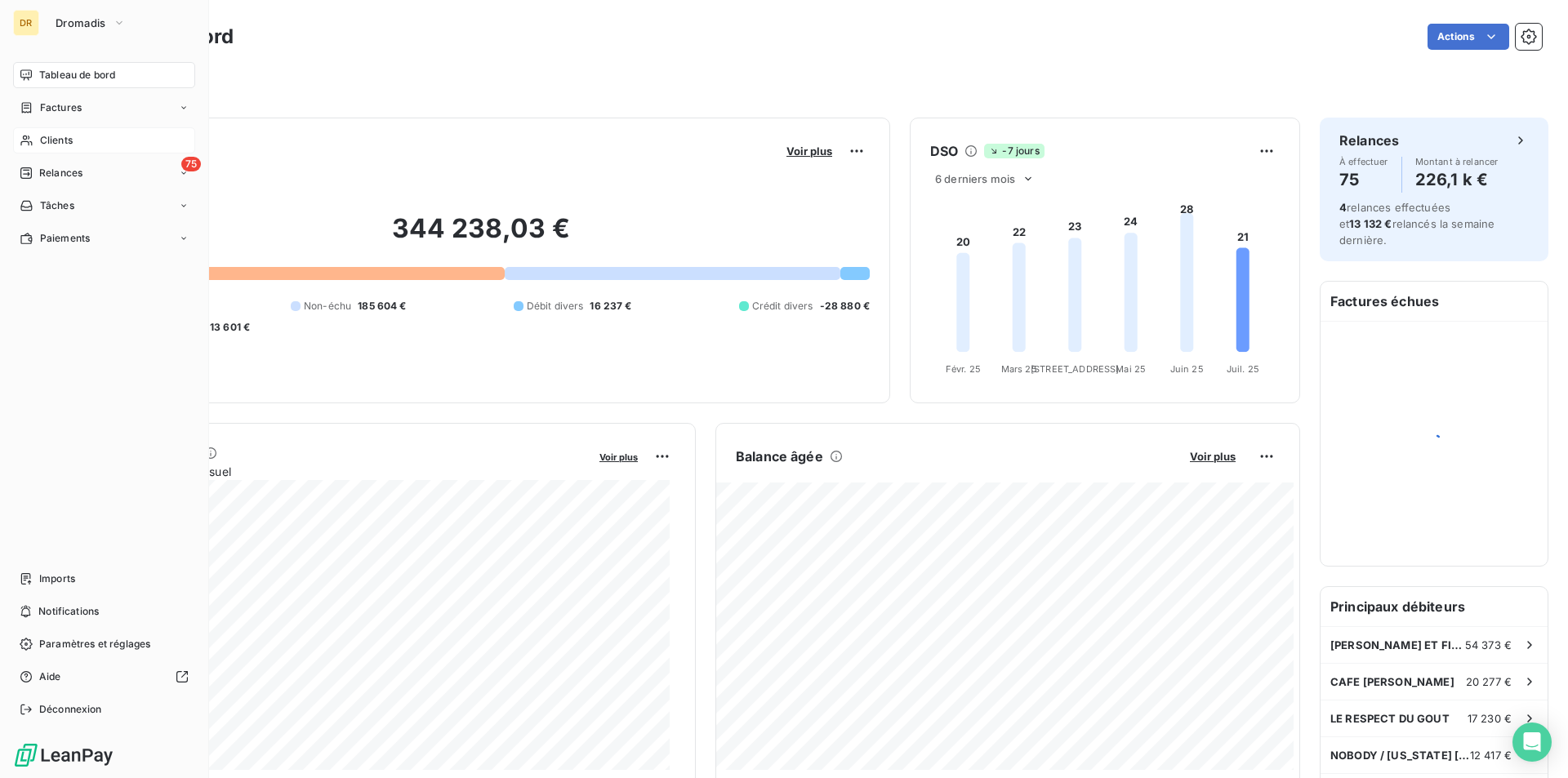 click on "Clients" at bounding box center [56, 140] 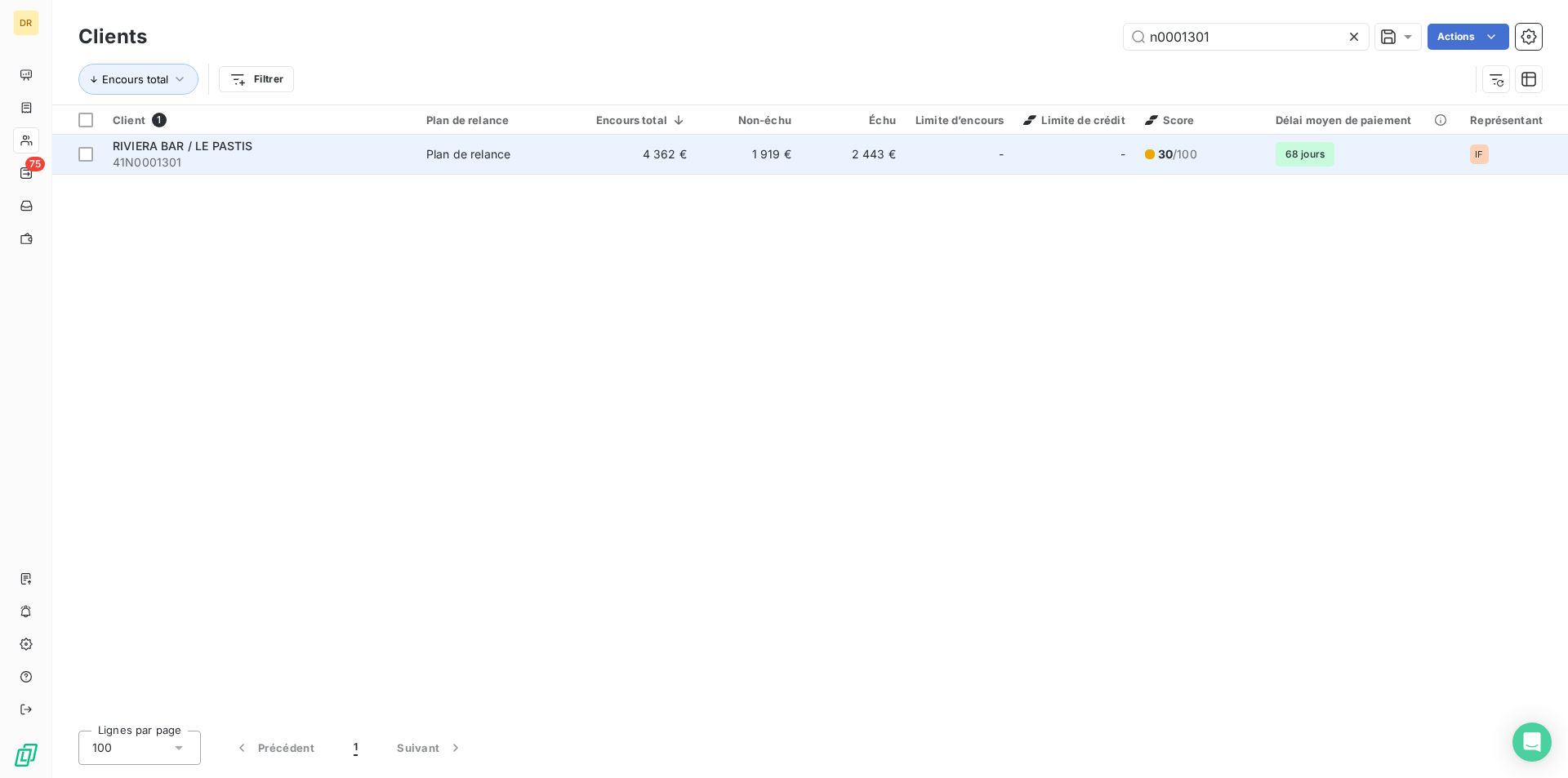 type on "n0001301" 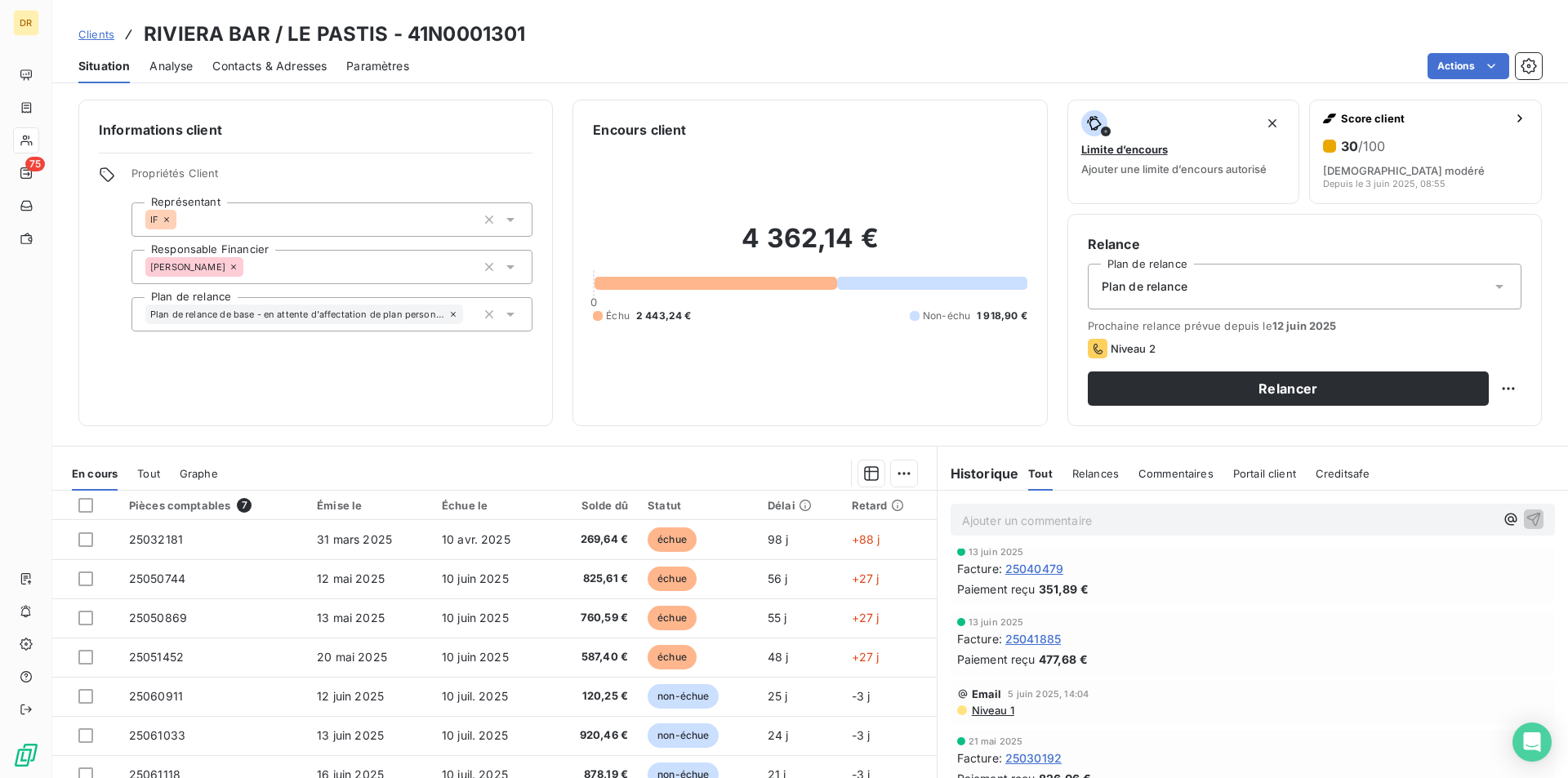 scroll, scrollTop: 0, scrollLeft: 0, axis: both 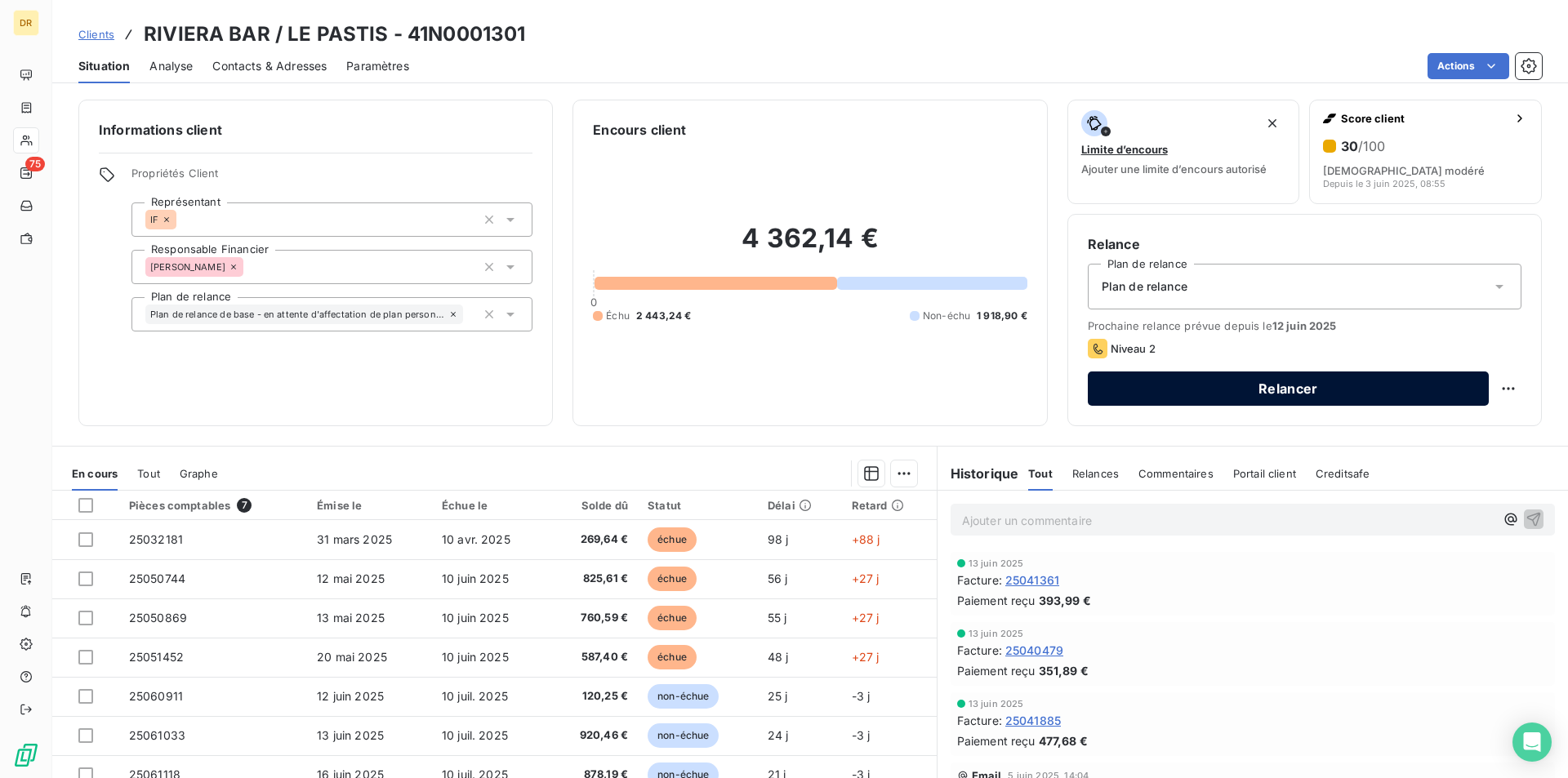 click on "Relancer" at bounding box center [1288, 389] 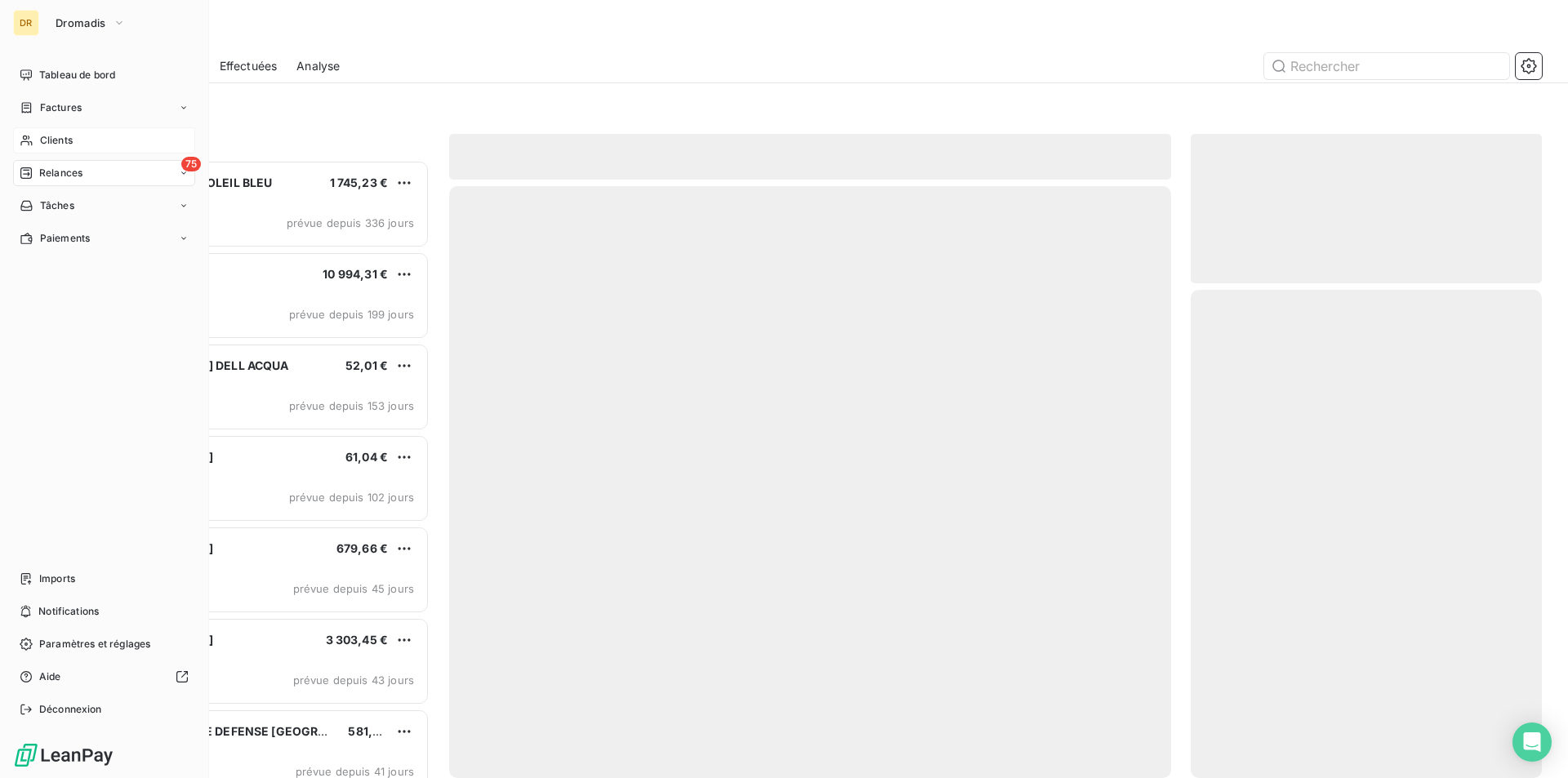 scroll, scrollTop: 13, scrollLeft: 13, axis: both 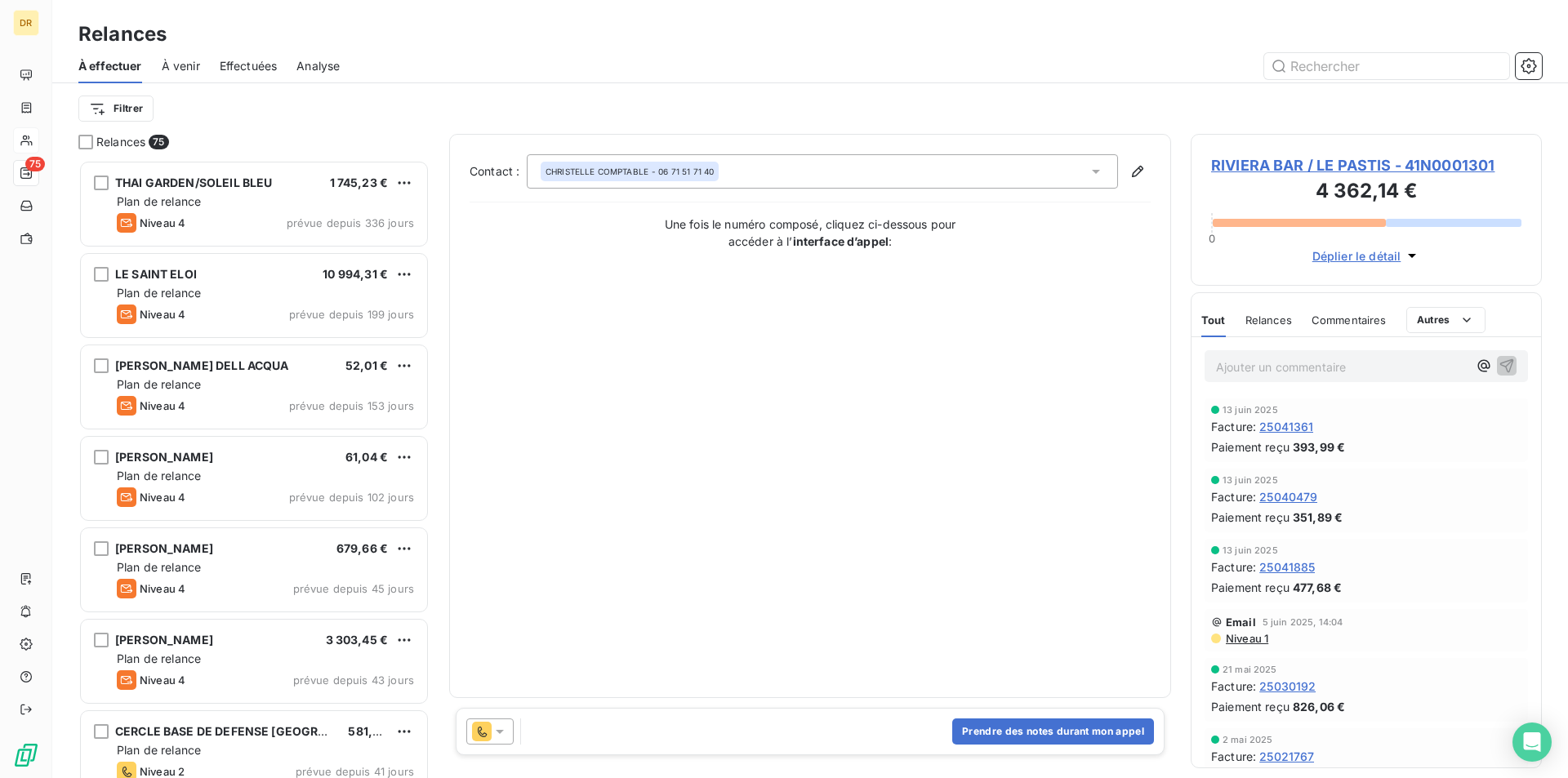 click at bounding box center (490, 731) 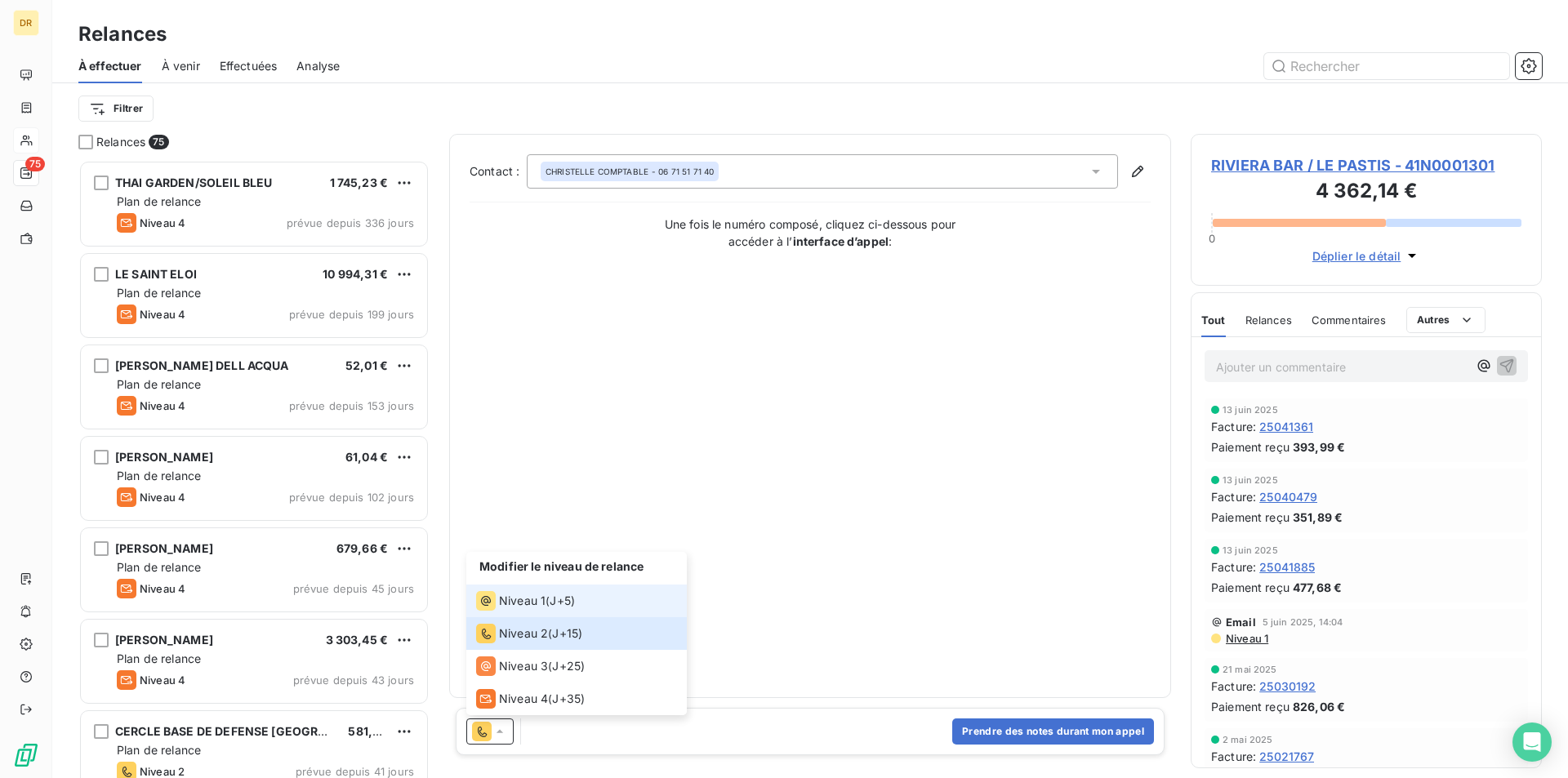 click on "Niveau 1" at bounding box center (522, 601) 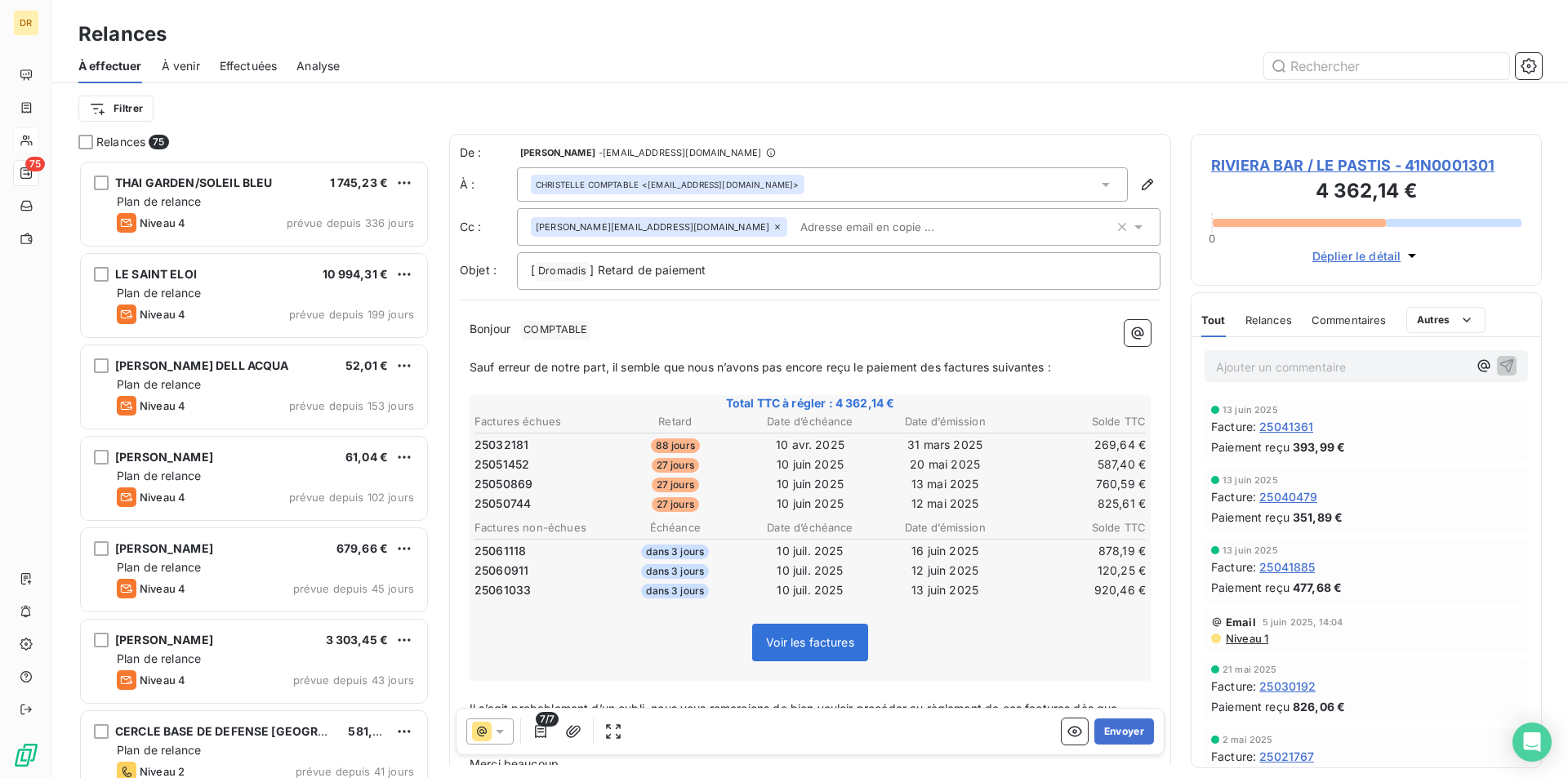 click on "COMPTABLE ﻿" at bounding box center [555, 330] 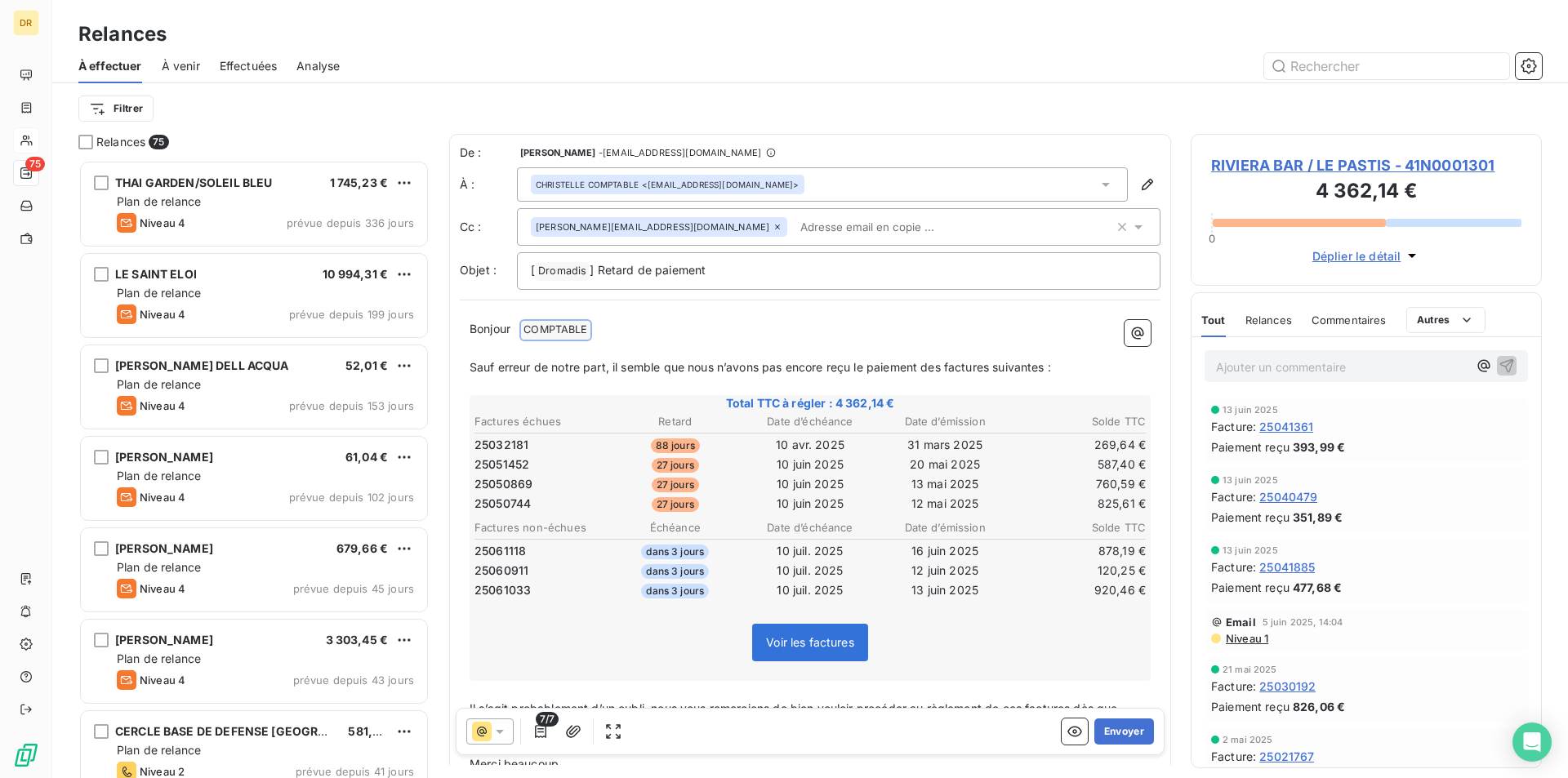 click on "COMPTABLE ﻿" at bounding box center (555, 330) 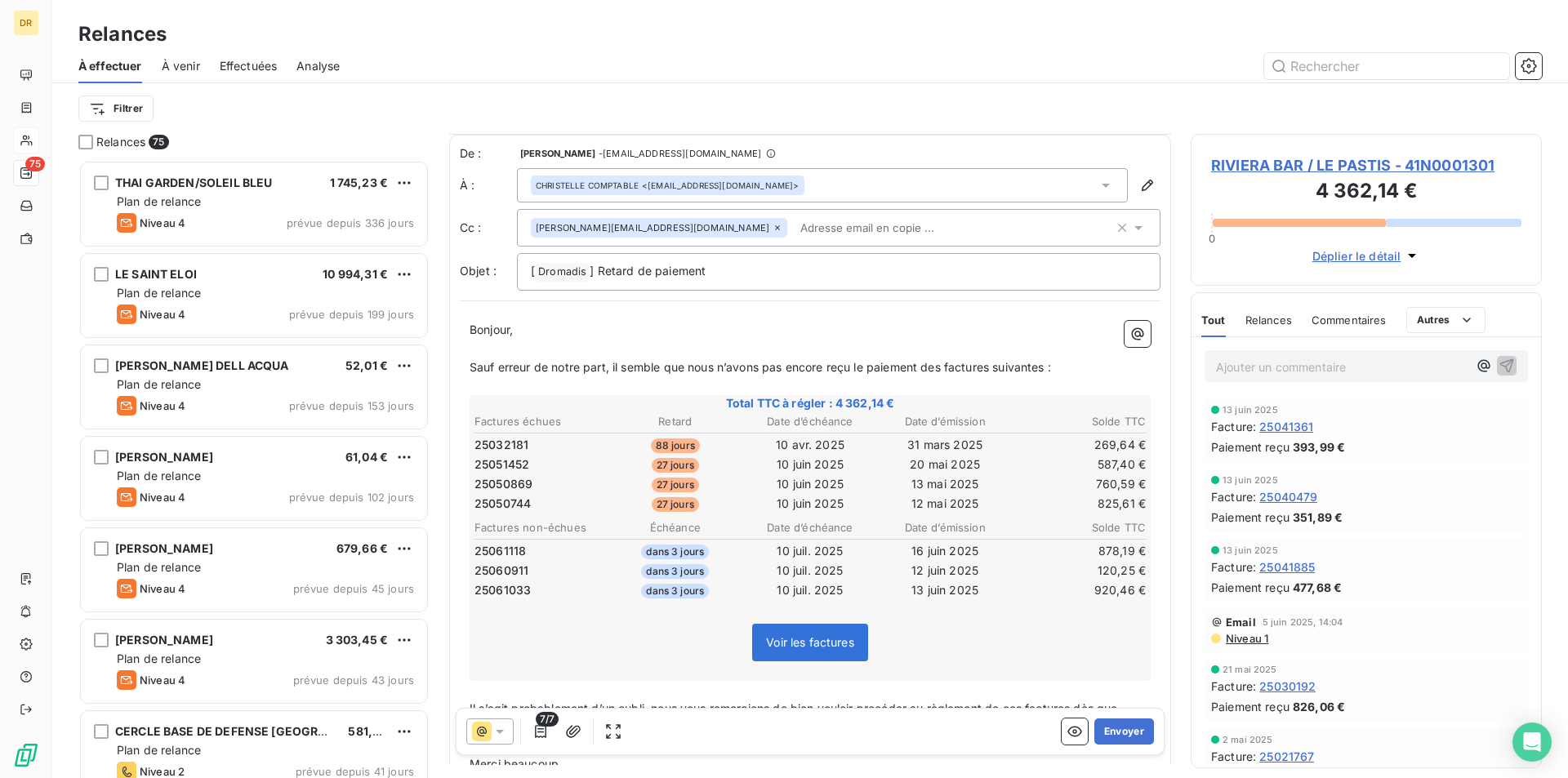 scroll, scrollTop: 82, scrollLeft: 0, axis: vertical 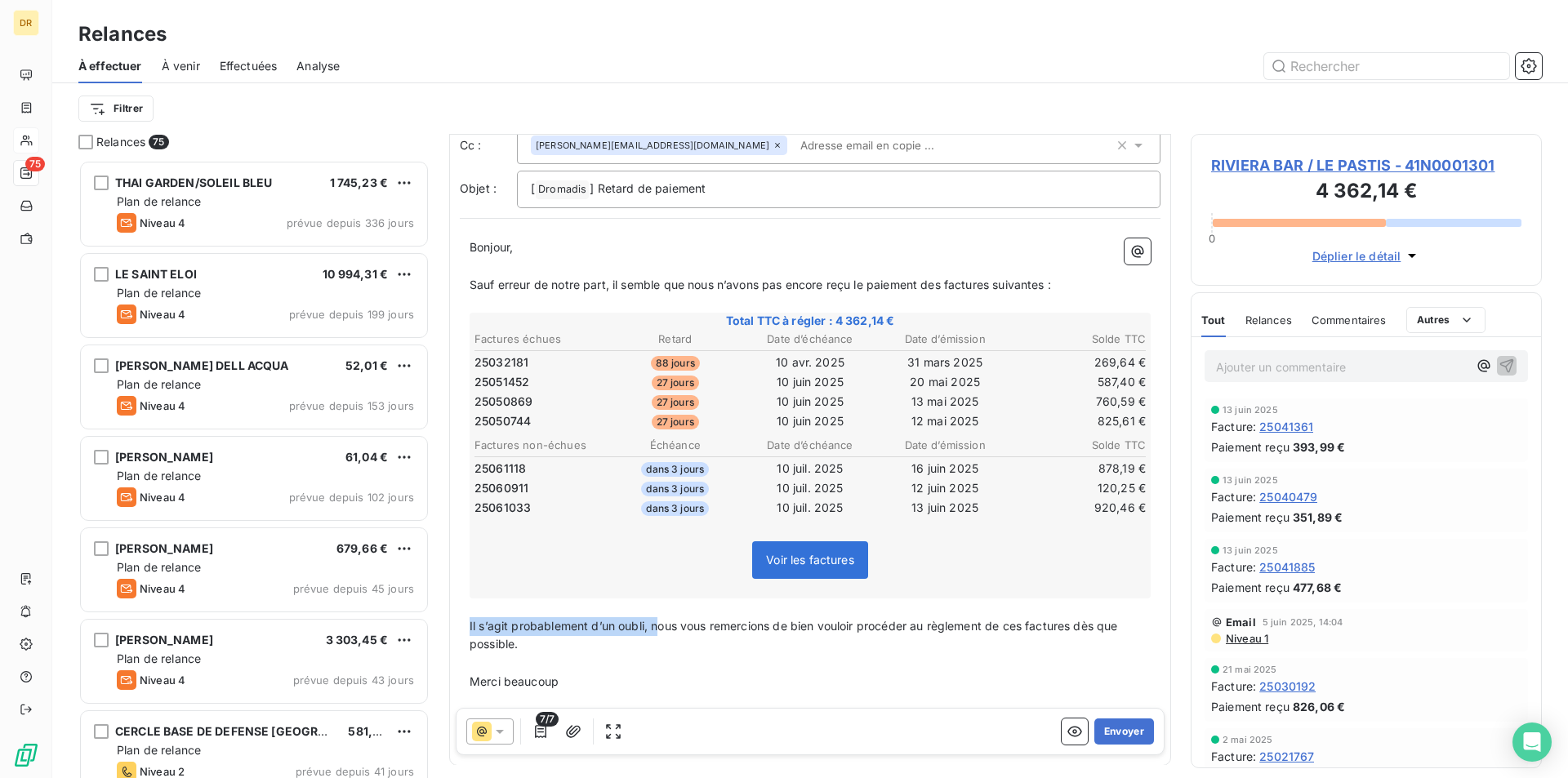 drag, startPoint x: 660, startPoint y: 626, endPoint x: 459, endPoint y: 619, distance: 201.12185 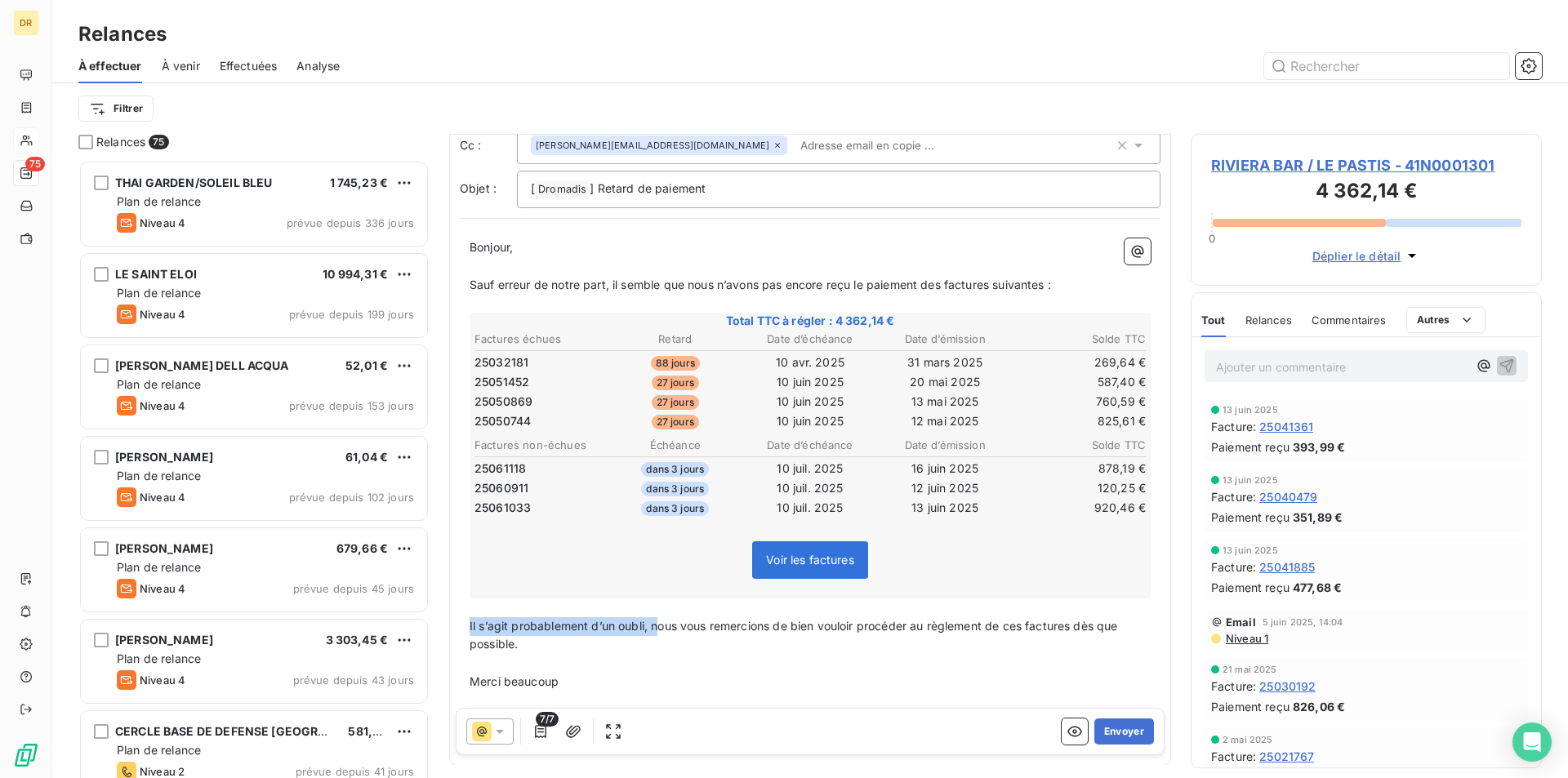 click on "Bonjour, ﻿ Sauf erreur de notre part, il semble que nous n’avons pas encore reçu le paiement des factures suivantes : ﻿ Total TTC à régler :   4 362,14 € Factures échues Retard Date d’échéance Date d’émission Solde TTC 25032181 88 jours   10 avr. 2025 31 mars 2025 269,64 € 25051452 27 jours   10 juin 2025 20 mai 2025 587,40 € 25050869 27 jours   10 juin 2025 13 mai 2025 760,59 € 25050744 27 jours   10 juin 2025 12 mai 2025 825,61 € Factures non-échues Échéance Date d’échéance Date d’émission Solde TTC 25061118 dans 3 jours 10 juil. 2025 16 juin 2025 878,19 € 25060911 dans 3 jours 10 juil. 2025 12 juin 2025 120,25 € 25061033 dans 3 jours 10 juil. 2025 13 juin 2025 920,46 € Voir   les factures ﻿ ﻿ Il s’agit probablement d’un oubli, nous vous remercions de bien vouloir procéder au règlement de ces factures dès que possible. ﻿ Merci beaucoup ﻿ Cordialement, [PERSON_NAME] ﻿" at bounding box center [810, 491] 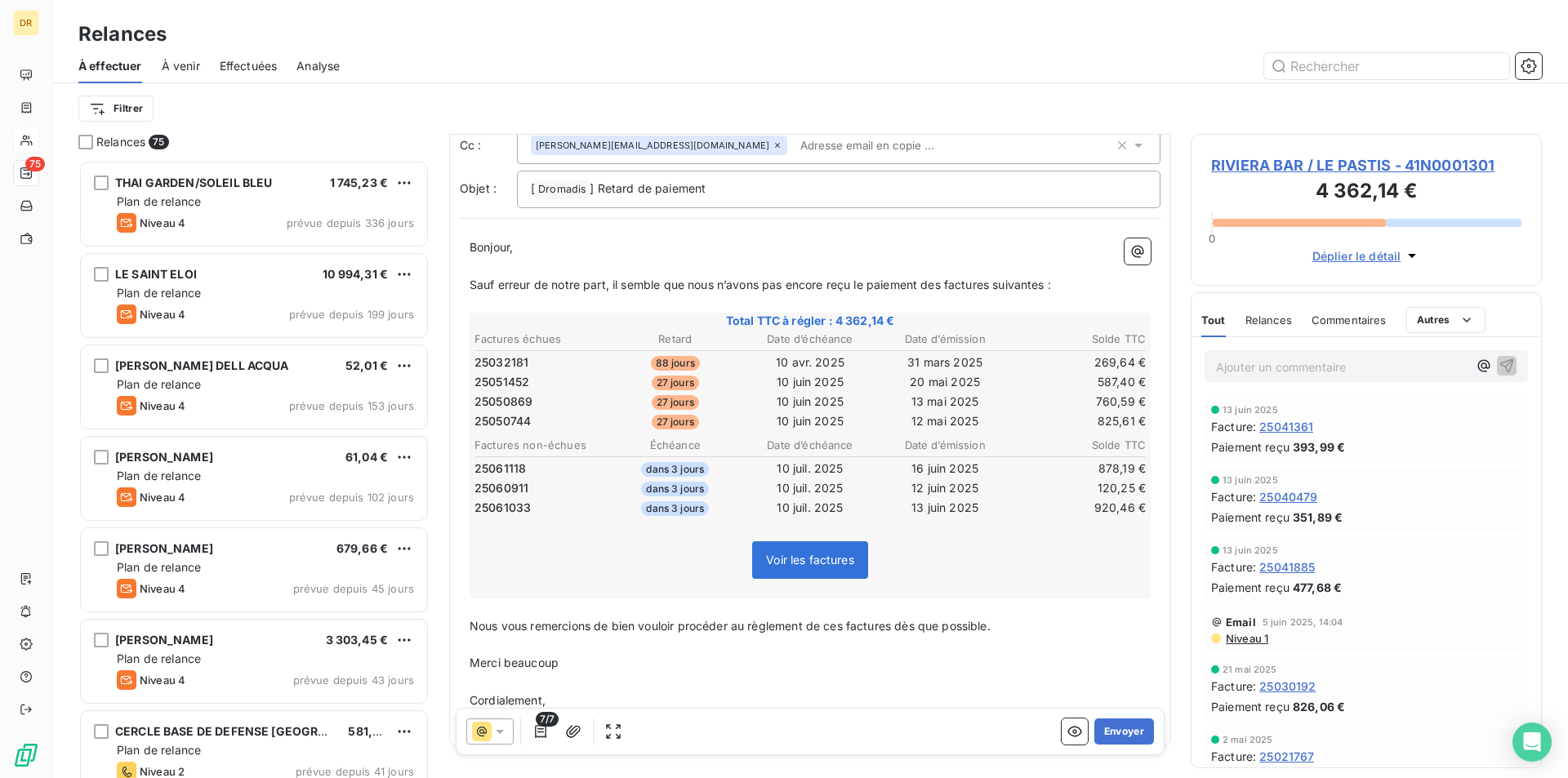 scroll, scrollTop: 131, scrollLeft: 0, axis: vertical 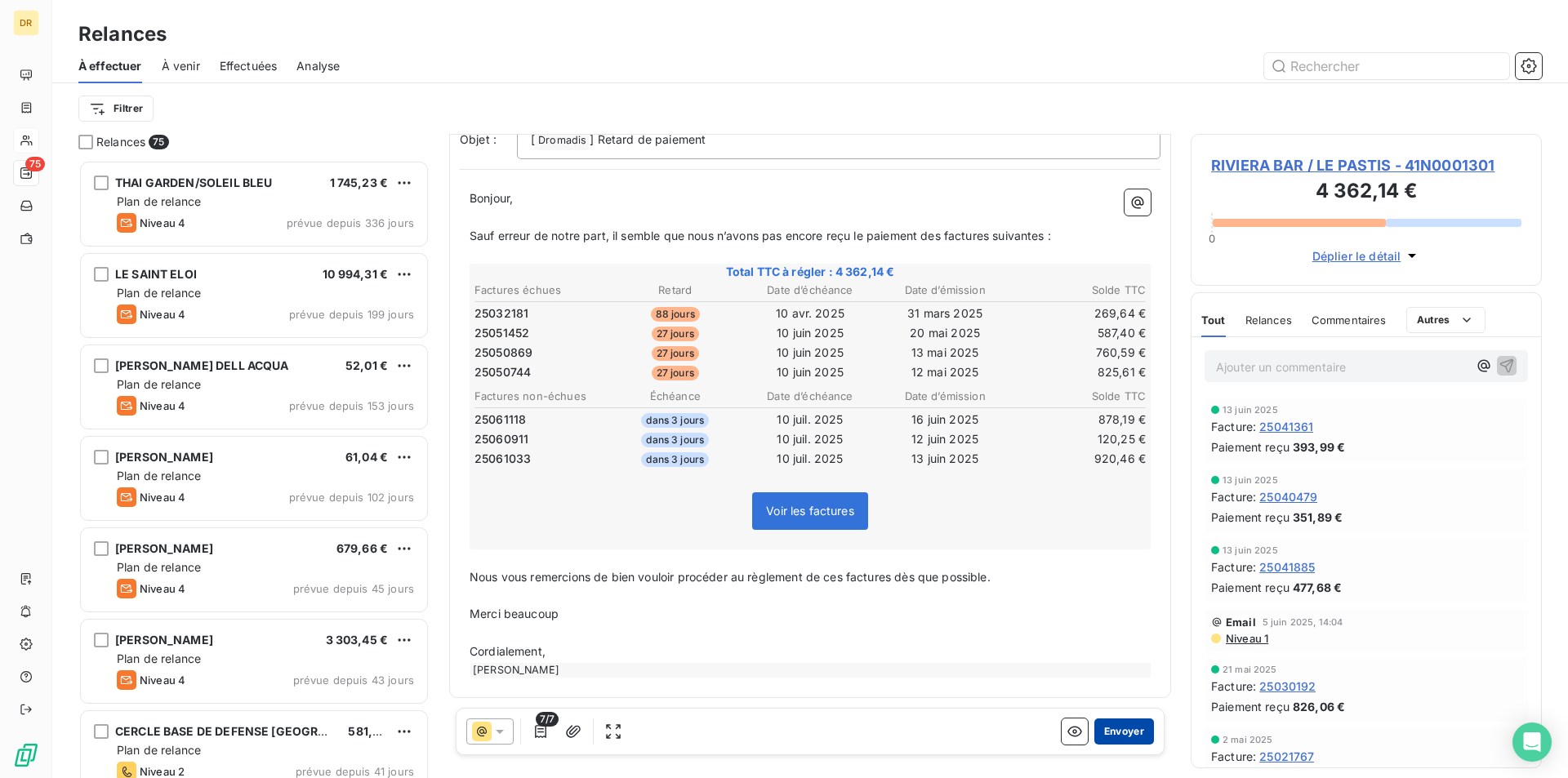 click on "Envoyer" at bounding box center [1124, 731] 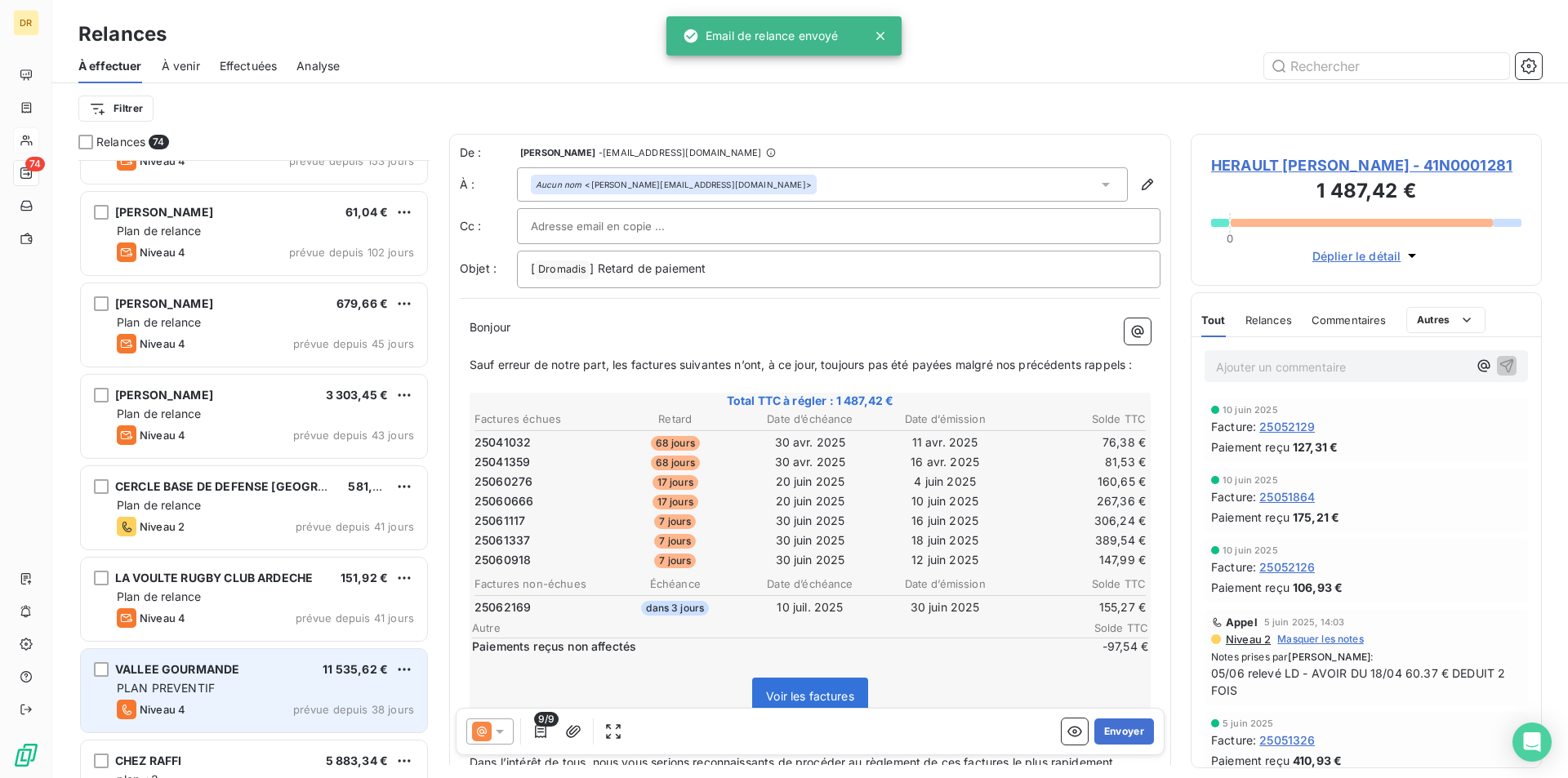 scroll, scrollTop: 327, scrollLeft: 0, axis: vertical 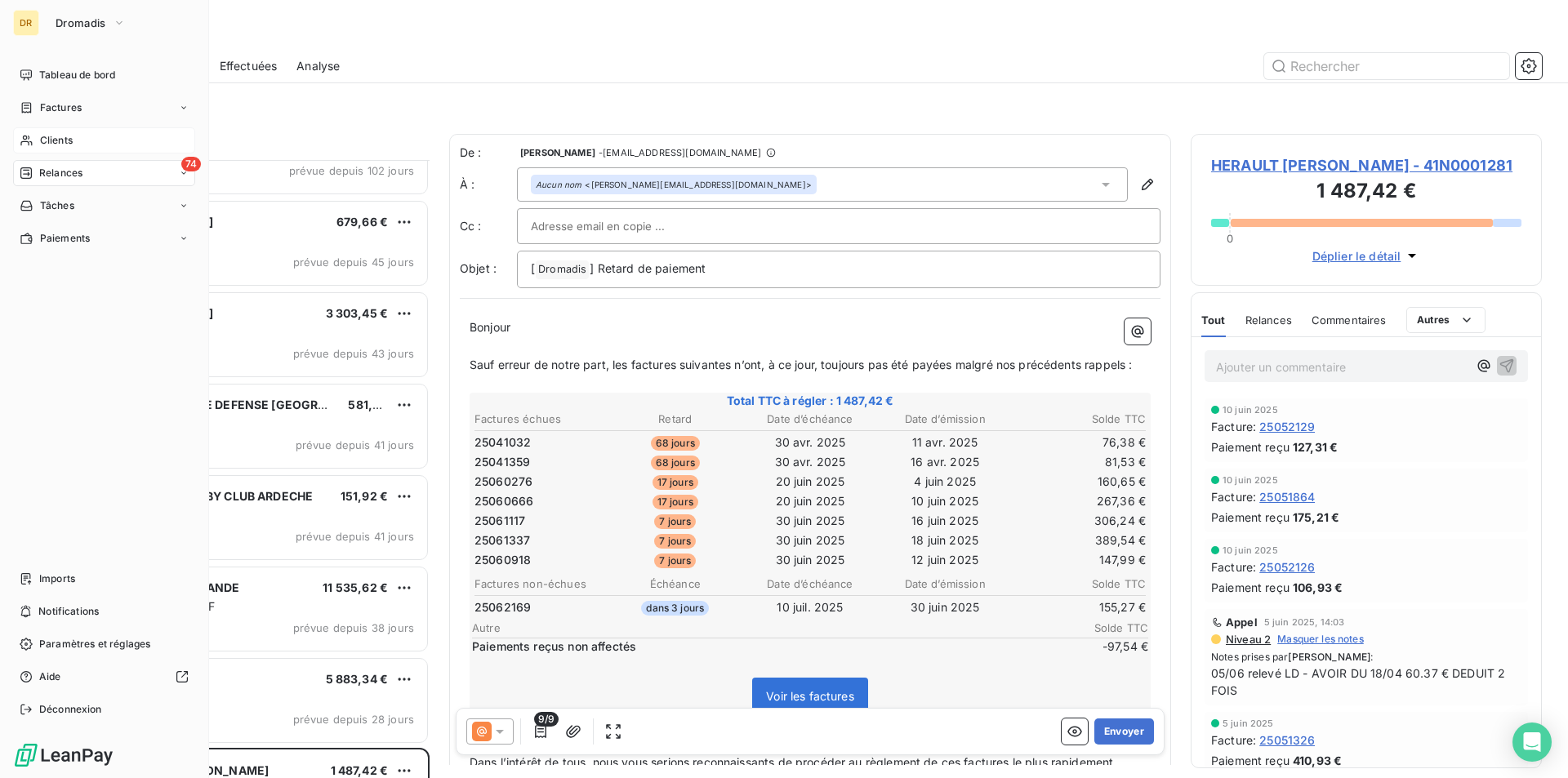 click on "DR" at bounding box center [26, 23] 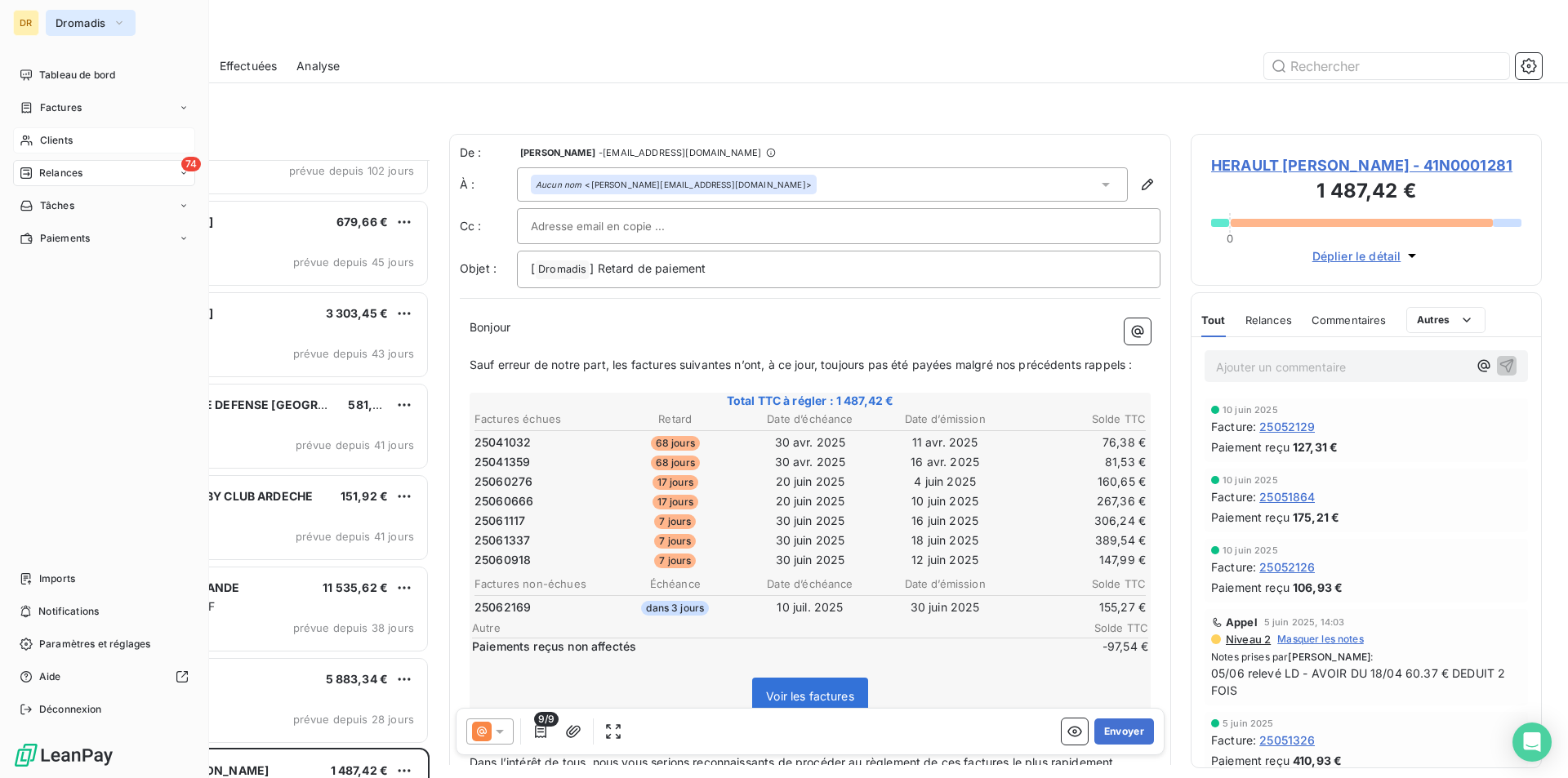 click 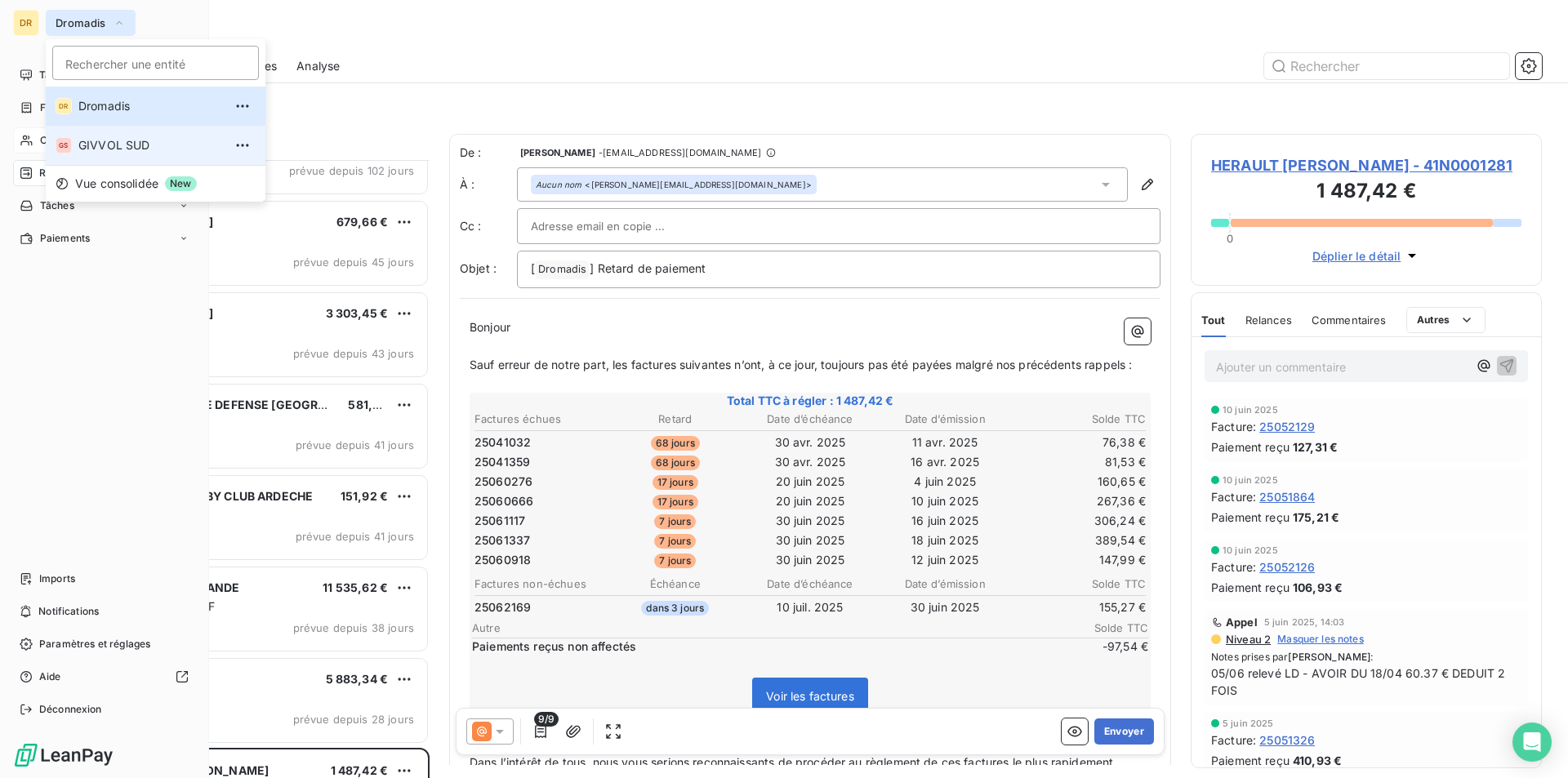 click on "GS GIVVOL SUD" at bounding box center [155, 145] 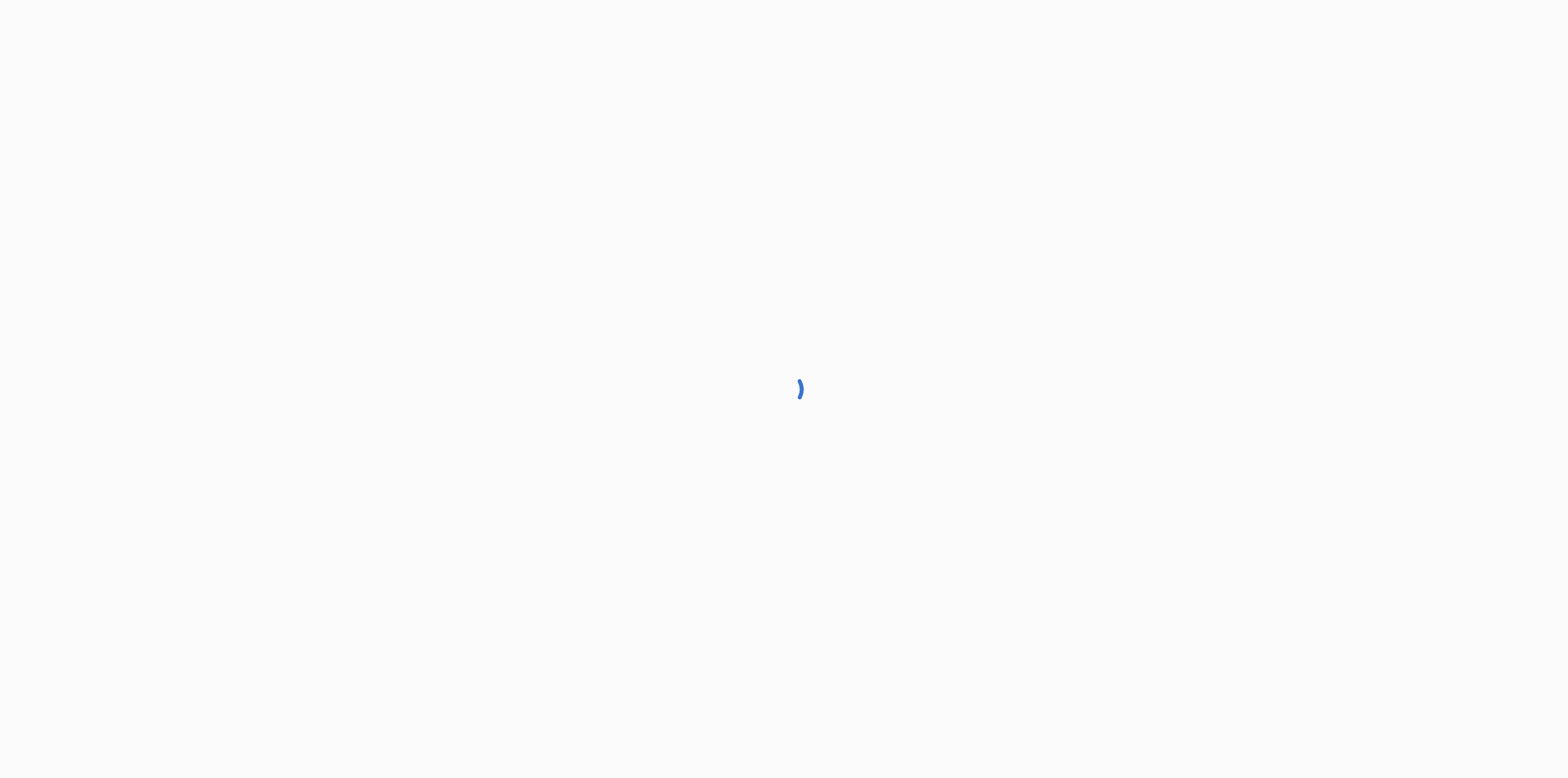 scroll, scrollTop: 0, scrollLeft: 0, axis: both 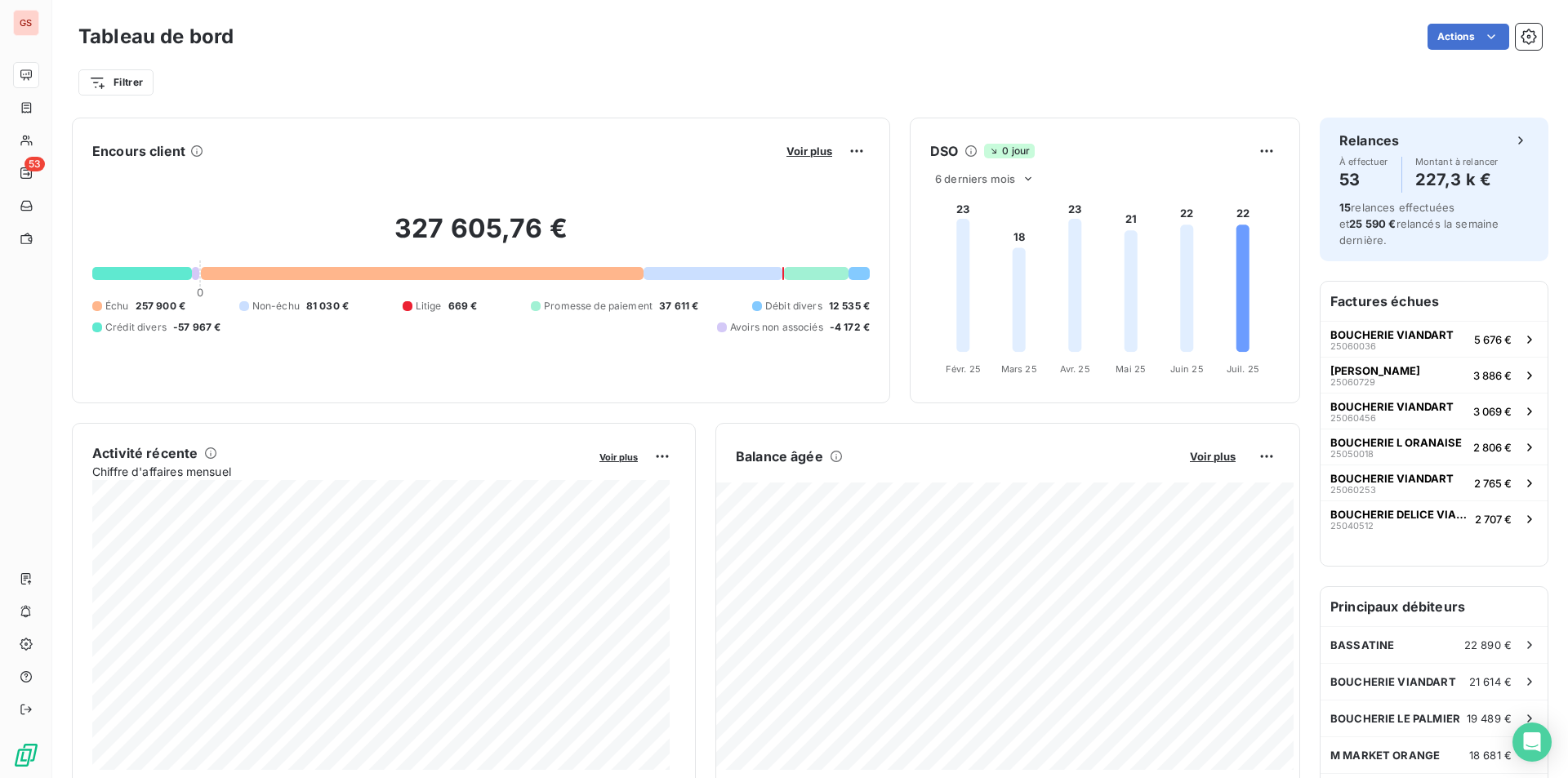 click on "Voir plus" at bounding box center [809, 151] 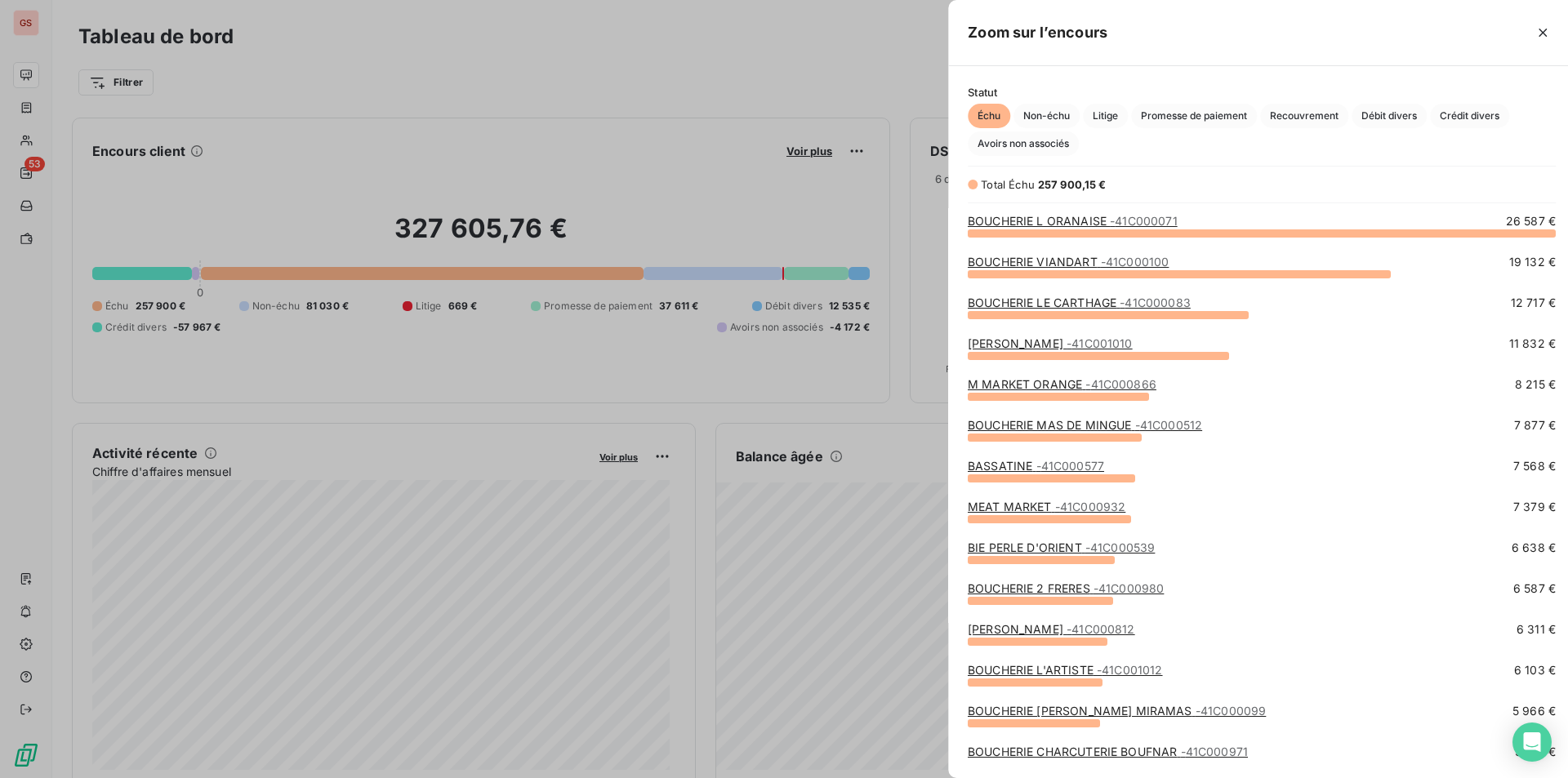 click at bounding box center (784, 389) 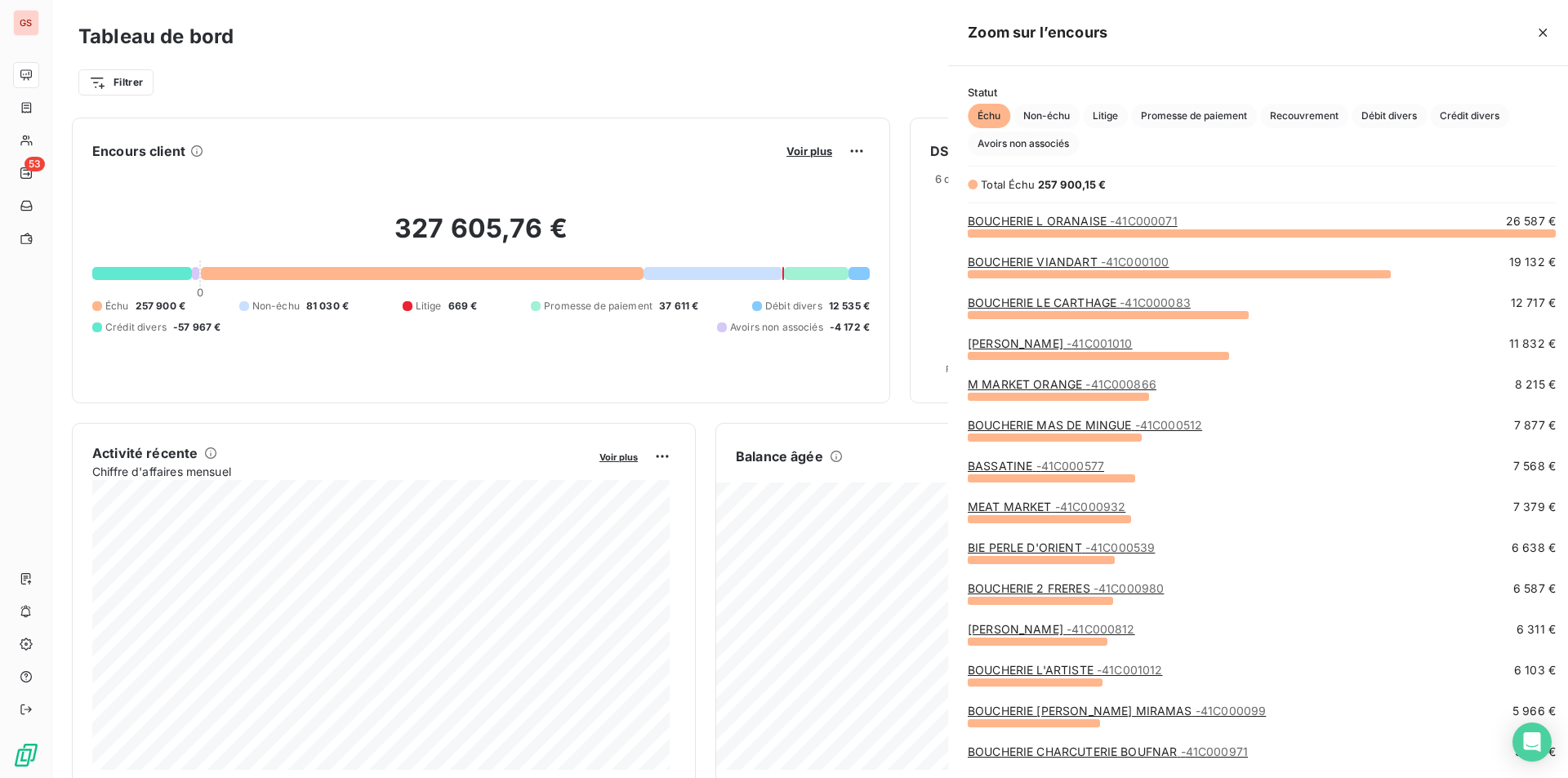 scroll, scrollTop: 13, scrollLeft: 13, axis: both 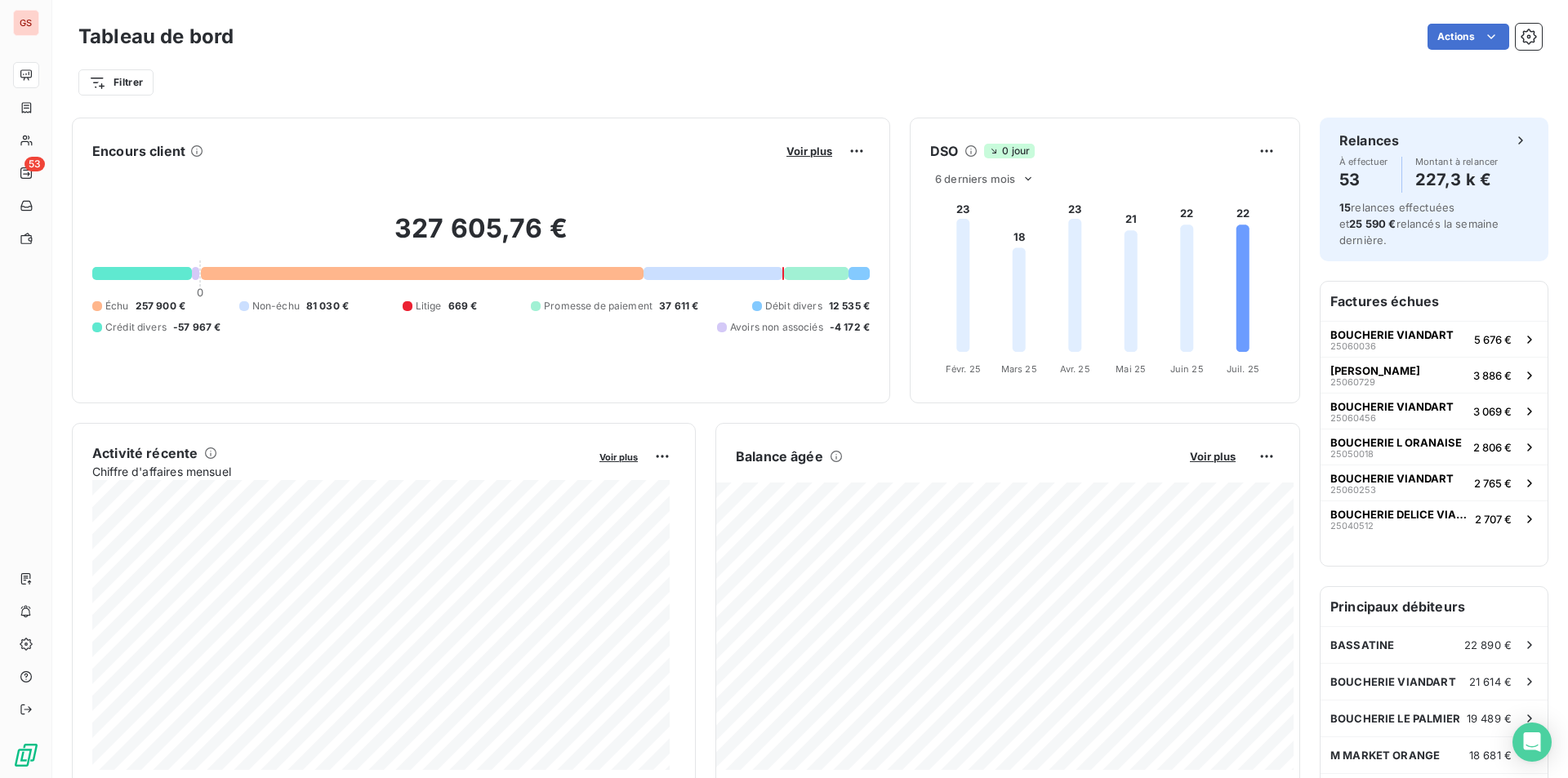 click on "Voir plus" at bounding box center [809, 151] 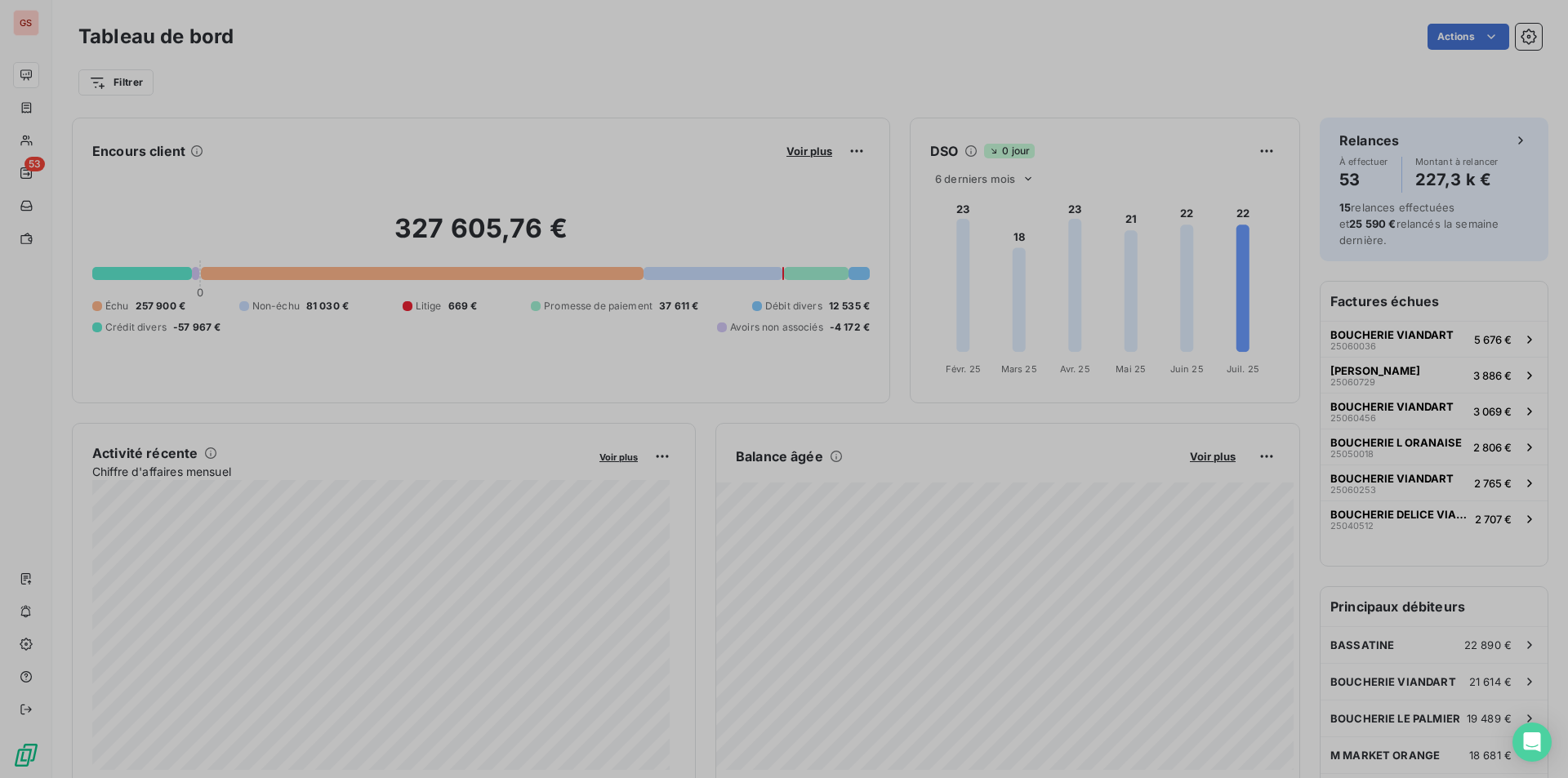 scroll, scrollTop: 766, scrollLeft: 615, axis: both 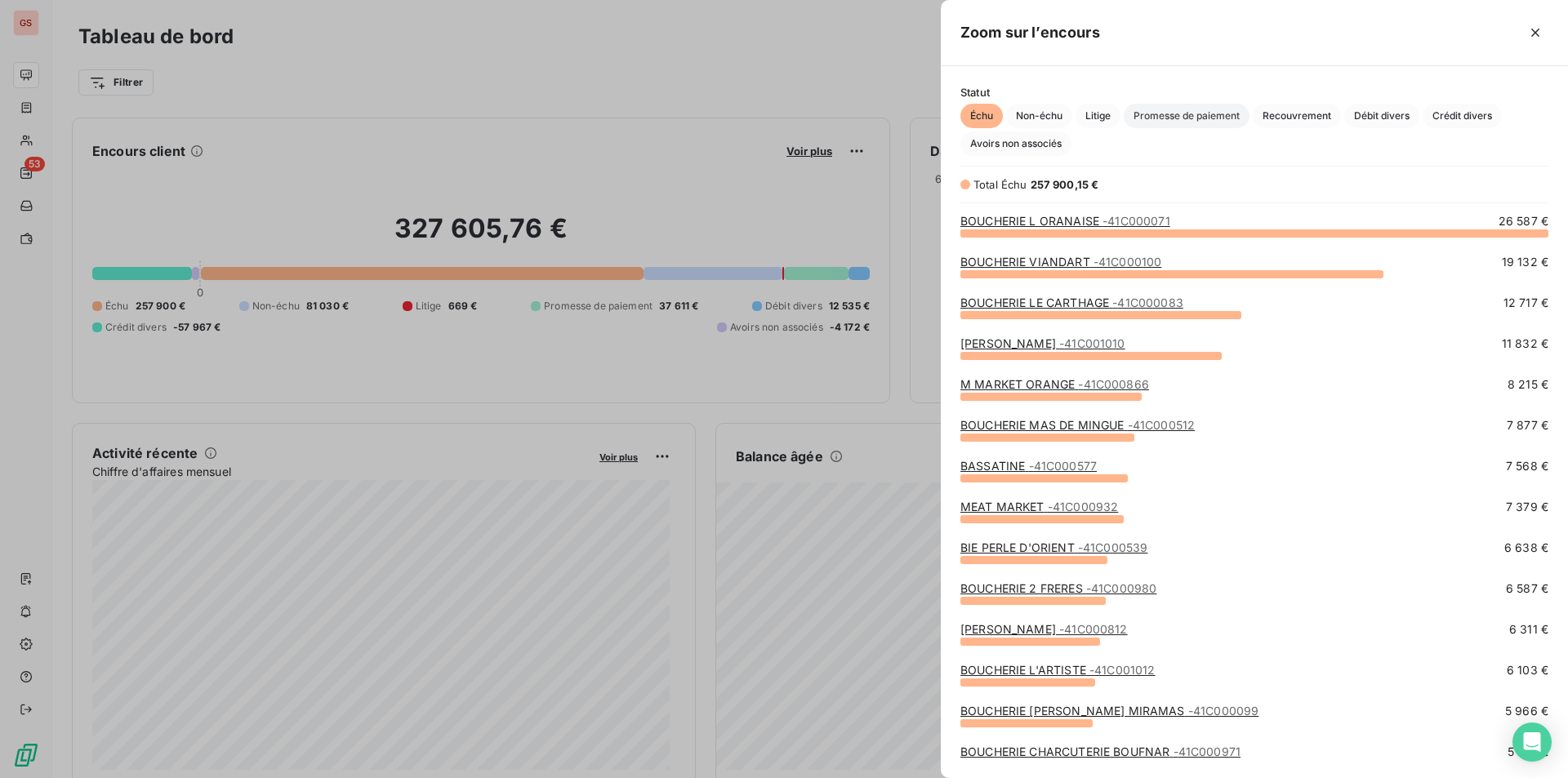 click on "Promesse de paiement" at bounding box center (1187, 116) 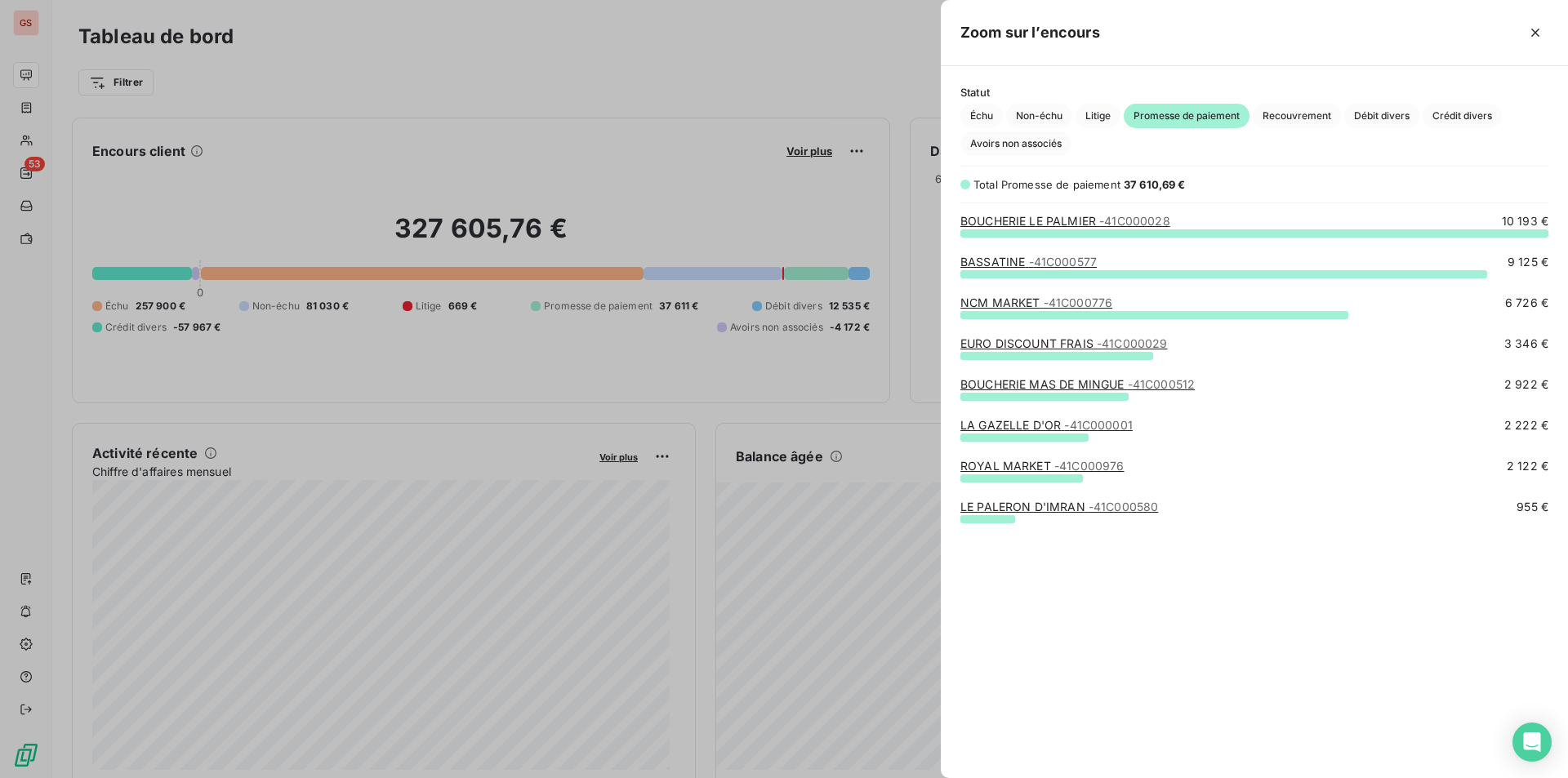 scroll, scrollTop: 533, scrollLeft: 615, axis: both 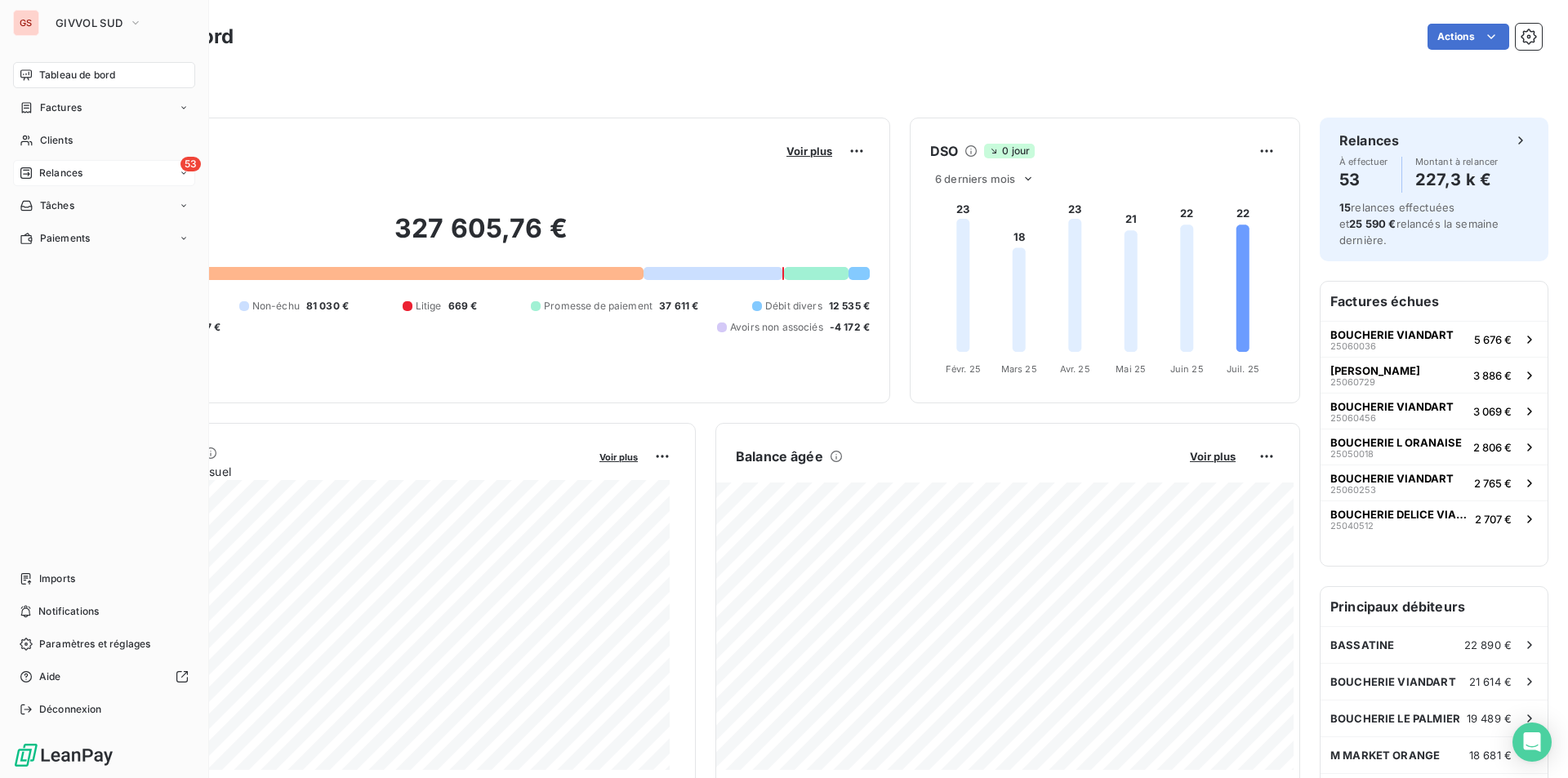 click on "Relances" at bounding box center [60, 173] 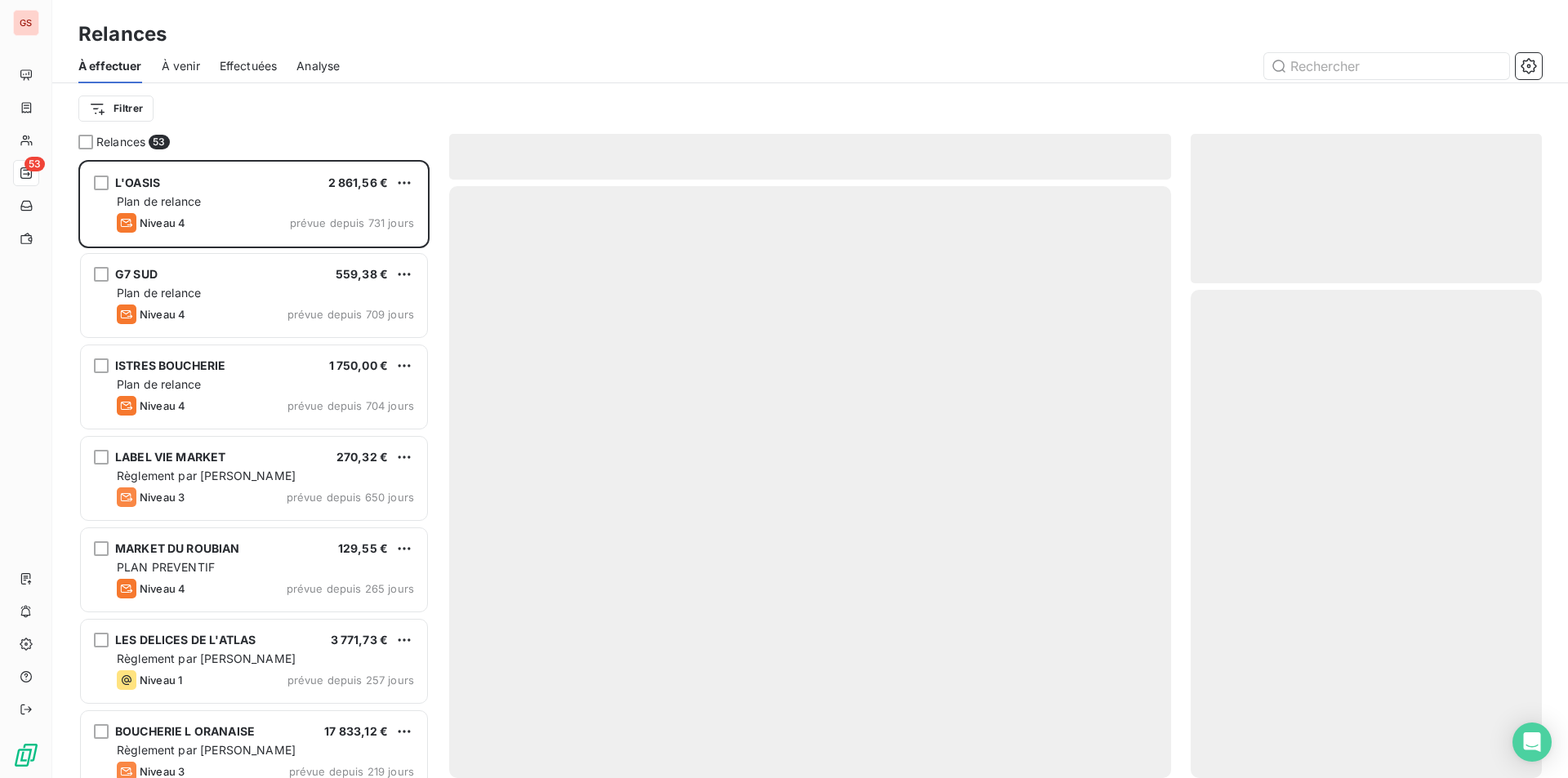 scroll, scrollTop: 13, scrollLeft: 13, axis: both 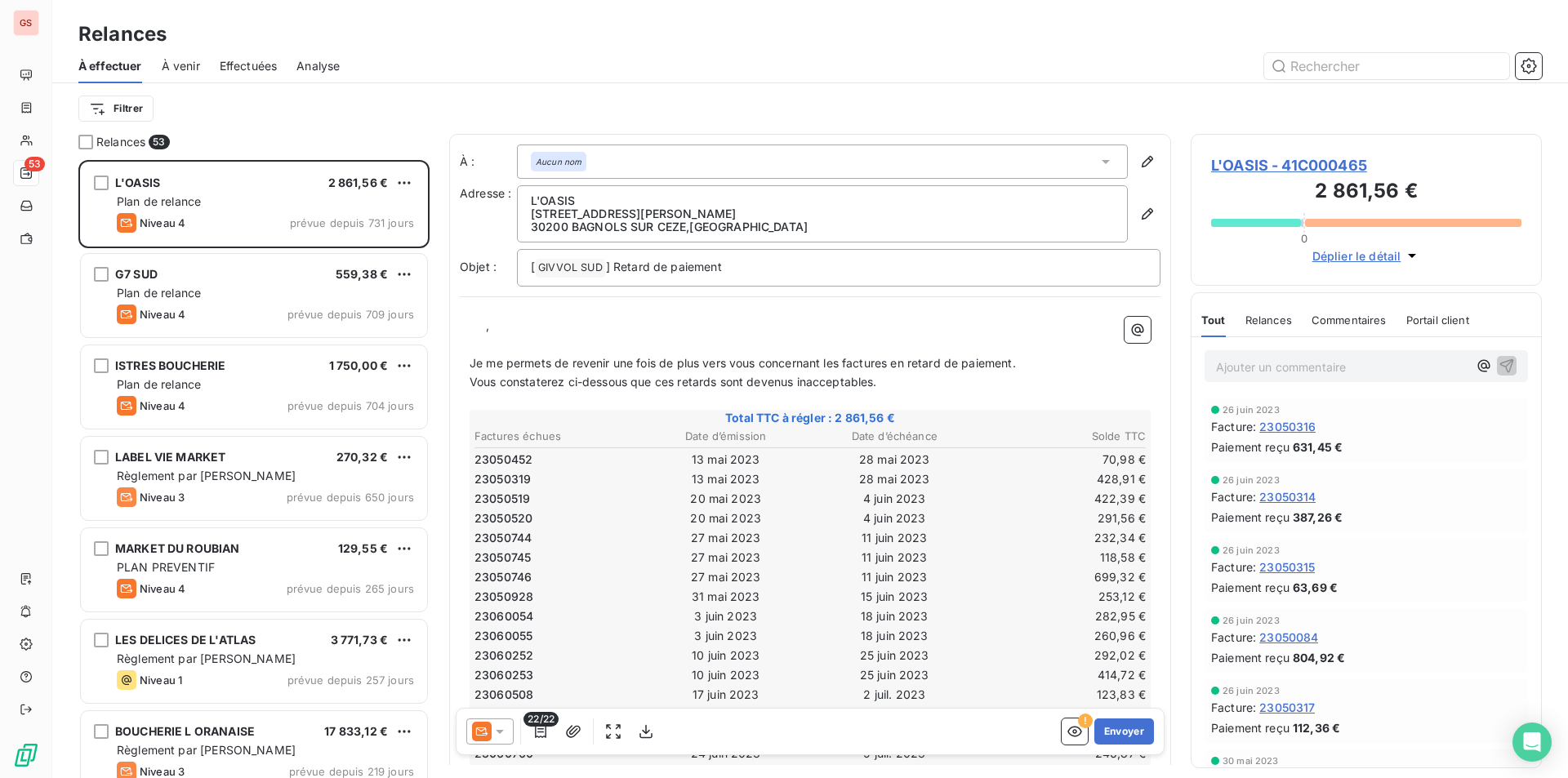 click on "Effectuées" at bounding box center [248, 66] 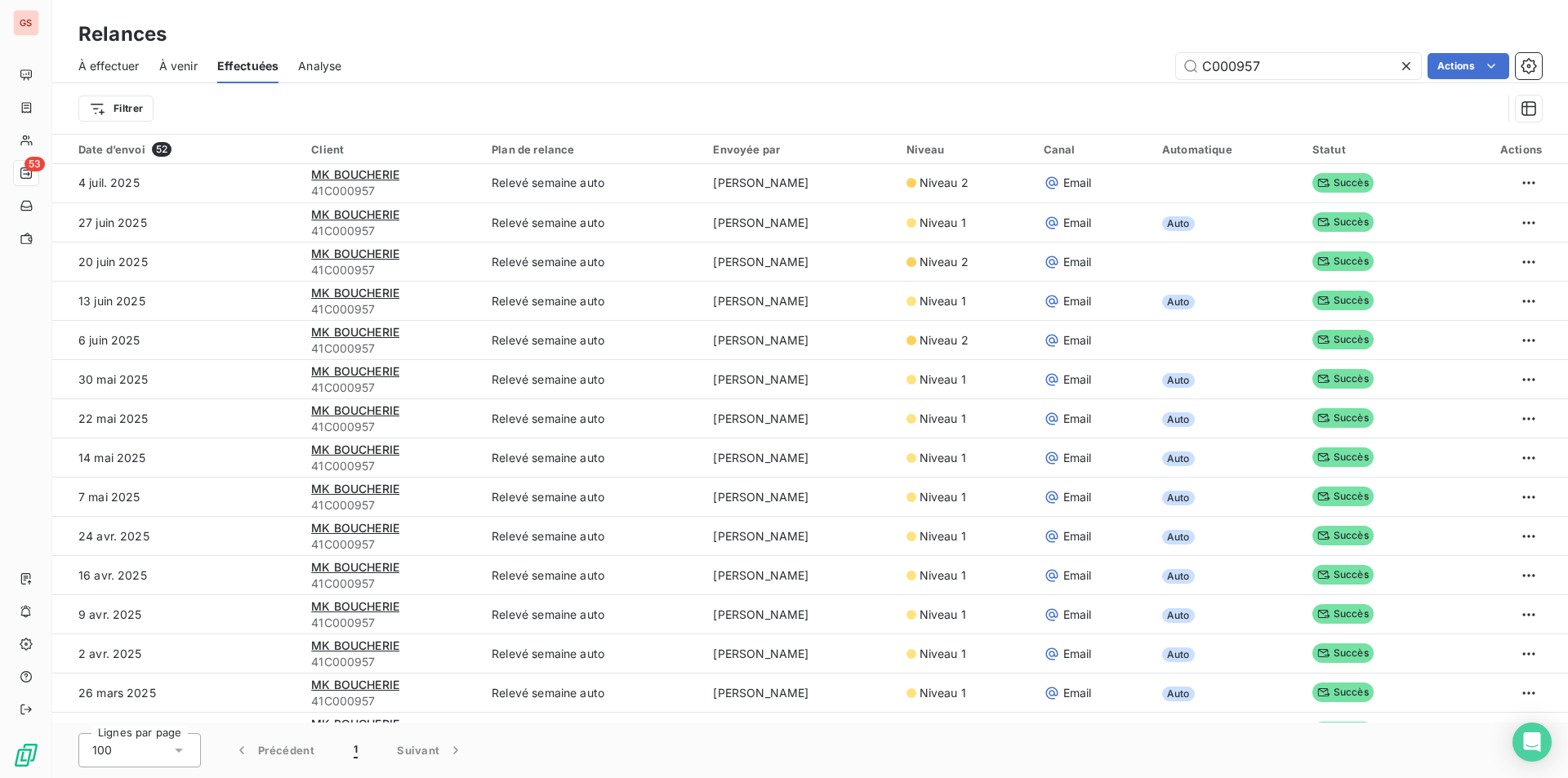 click on "À venir" at bounding box center [178, 66] 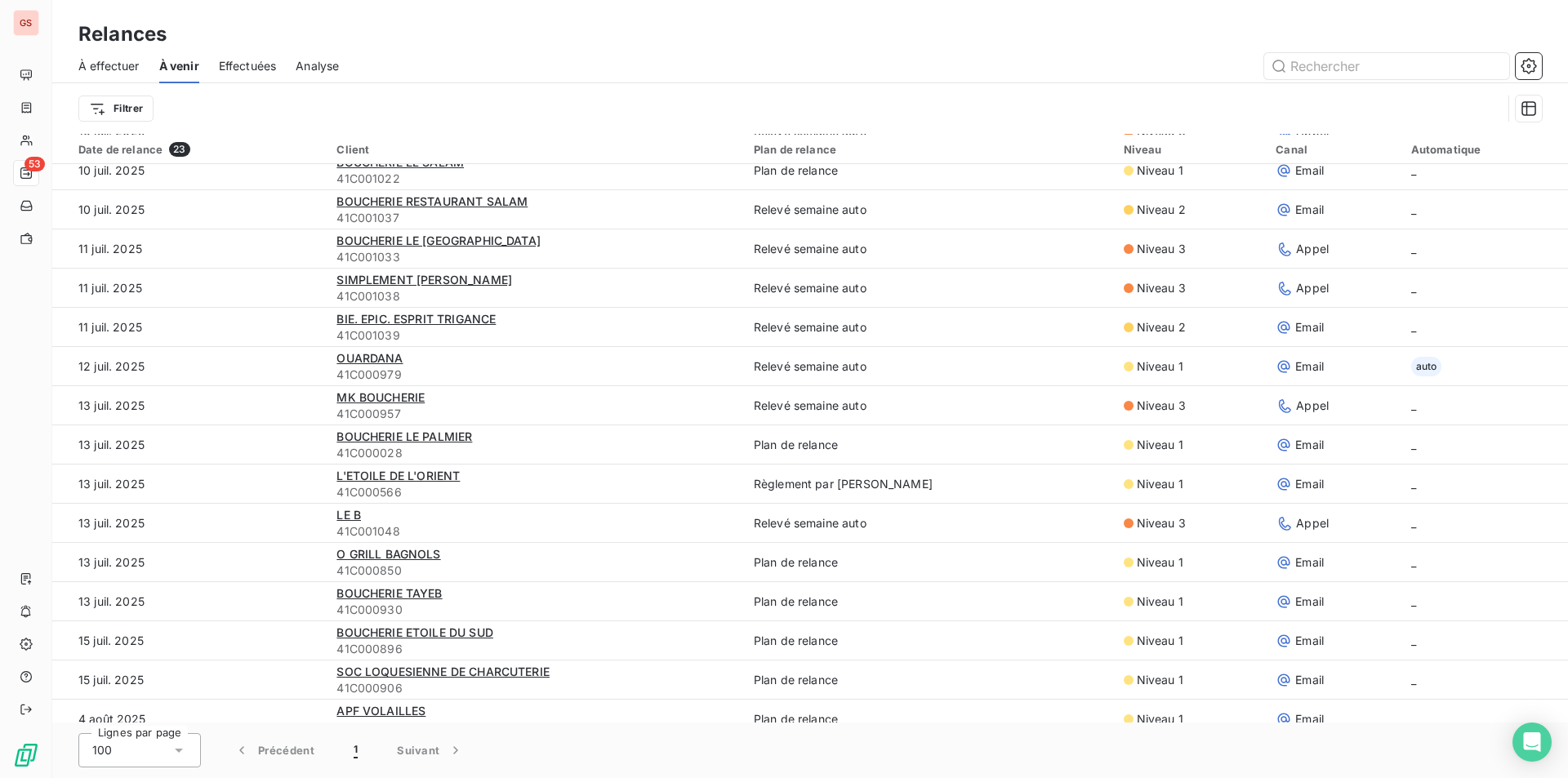 scroll, scrollTop: 343, scrollLeft: 0, axis: vertical 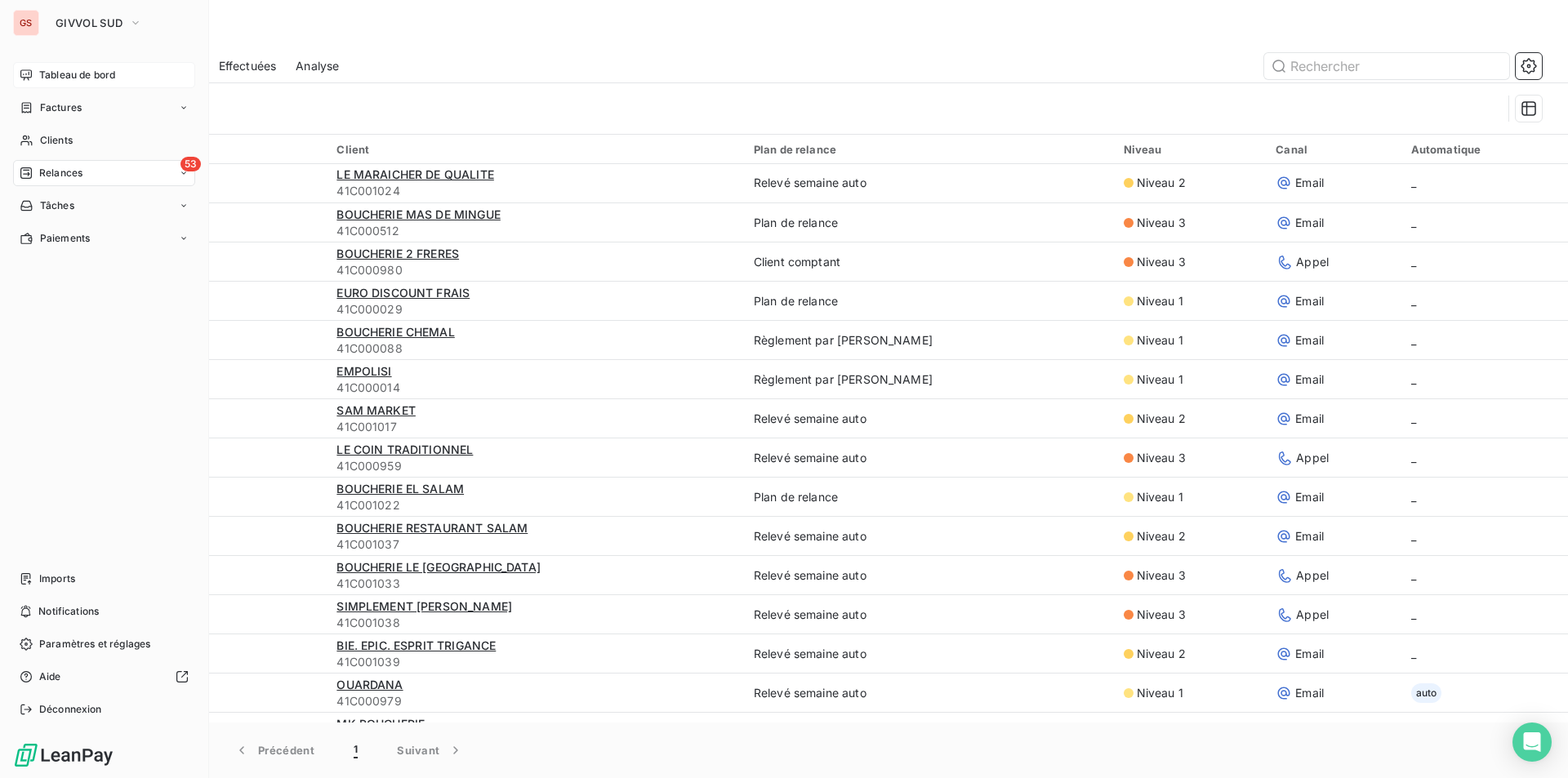 click on "Tableau de bord" at bounding box center (77, 75) 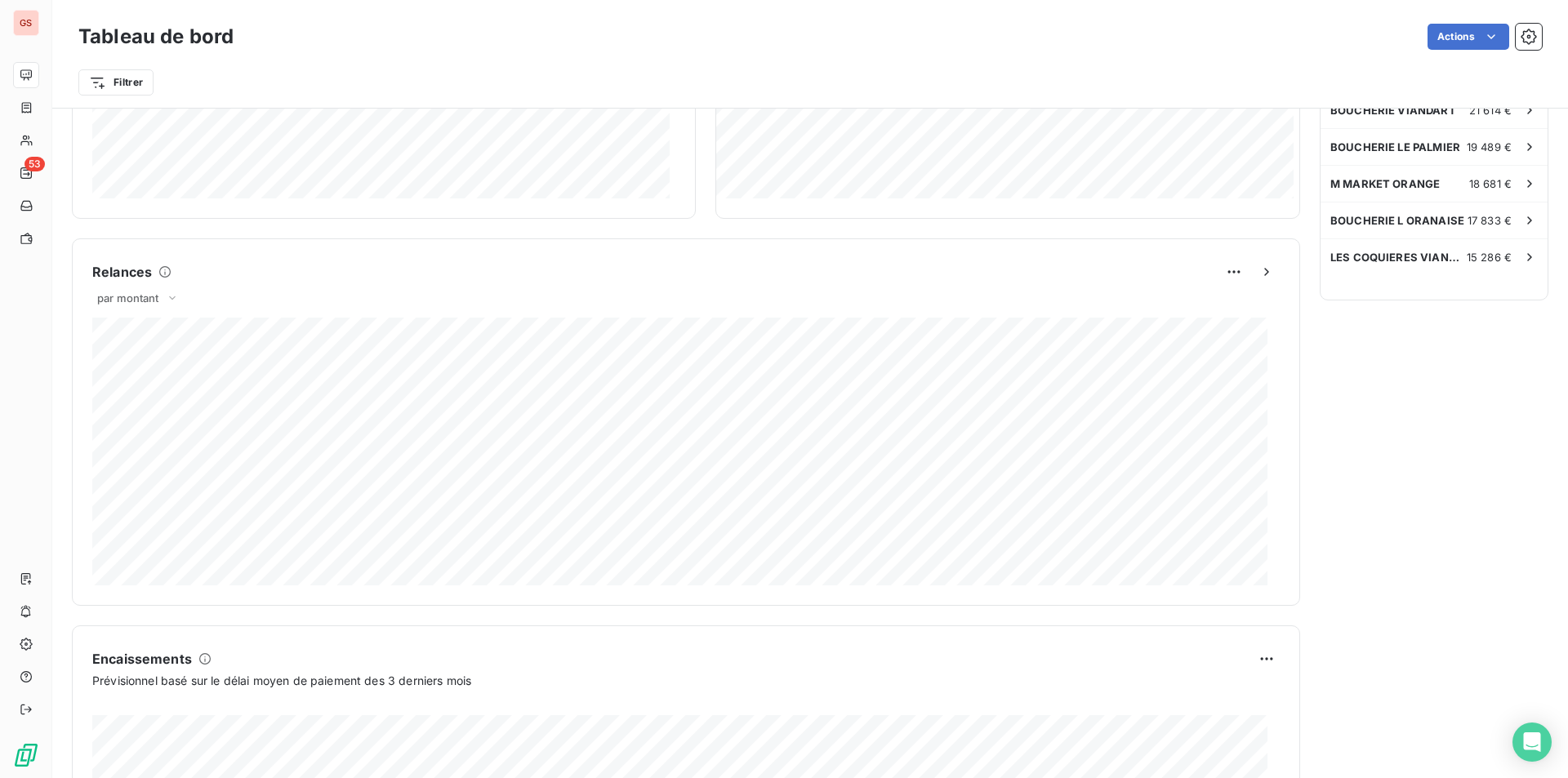 scroll, scrollTop: 654, scrollLeft: 0, axis: vertical 